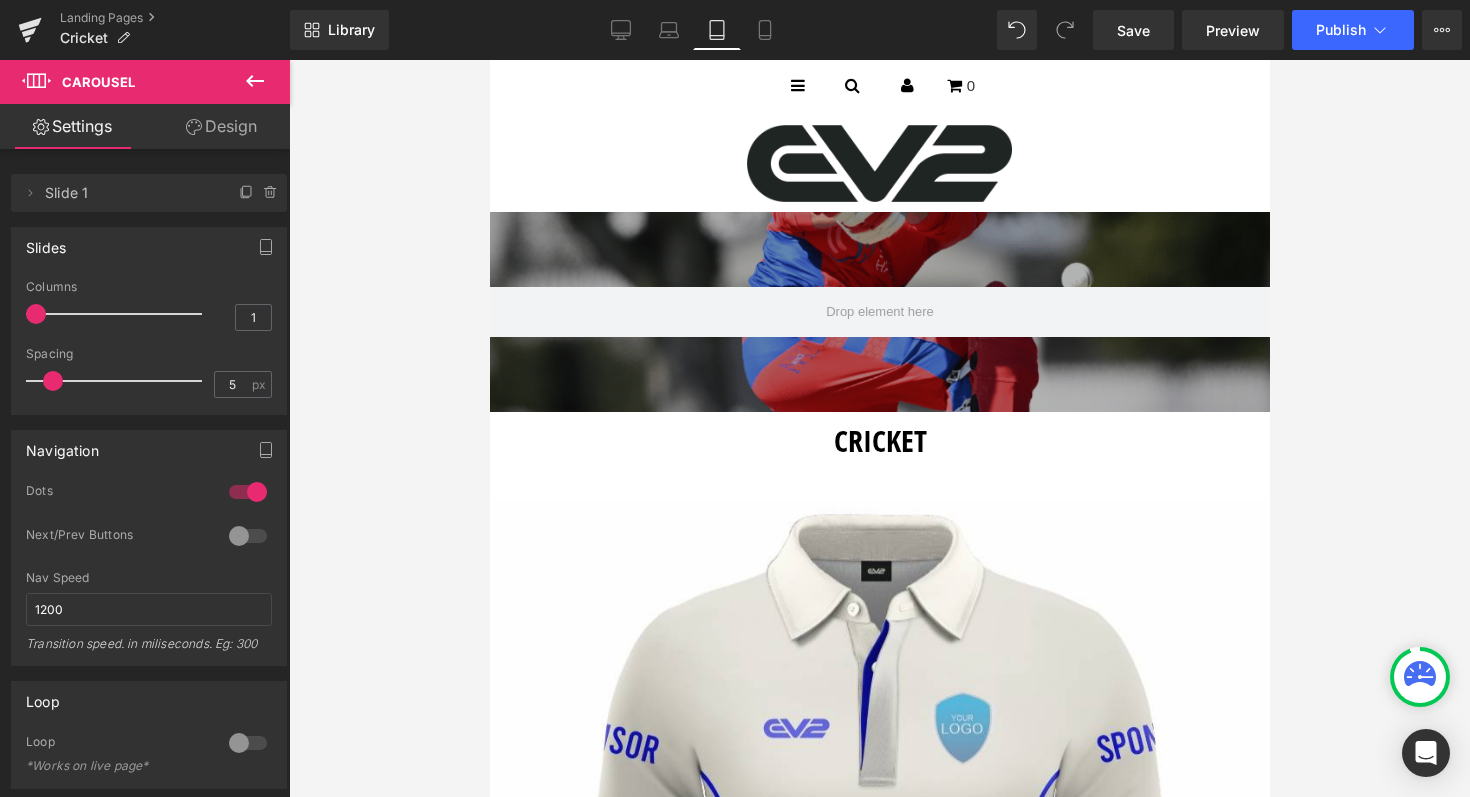 scroll, scrollTop: 0, scrollLeft: 0, axis: both 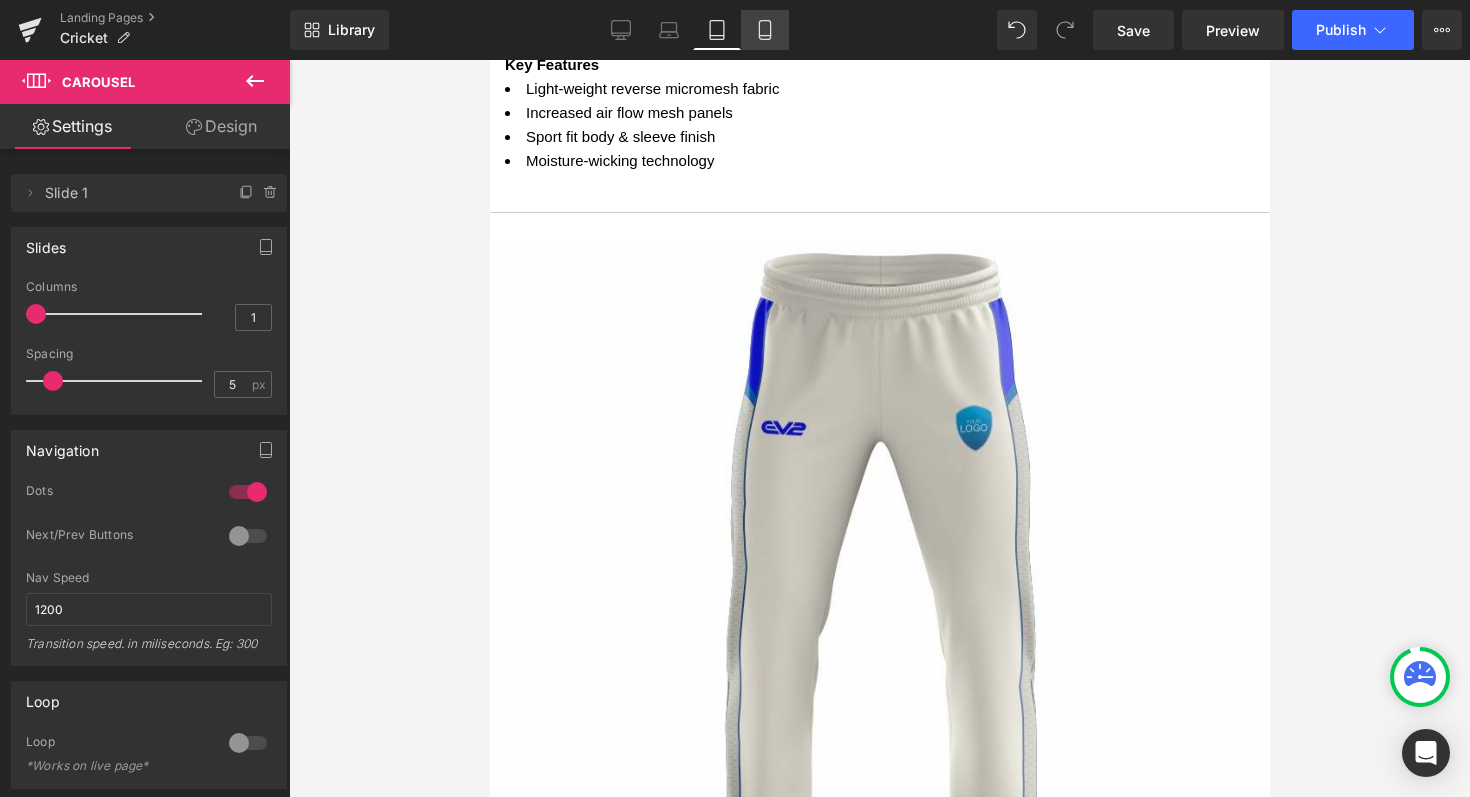 click 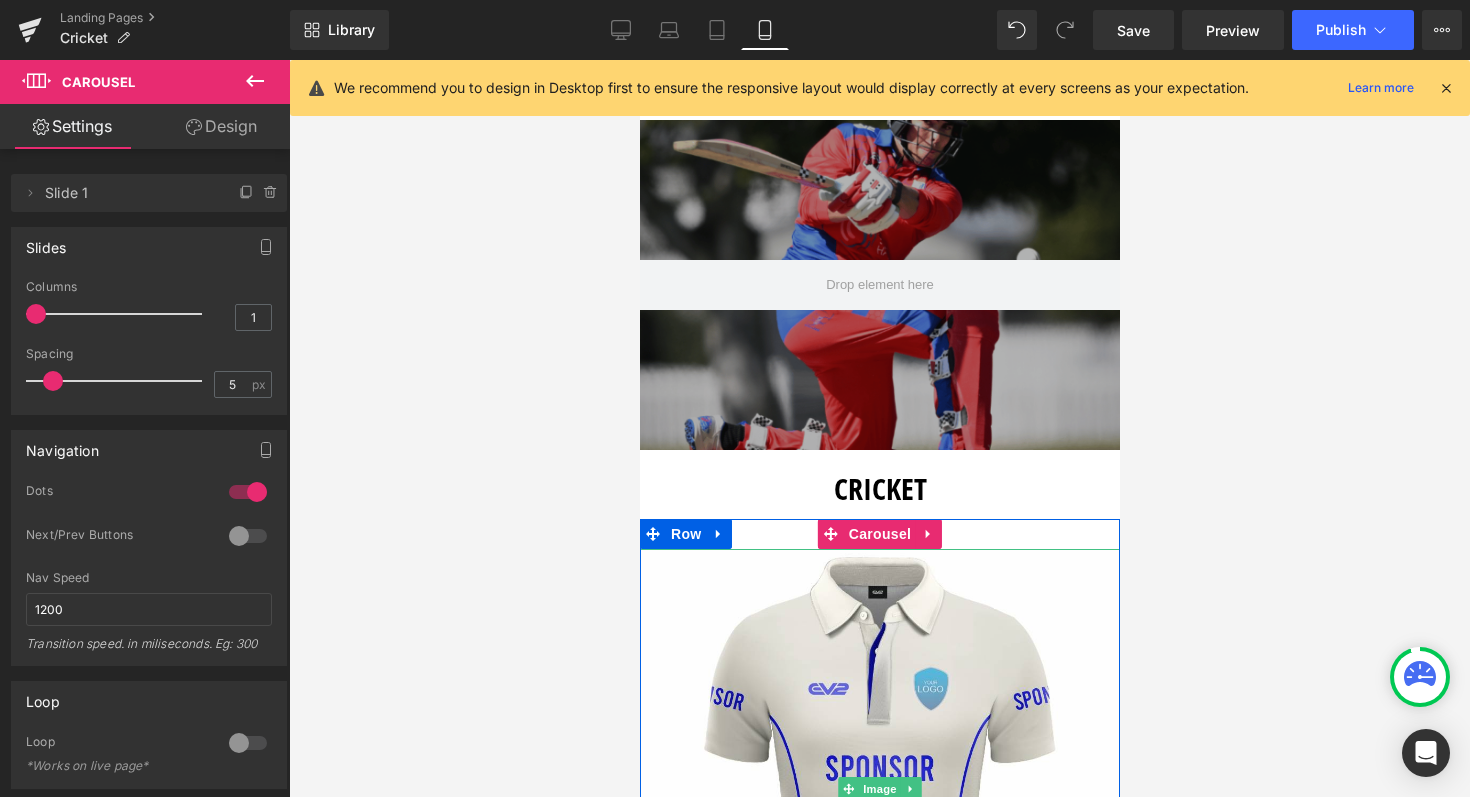 scroll, scrollTop: 0, scrollLeft: 0, axis: both 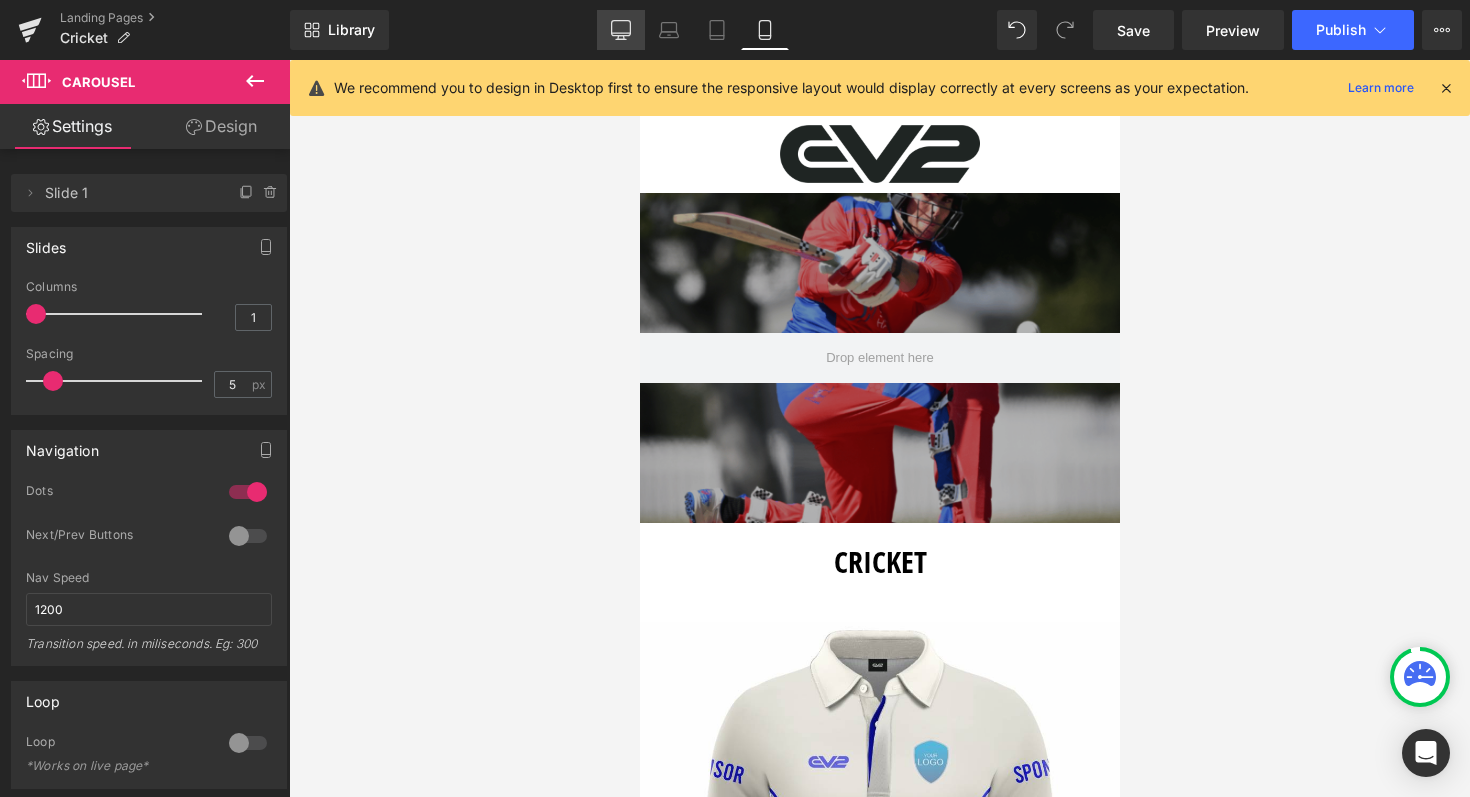 click 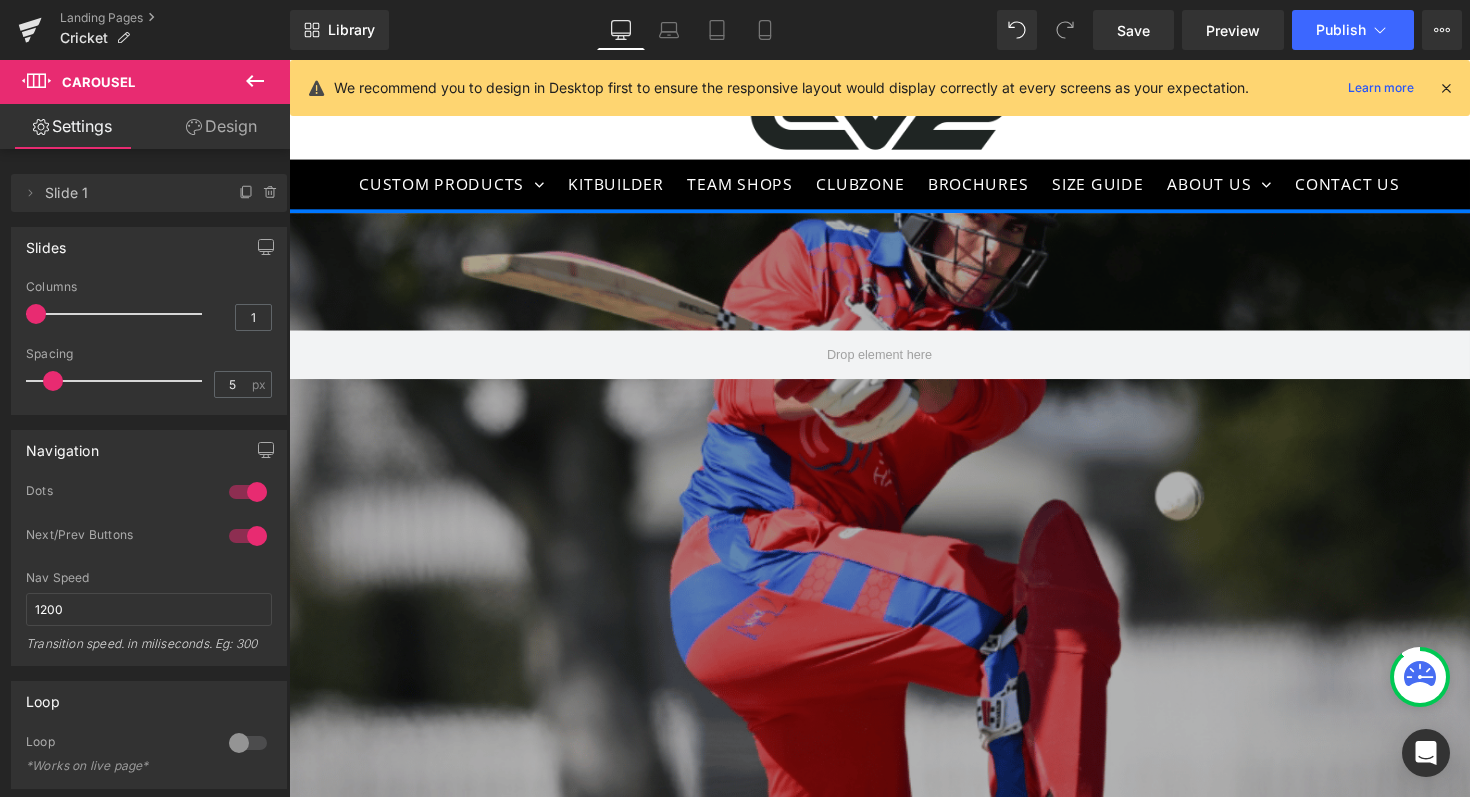 click at bounding box center [1446, 88] 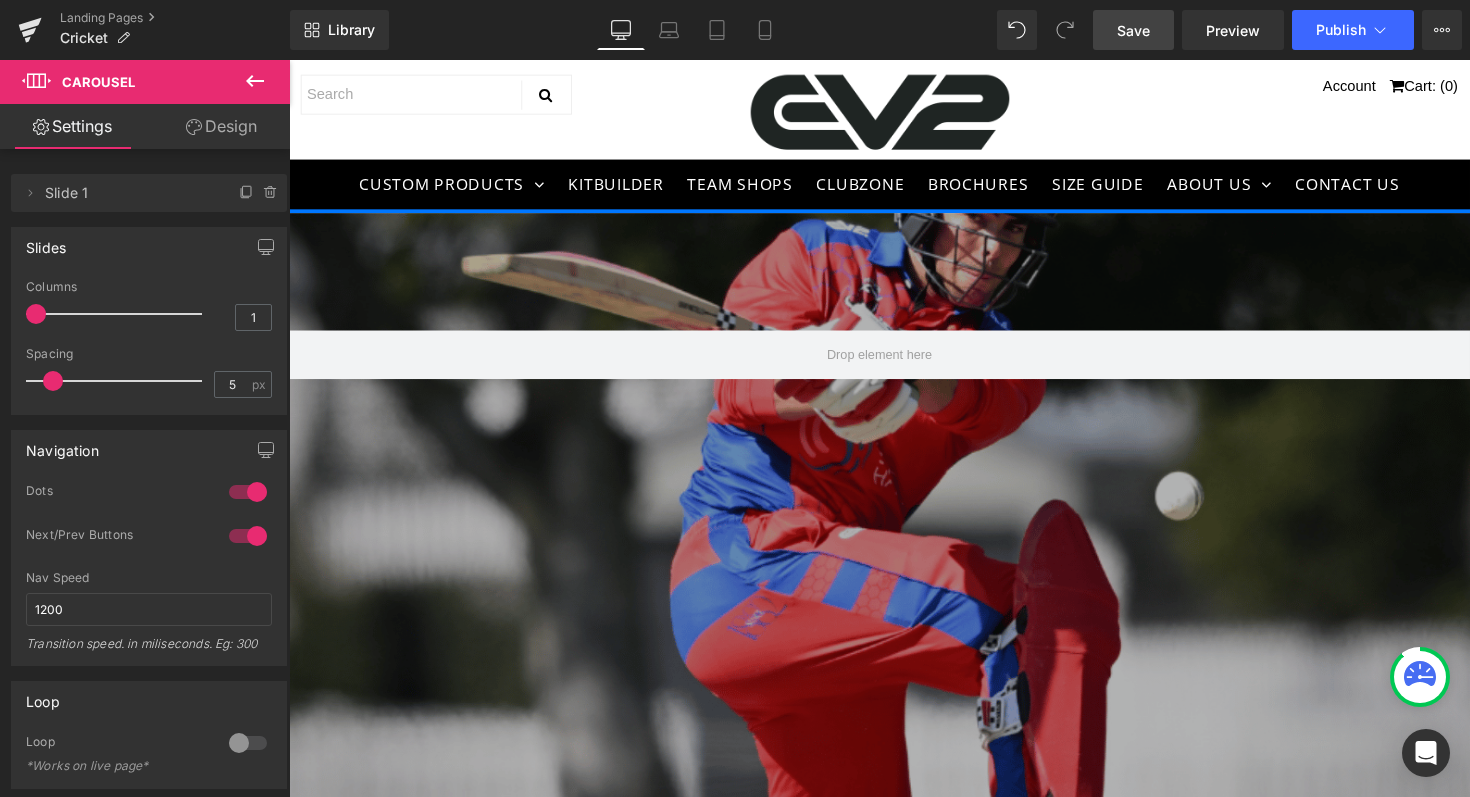 click on "Save" at bounding box center (1133, 30) 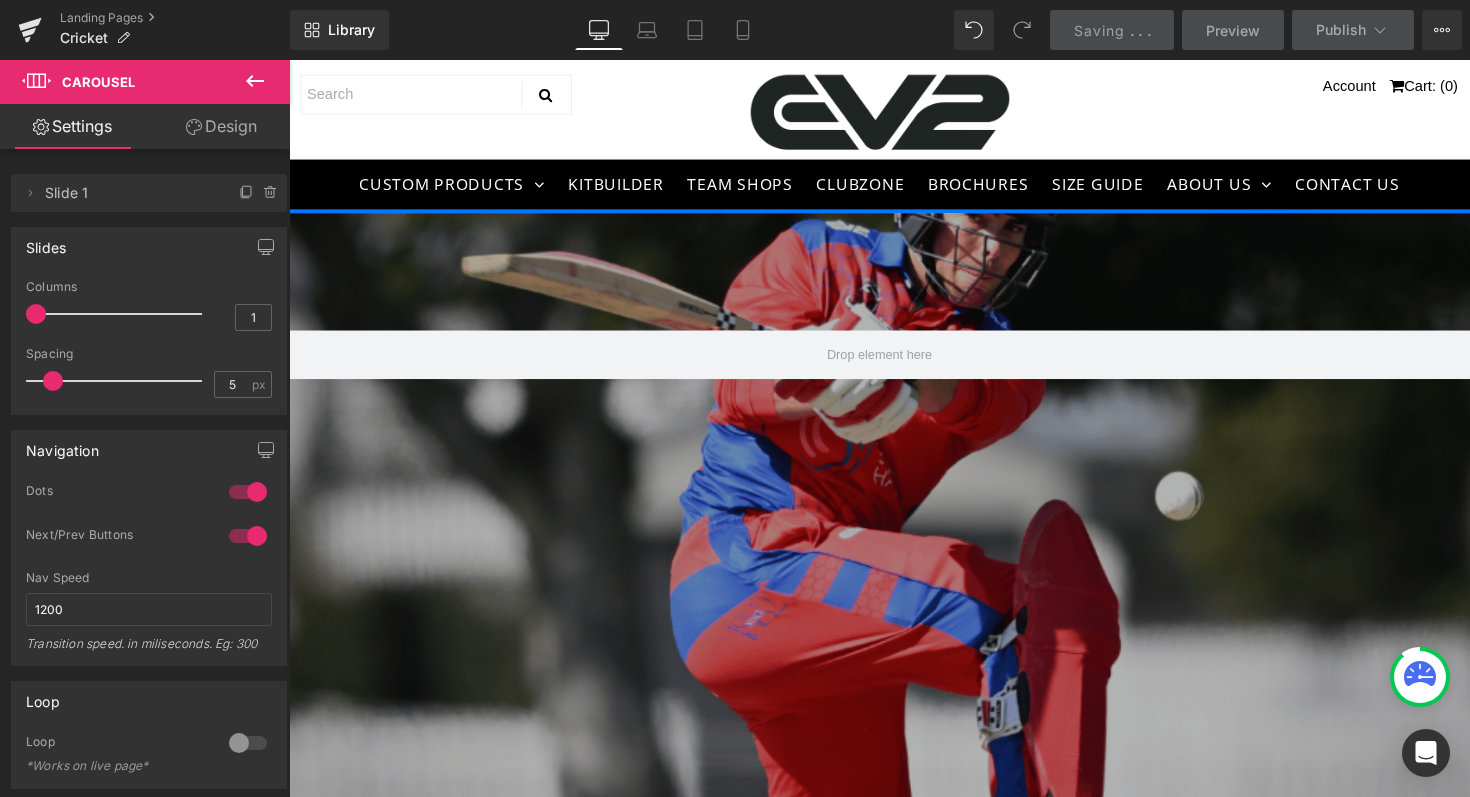 click 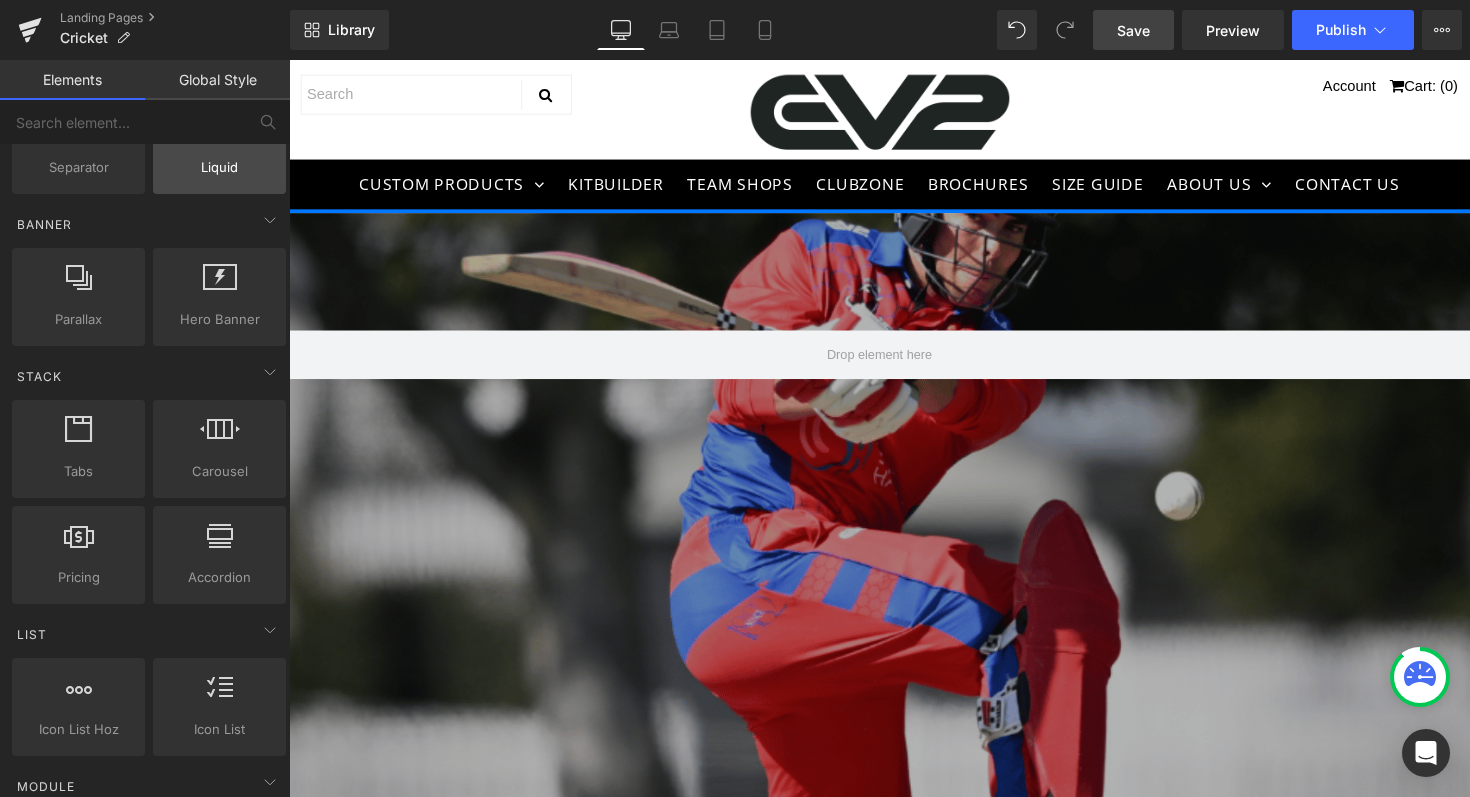 scroll, scrollTop: 0, scrollLeft: 0, axis: both 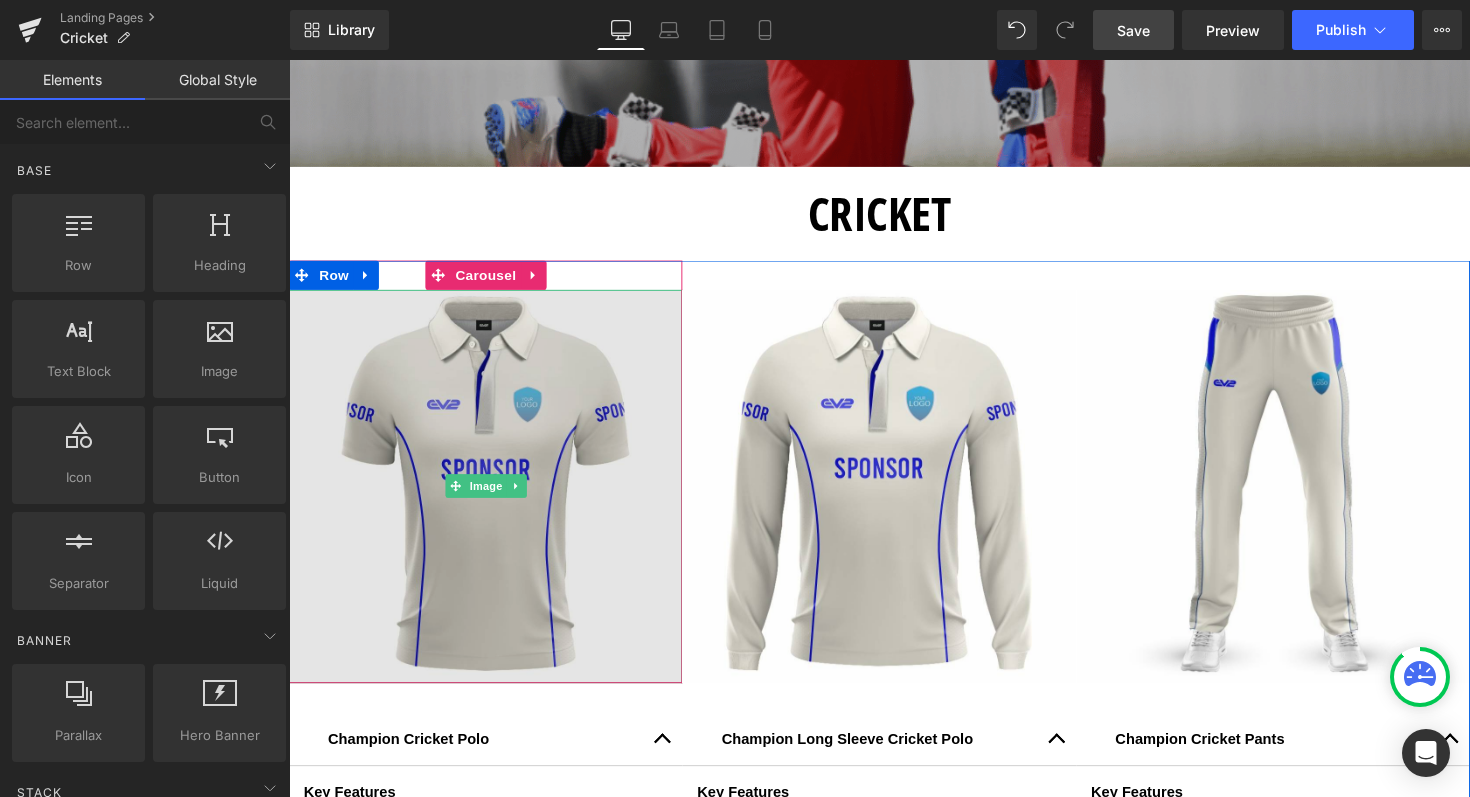 click at bounding box center [490, 497] 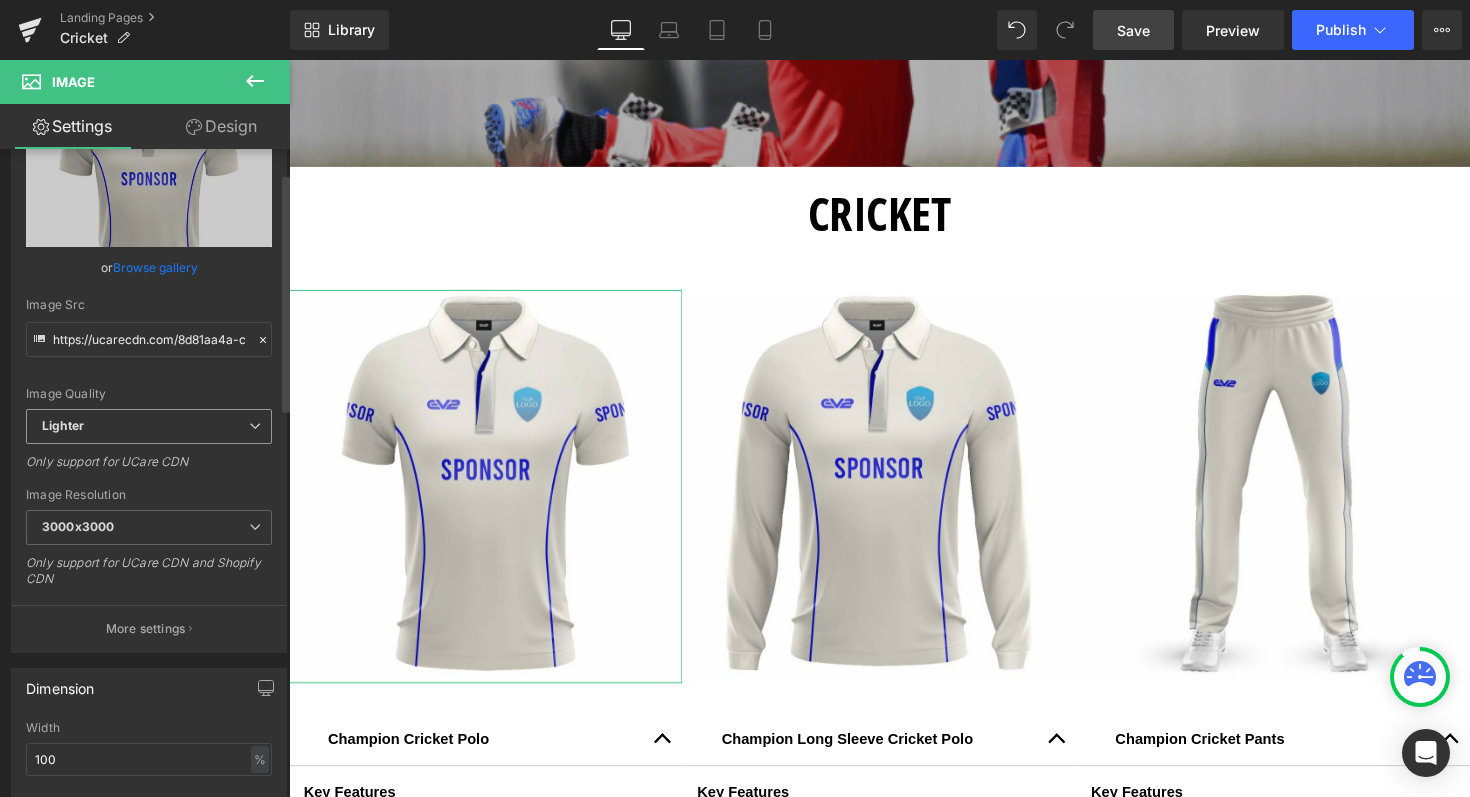 scroll, scrollTop: 0, scrollLeft: 0, axis: both 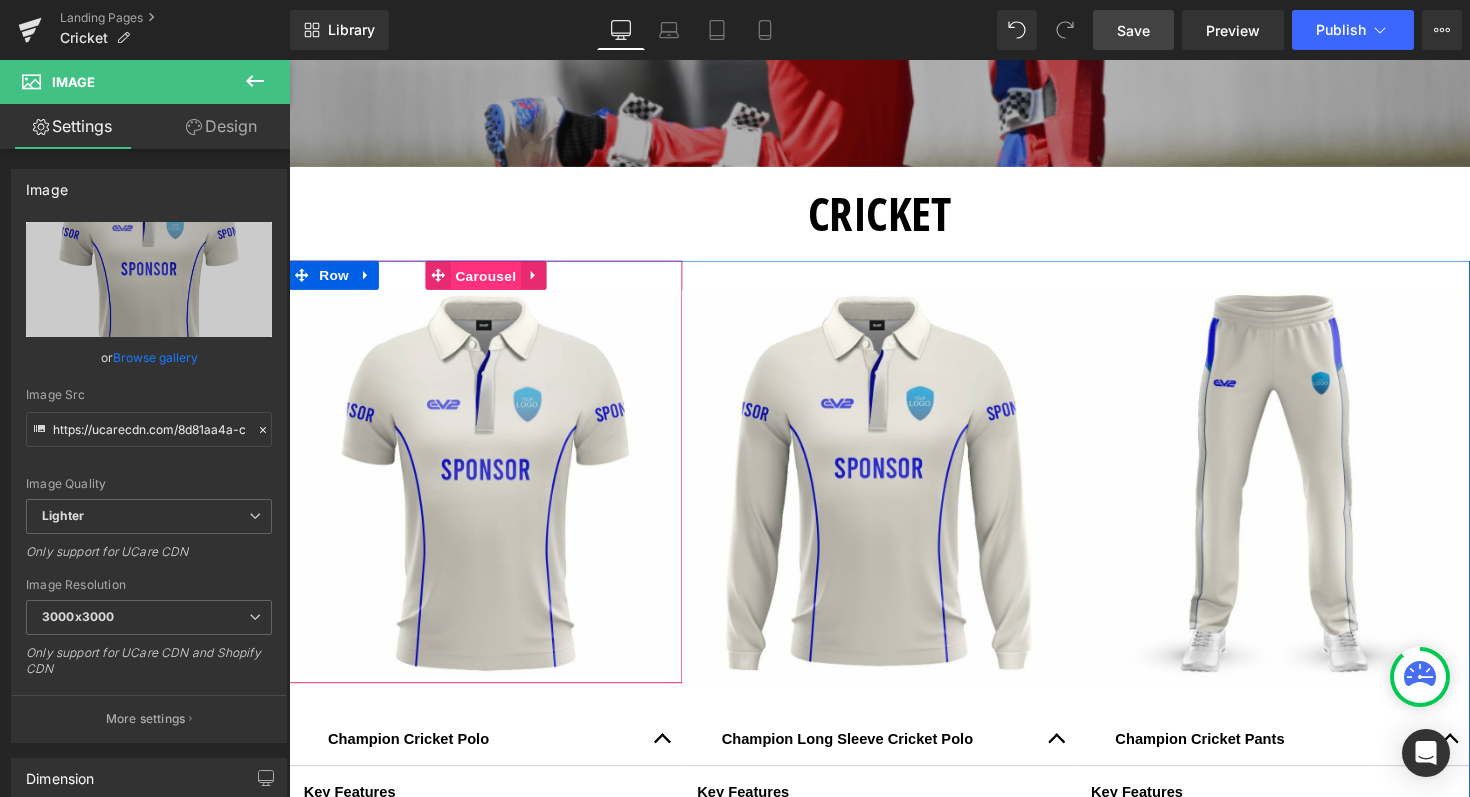 click on "Carousel" at bounding box center [491, 282] 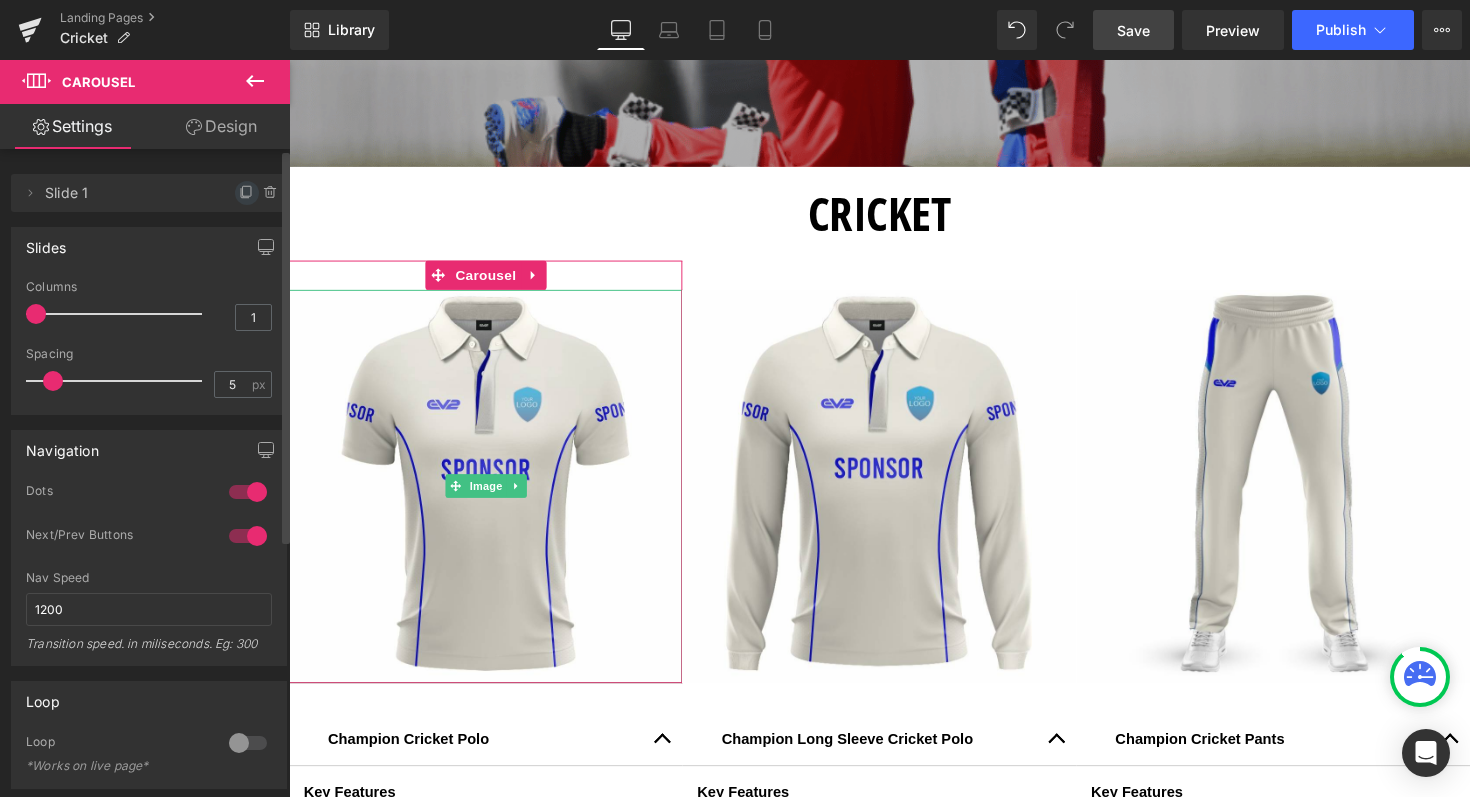 click at bounding box center (247, 193) 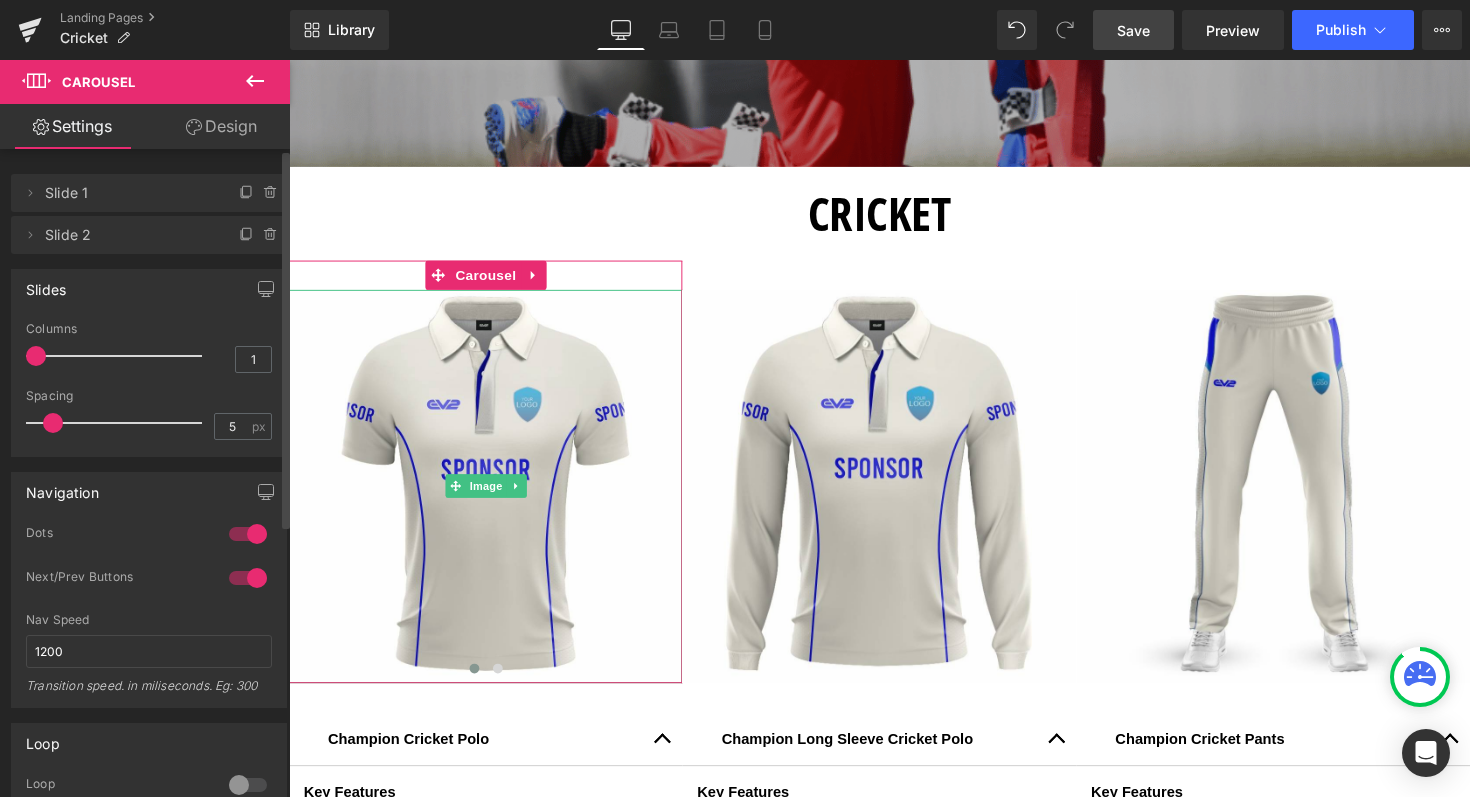 click on "Slide 1" at bounding box center (129, 193) 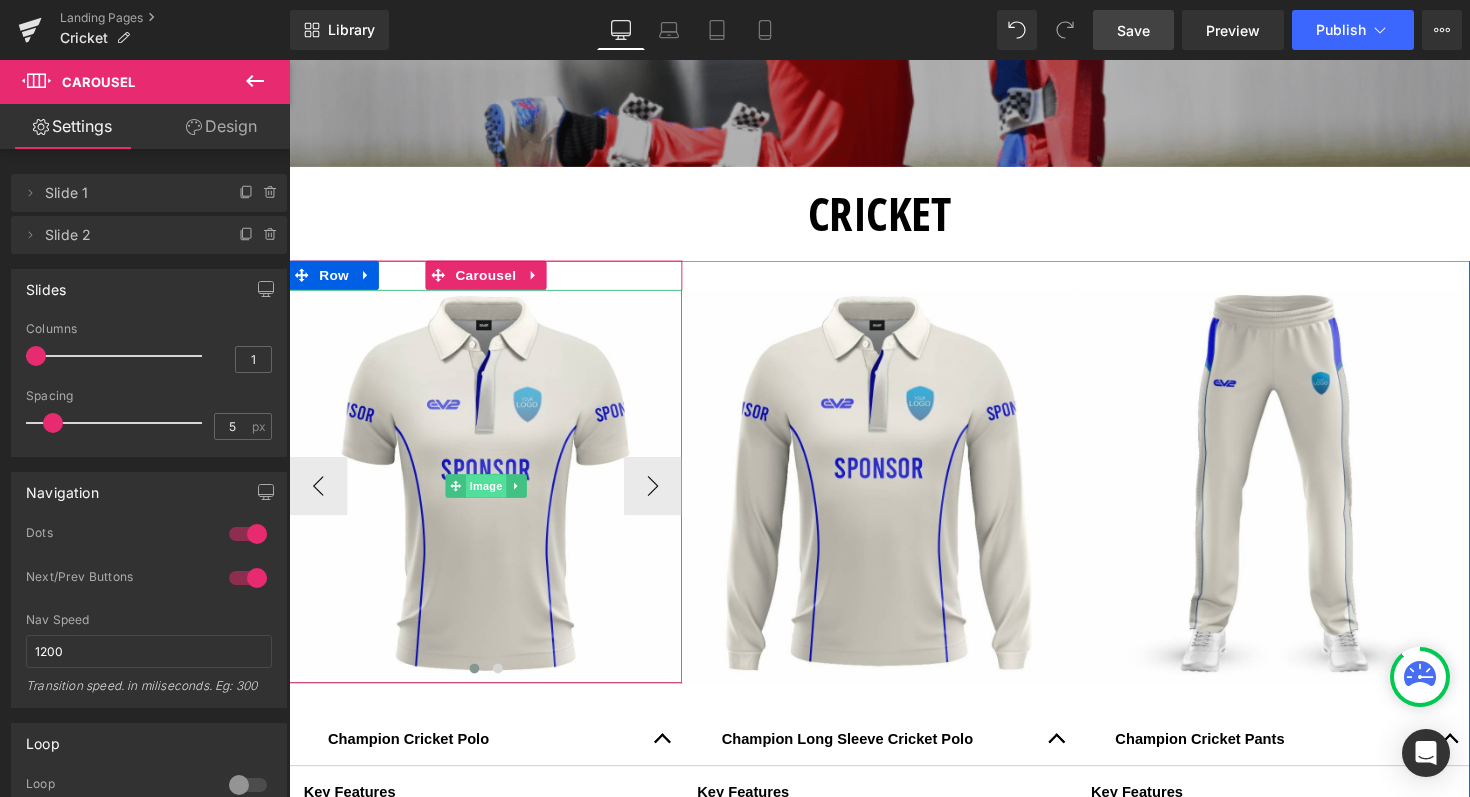 click on "Image" at bounding box center (491, 497) 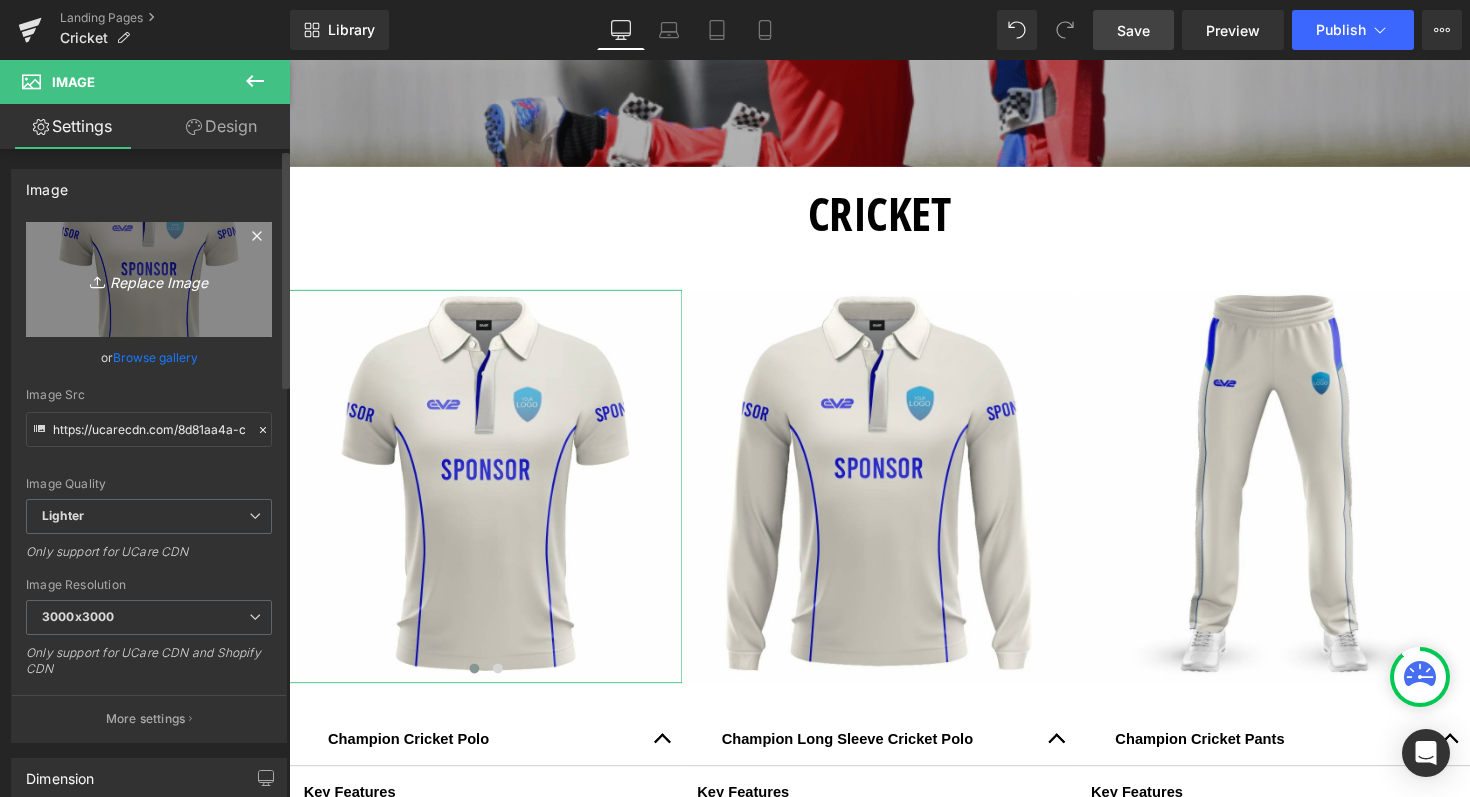 click on "Replace Image" at bounding box center (149, 279) 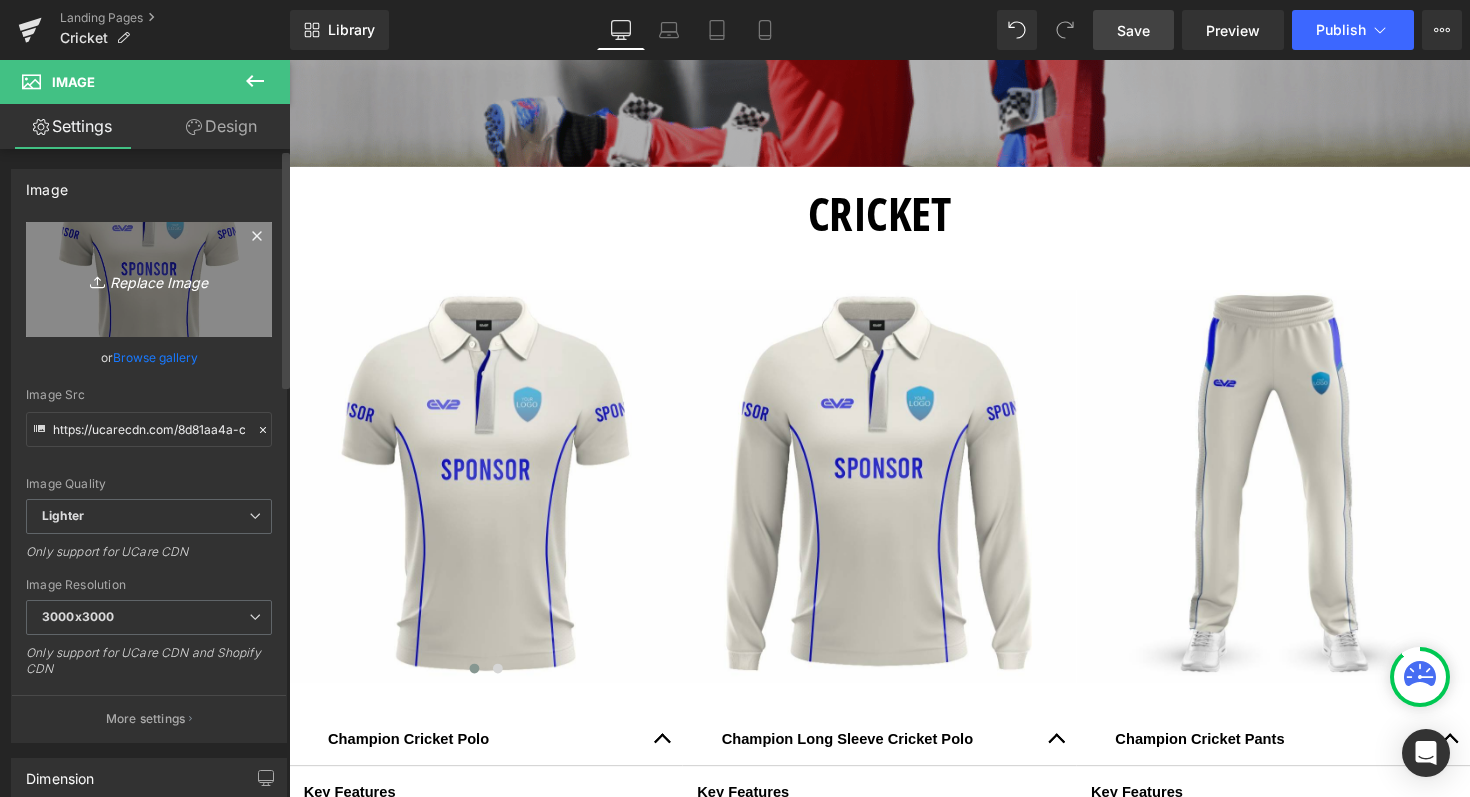 type on "C:\fakepath\Shop now (68).png" 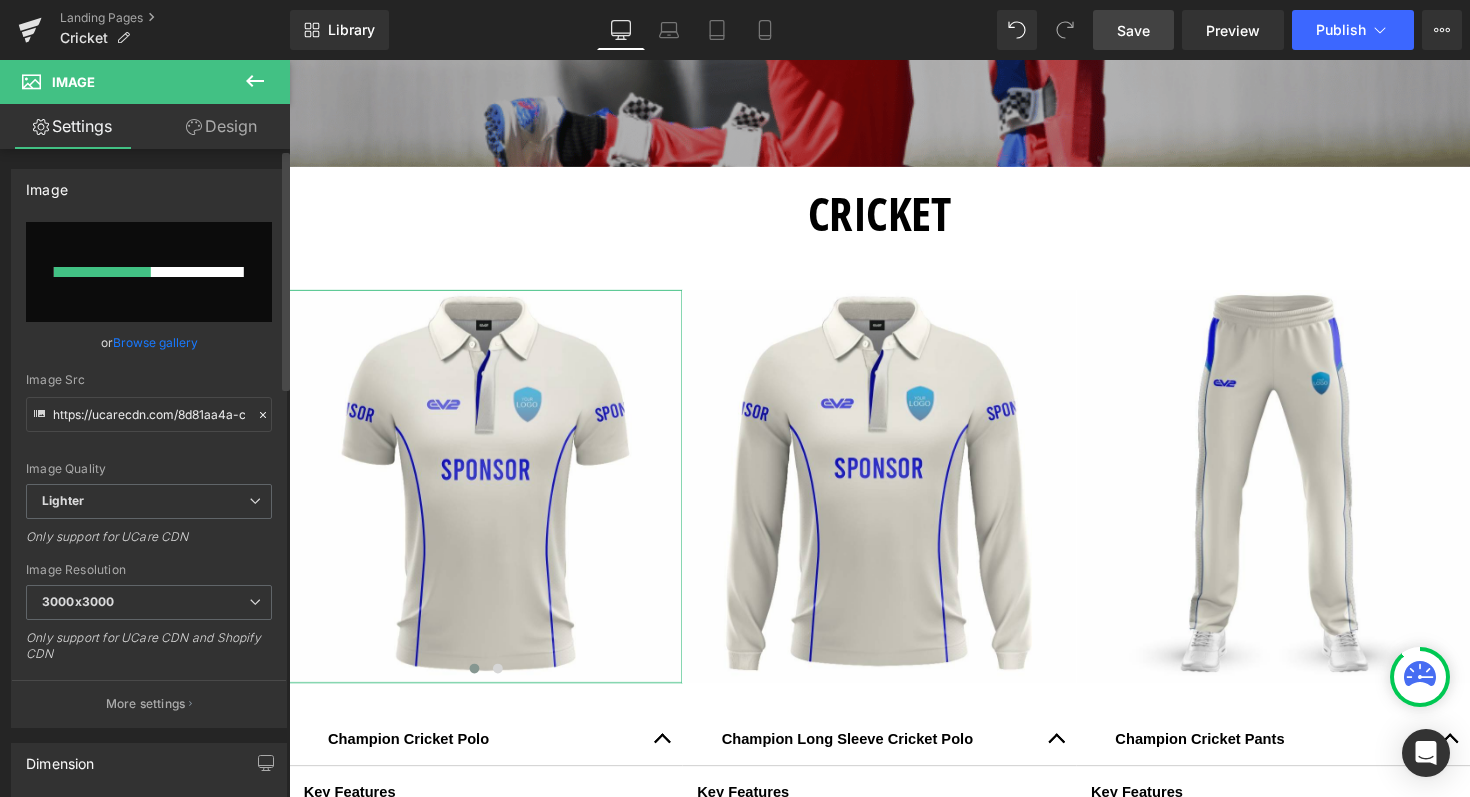 type 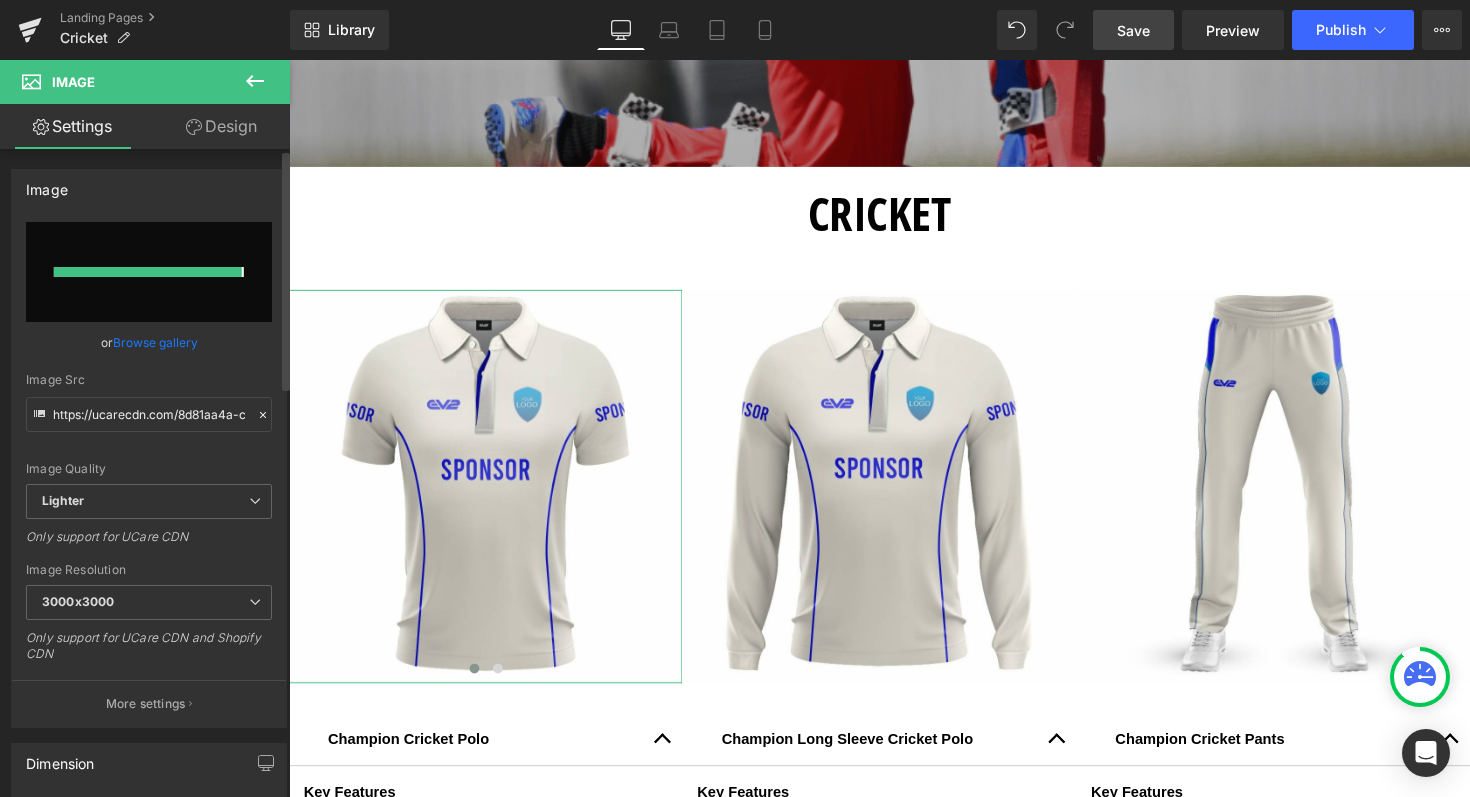 type on "https://ucarecdn.com/f798ac16-a40f-4b1e-a320-7784be82301f/-/format/auto/-/preview/3000x3000/-/quality/lighter/Shop%20now%20_68_.png" 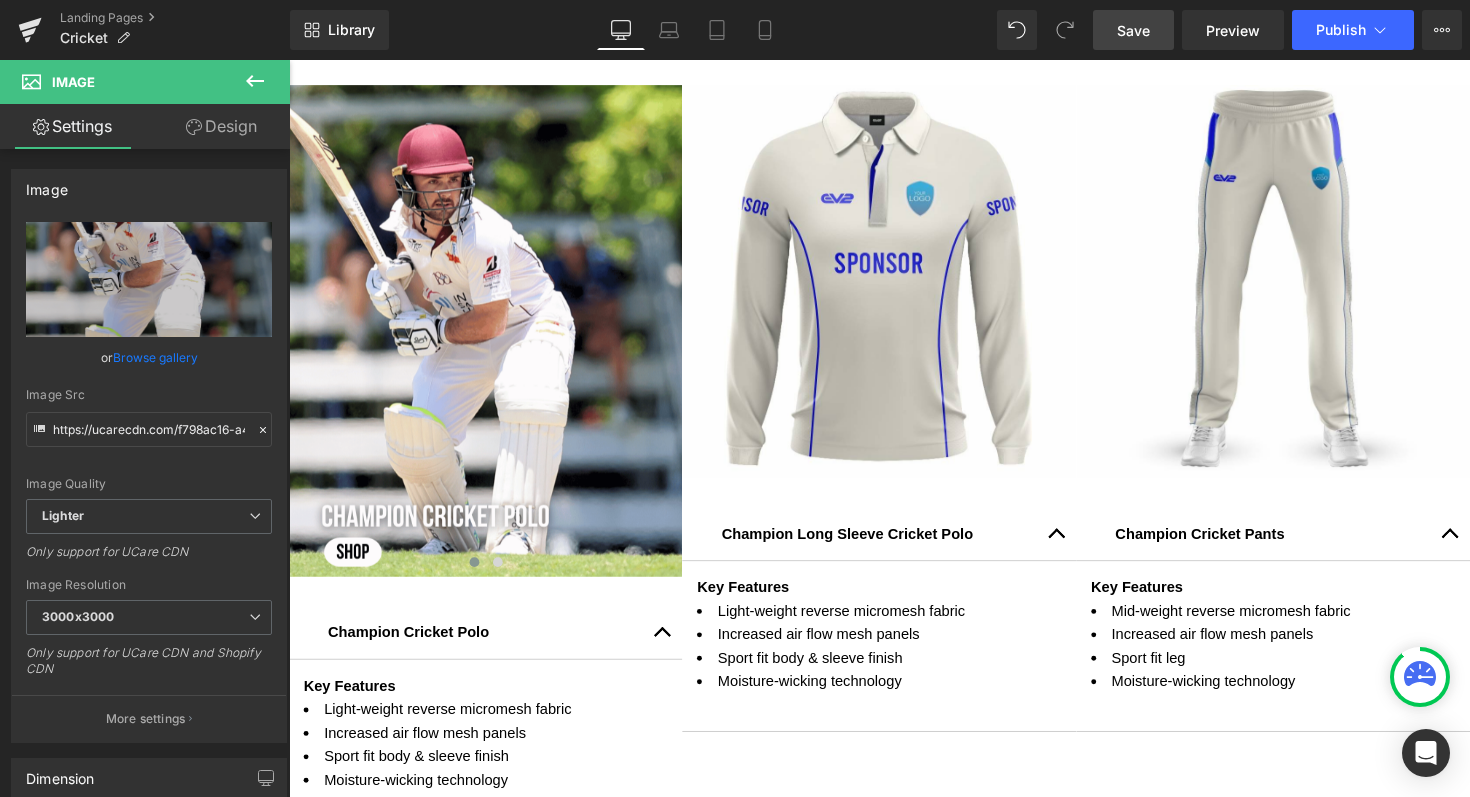 scroll, scrollTop: 966, scrollLeft: 0, axis: vertical 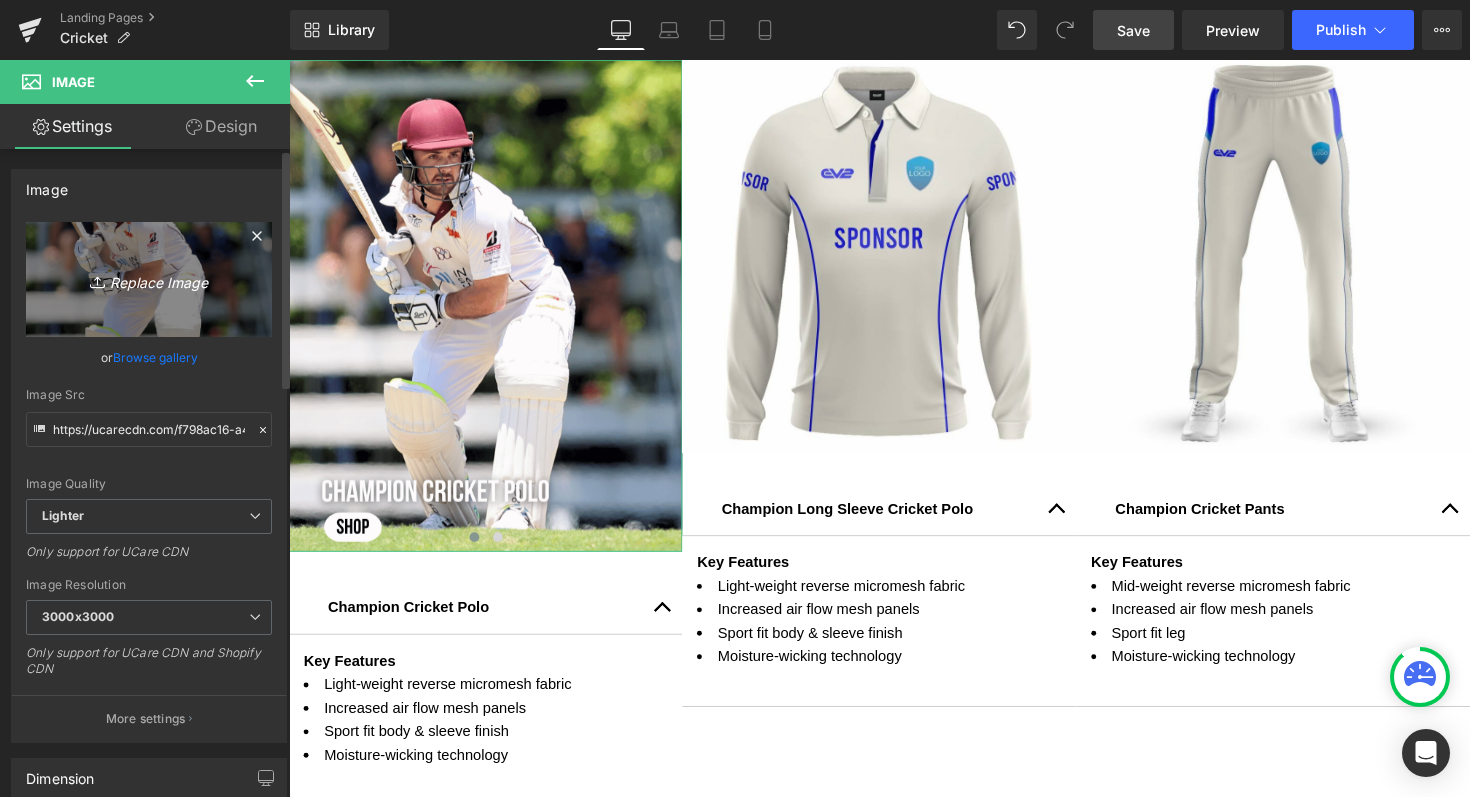click on "Replace Image" at bounding box center (149, 279) 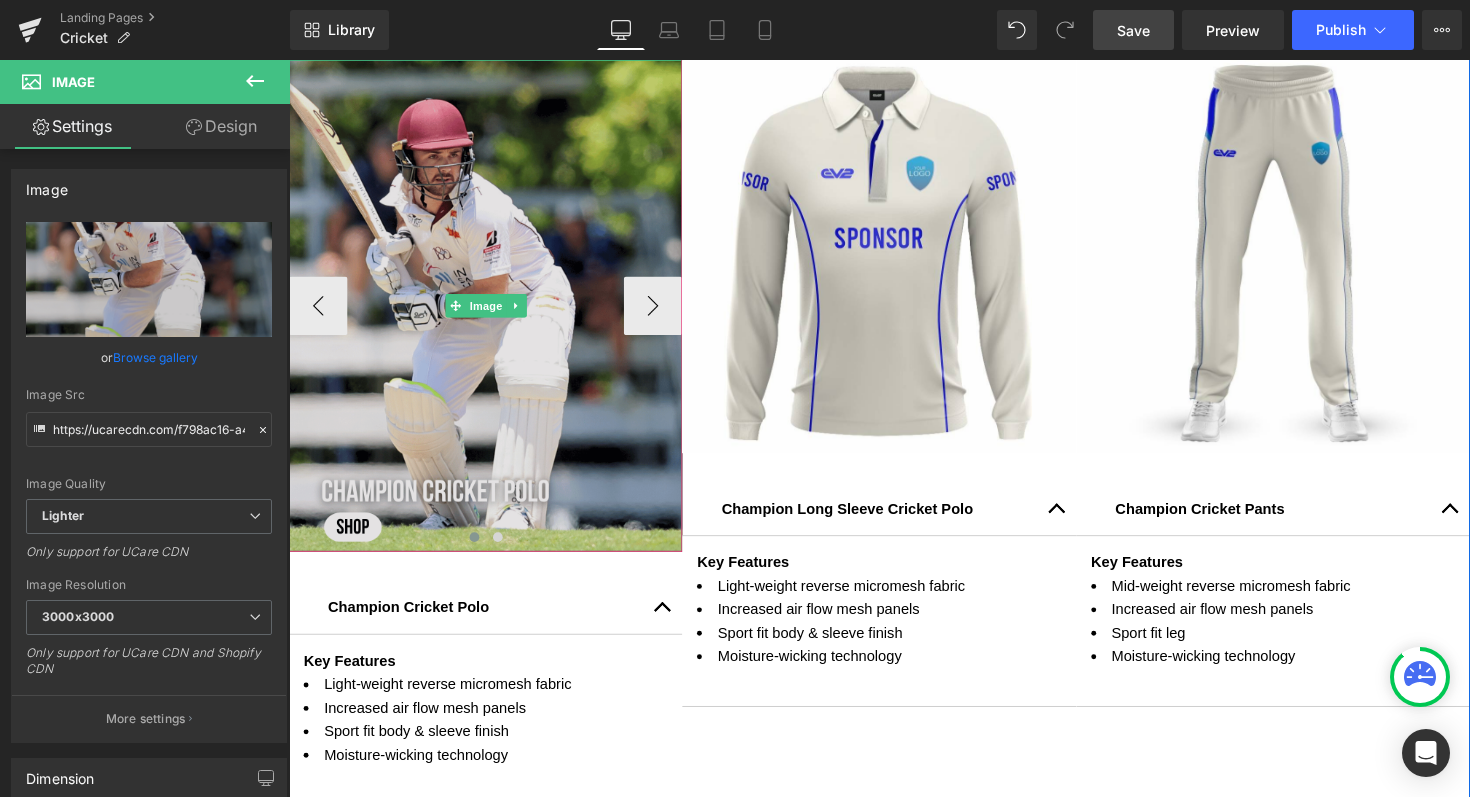 click at bounding box center [490, 312] 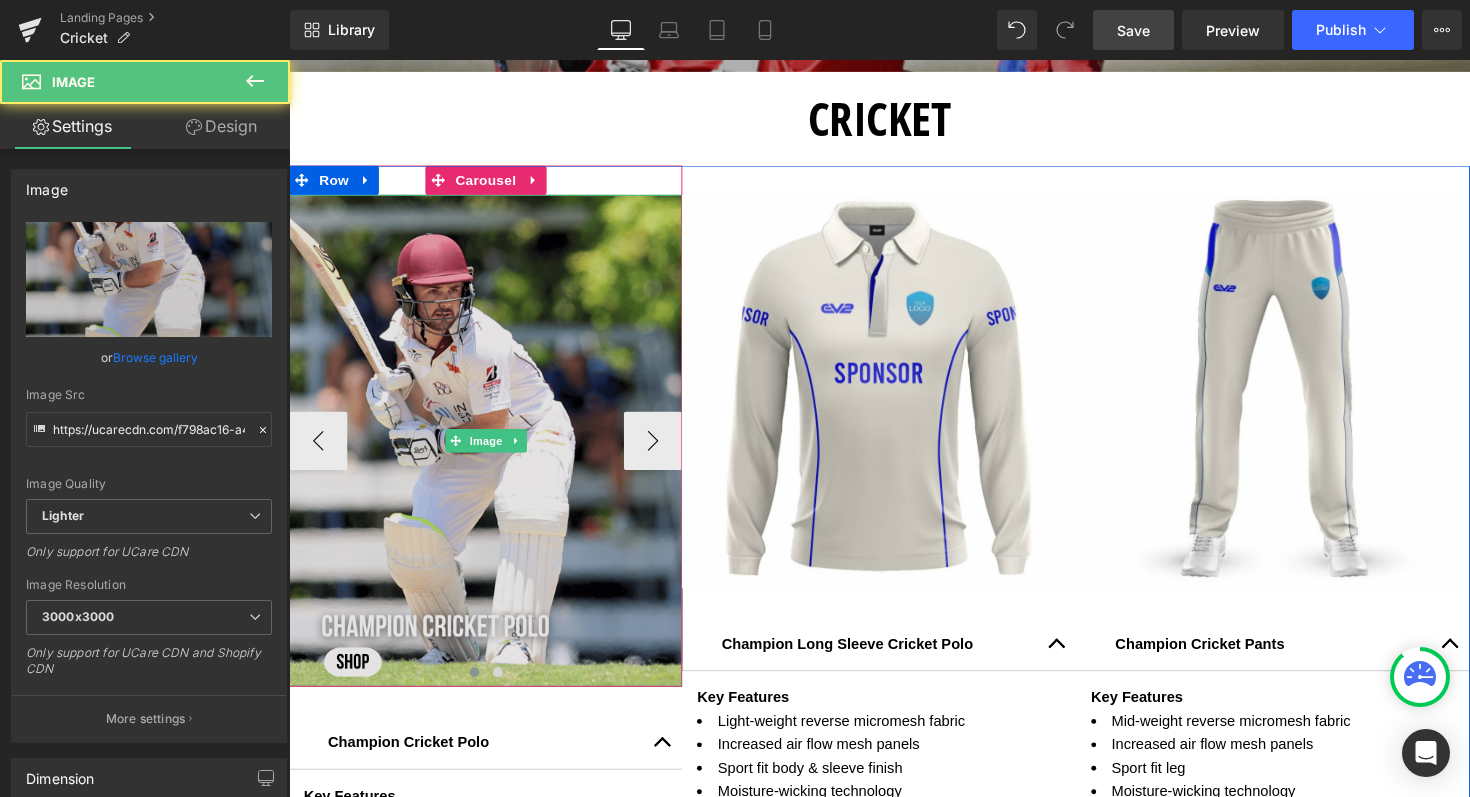 scroll, scrollTop: 819, scrollLeft: 0, axis: vertical 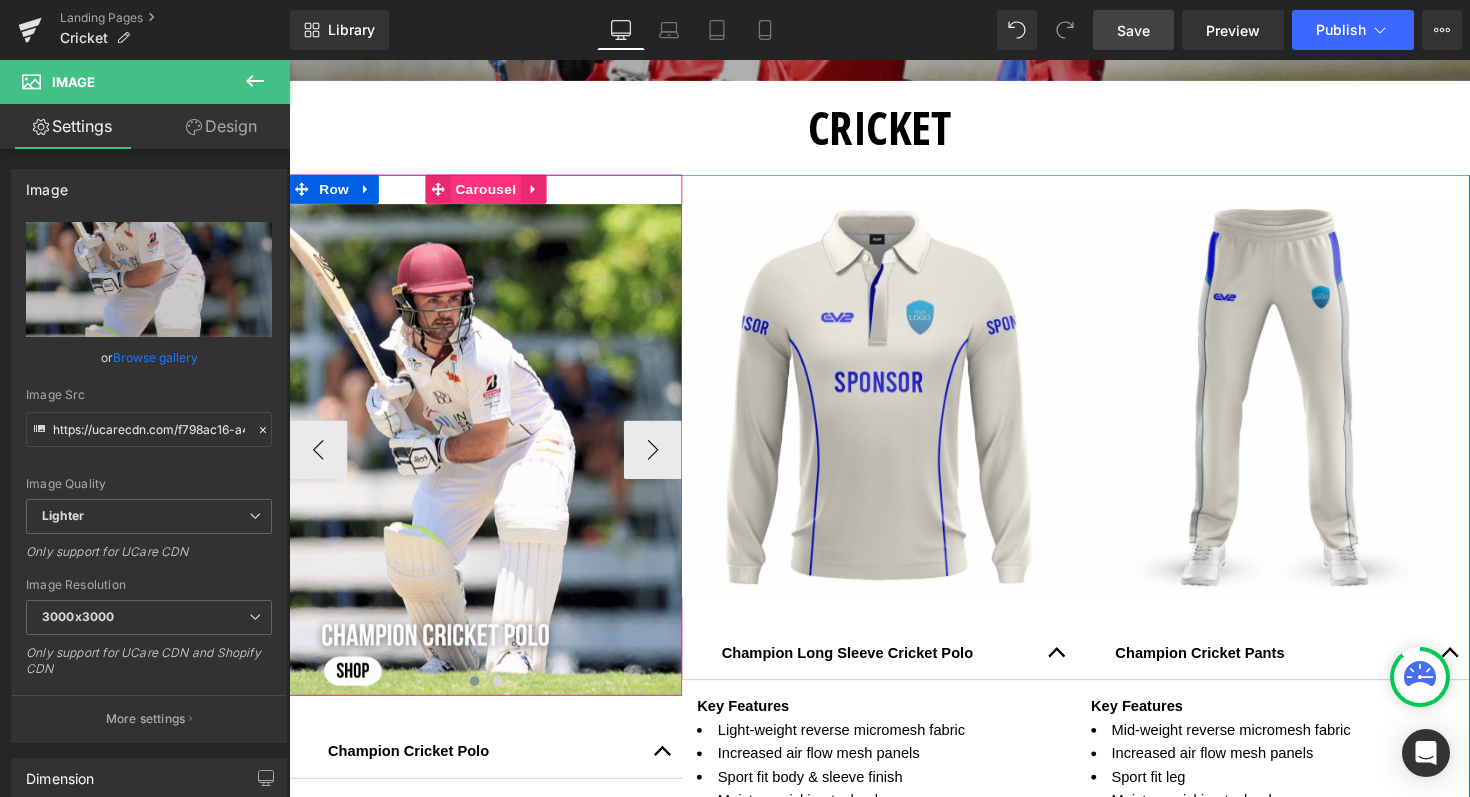 click on "Carousel" at bounding box center (491, 192) 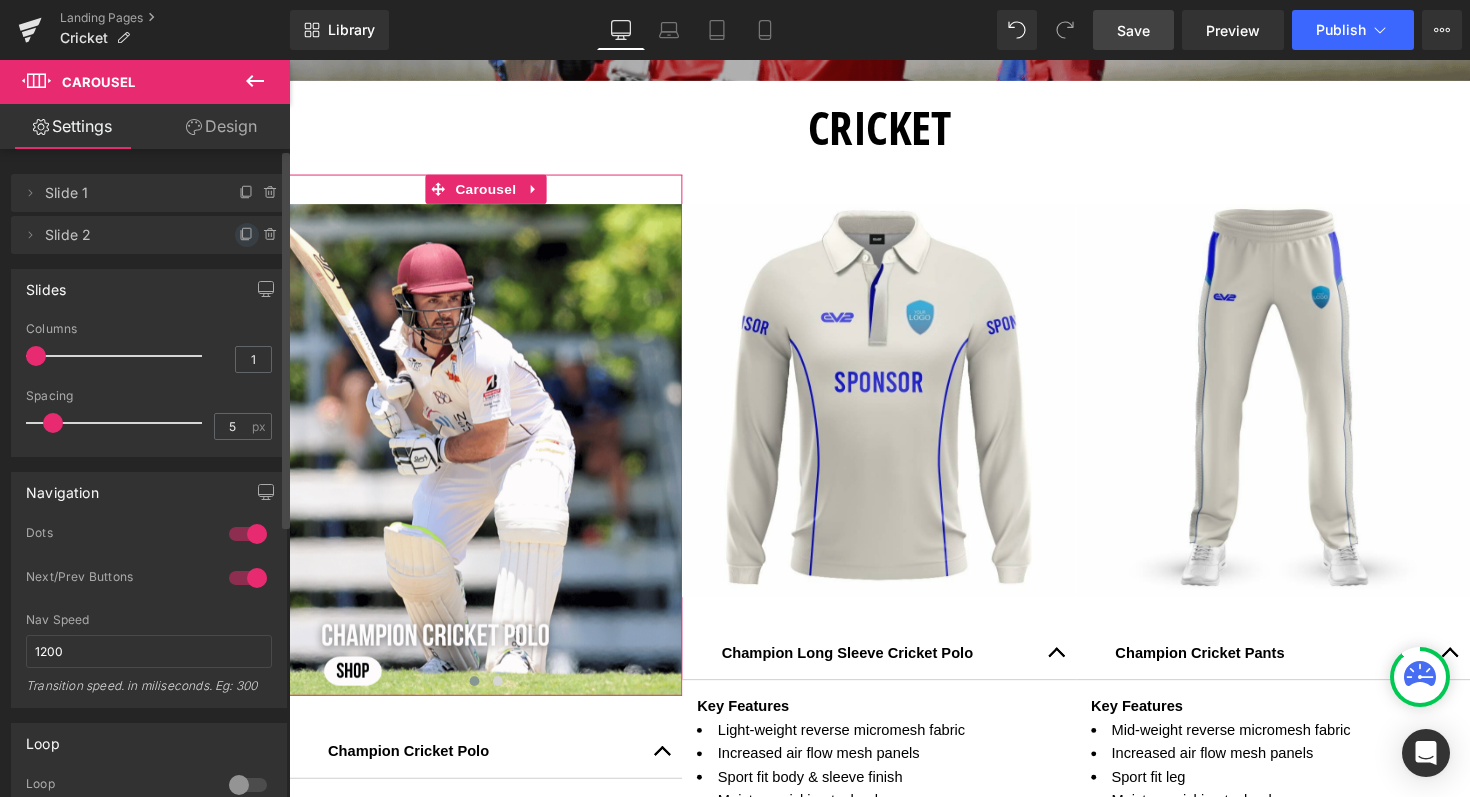 click 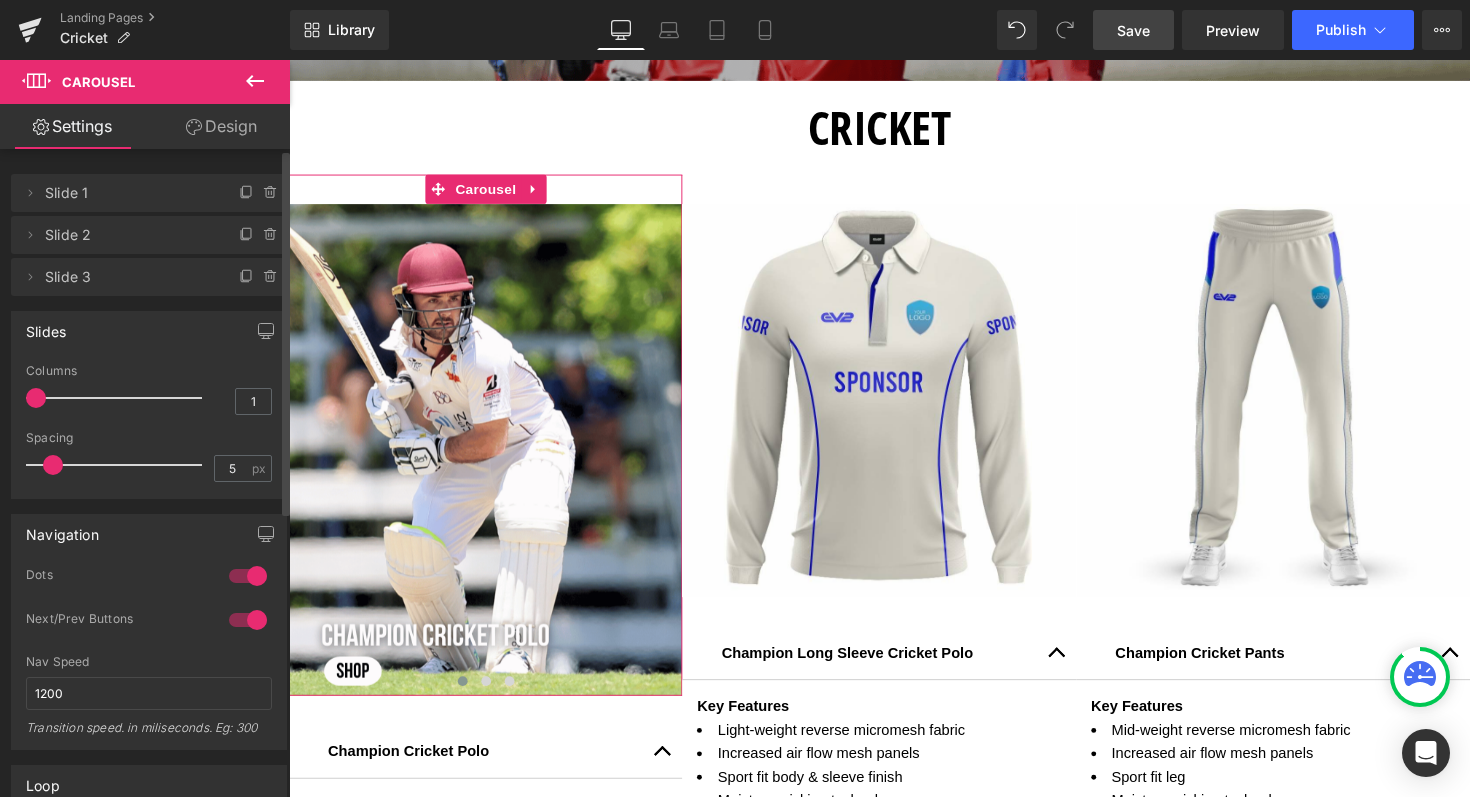 click on "Slide 2" at bounding box center (129, 235) 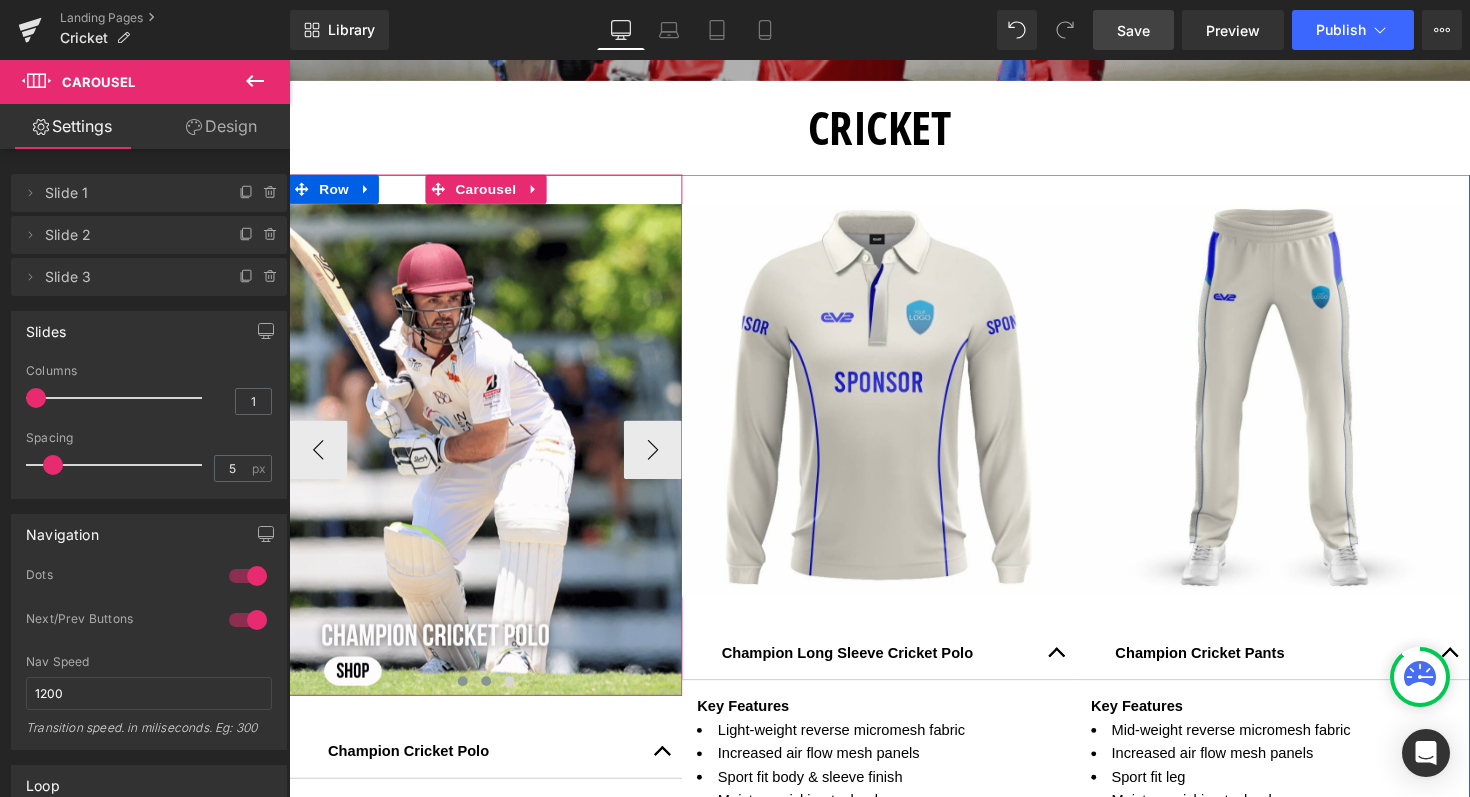 click at bounding box center (491, 696) 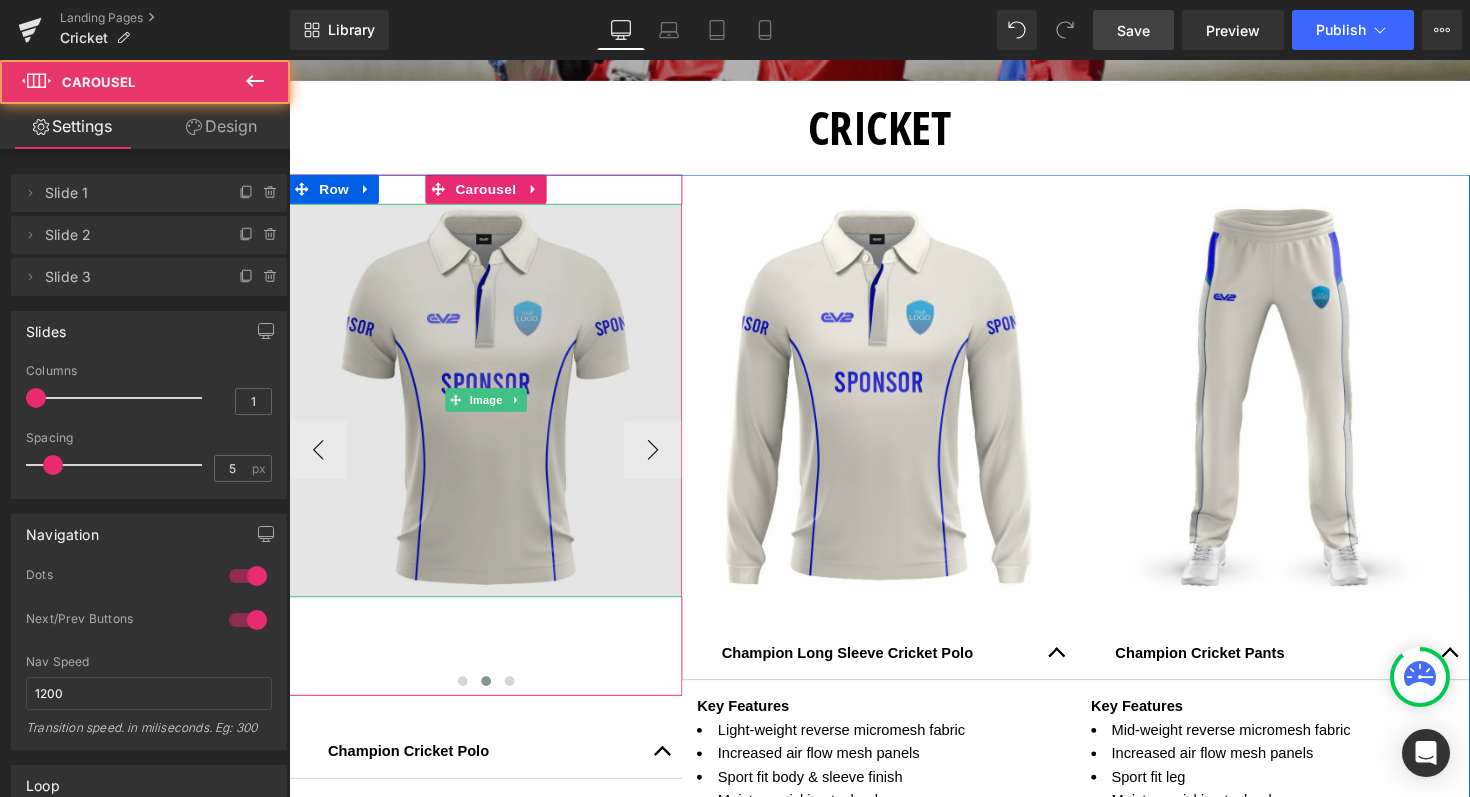 click at bounding box center (490, 408) 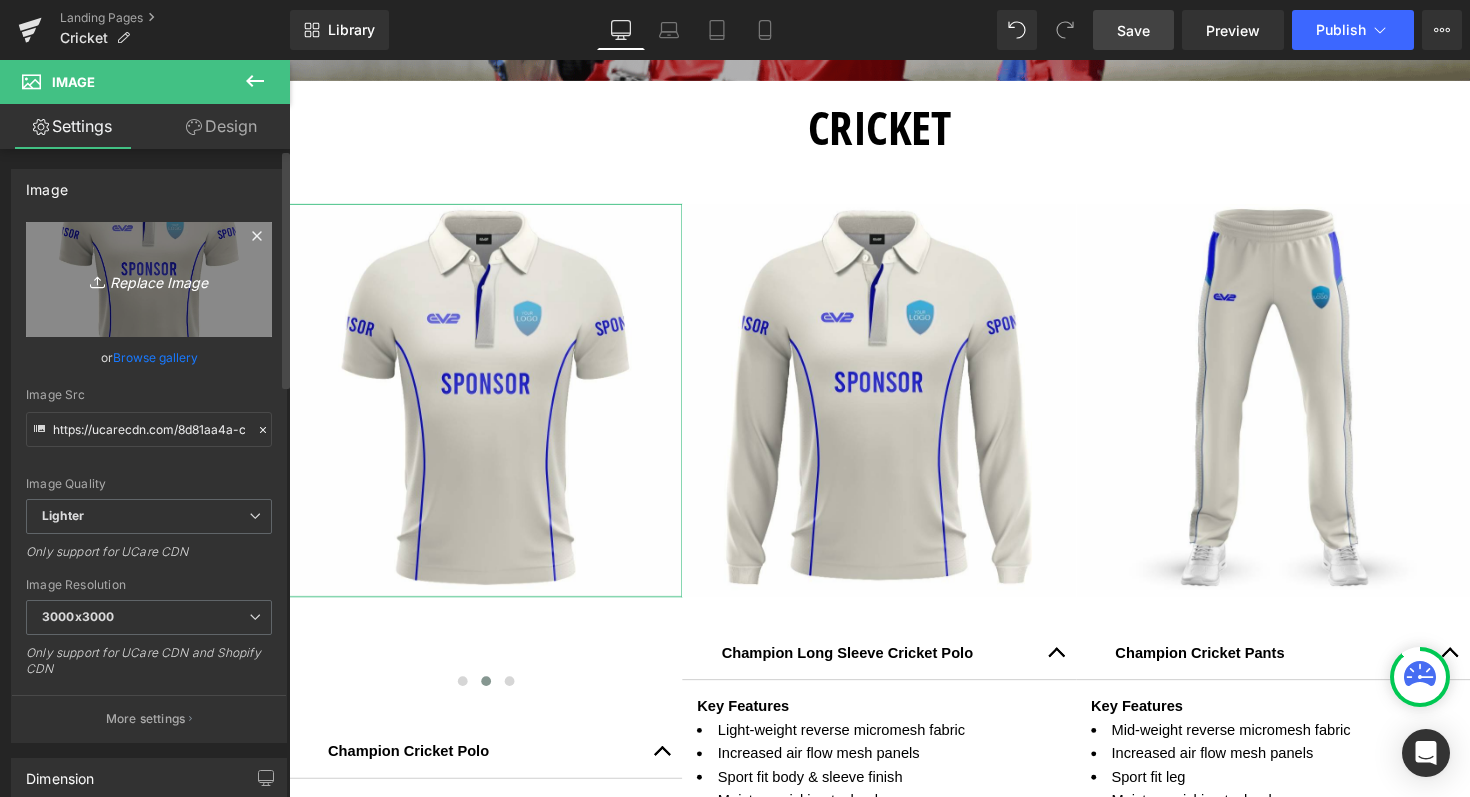 click on "Replace Image" at bounding box center [149, 279] 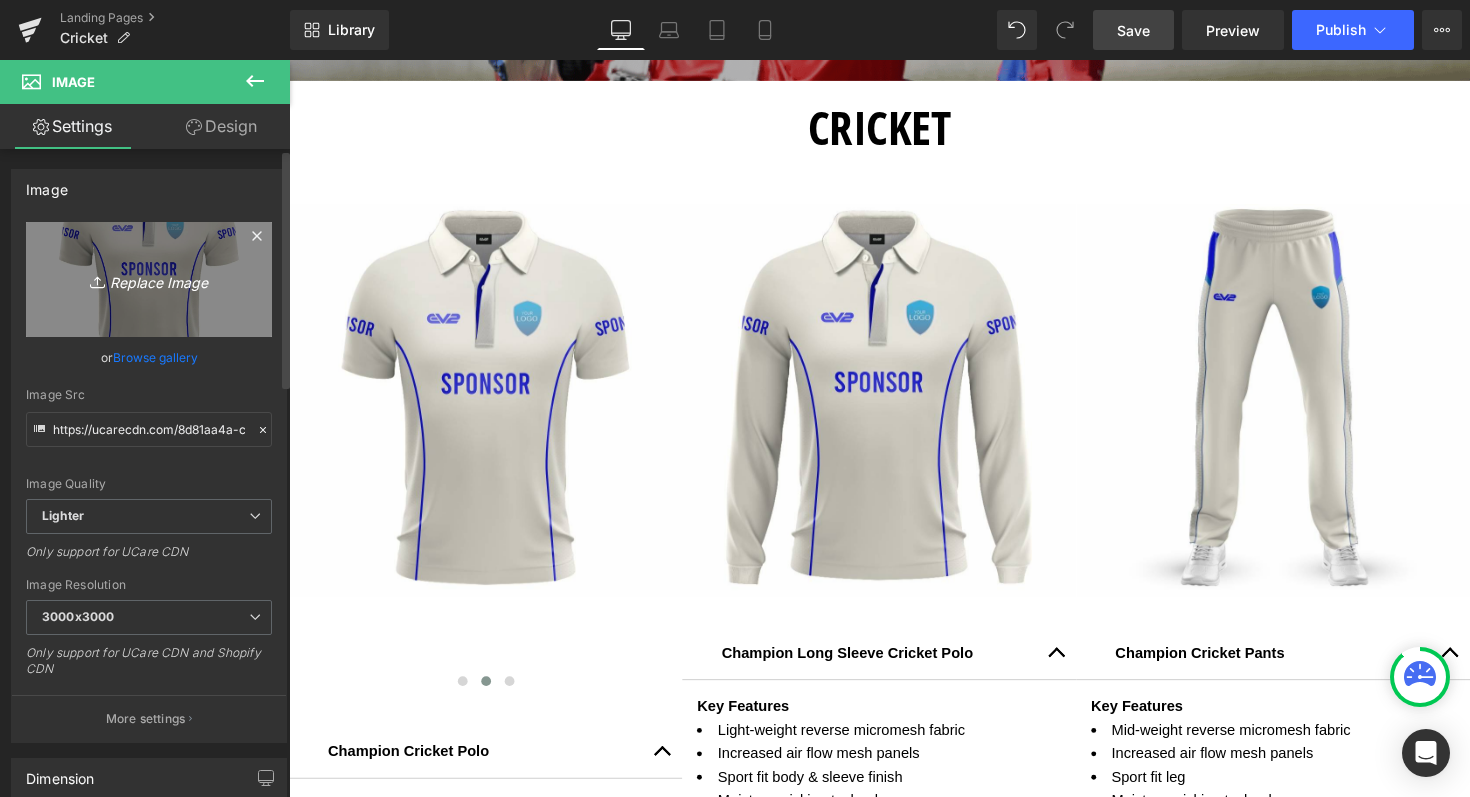 type on "C:\fakepath\Shop now (69).png" 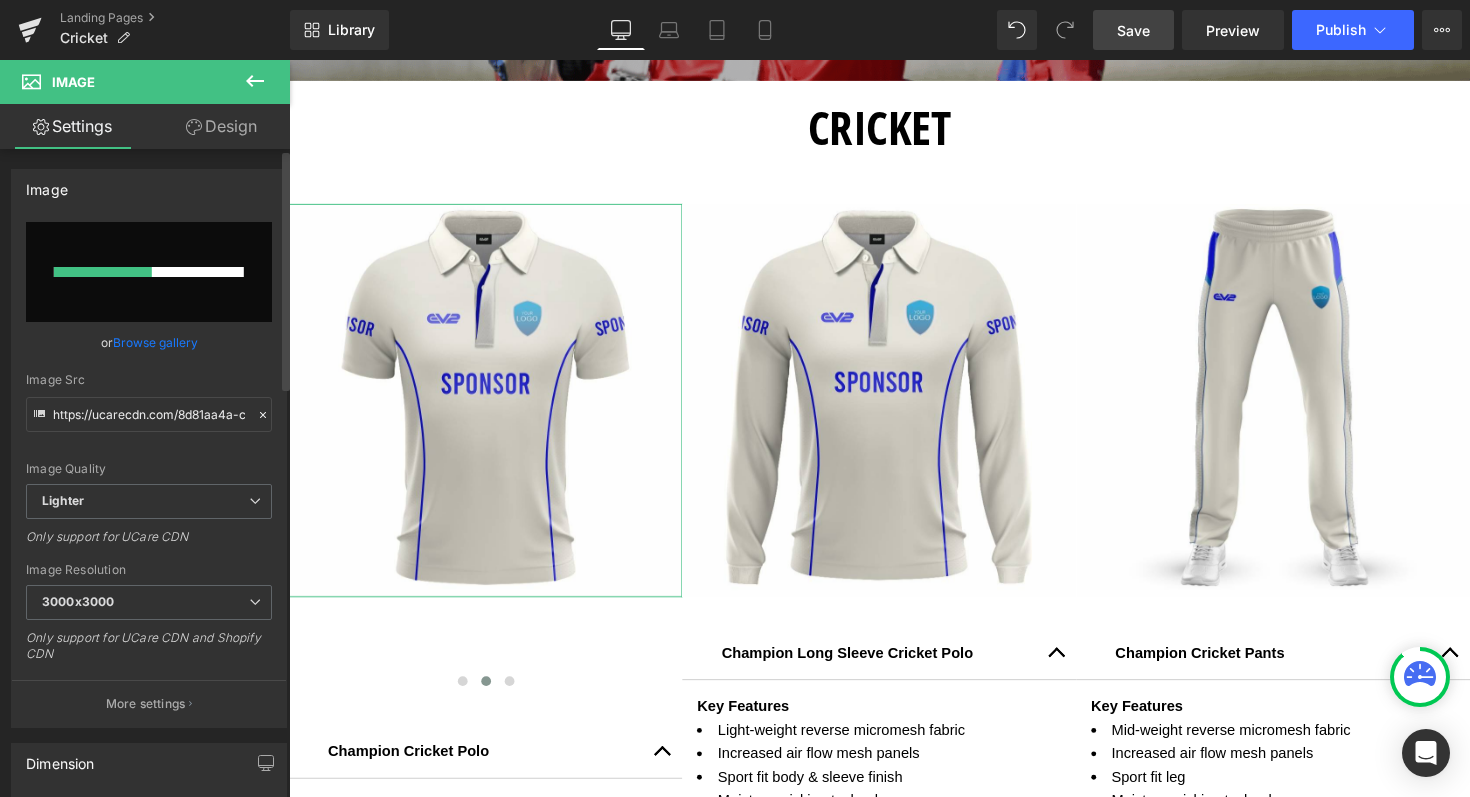 type 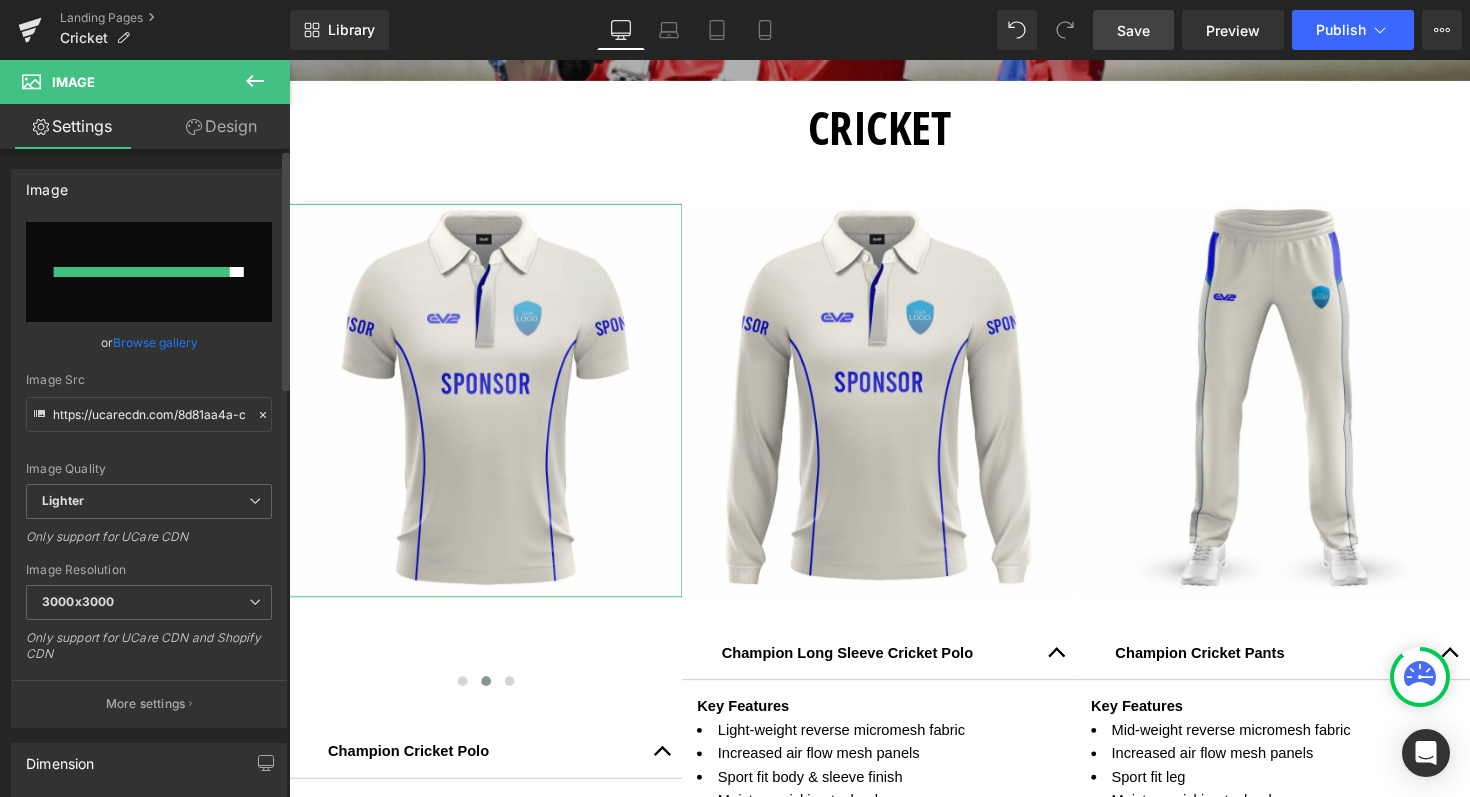 type on "https://ucarecdn.com/dbb2bf72-c0a2-4046-9da1-d6b9ee761d00/-/format/auto/-/preview/3000x3000/-/quality/lighter/Shop%20now%20_69_.png" 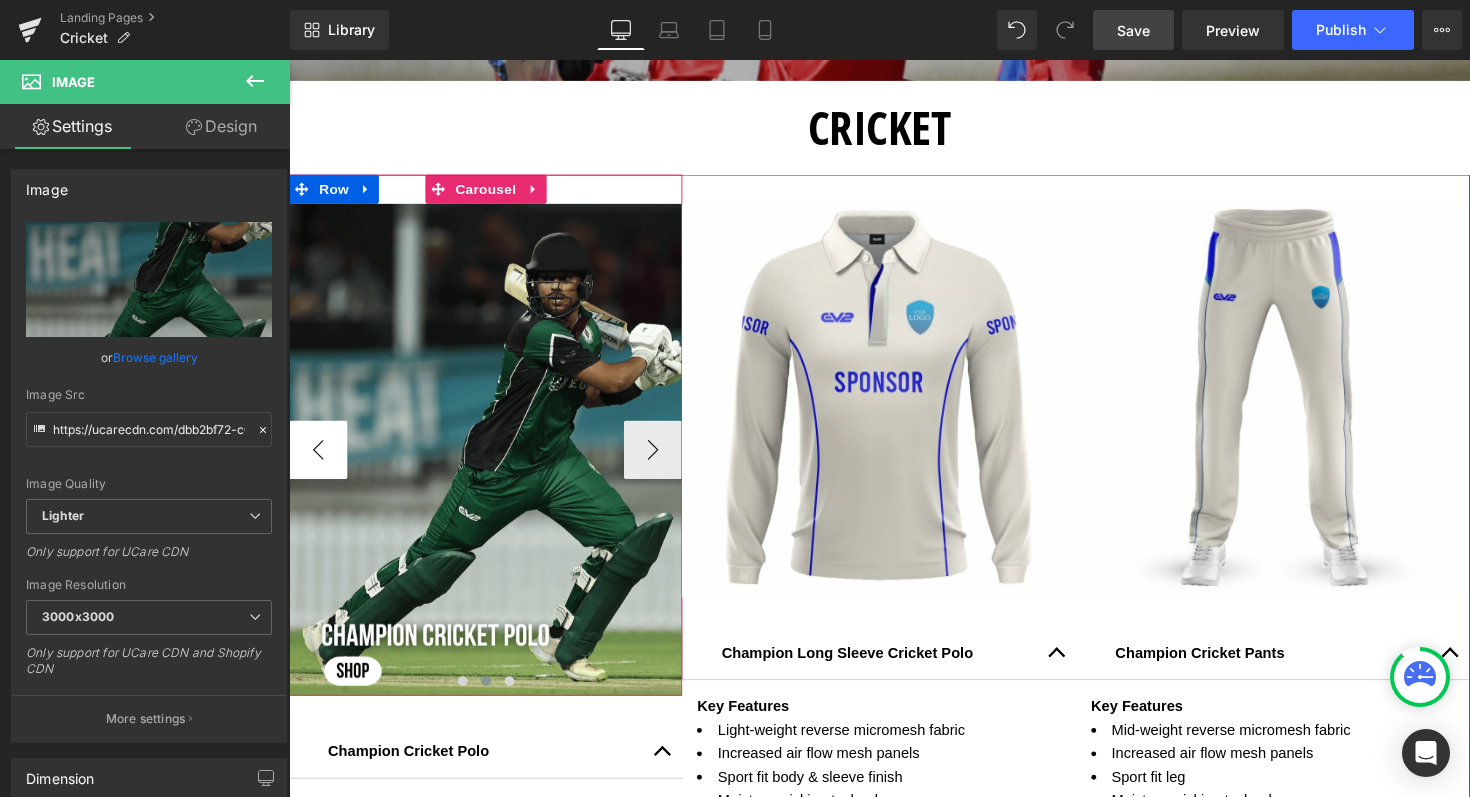 click on "‹" at bounding box center (319, 459) 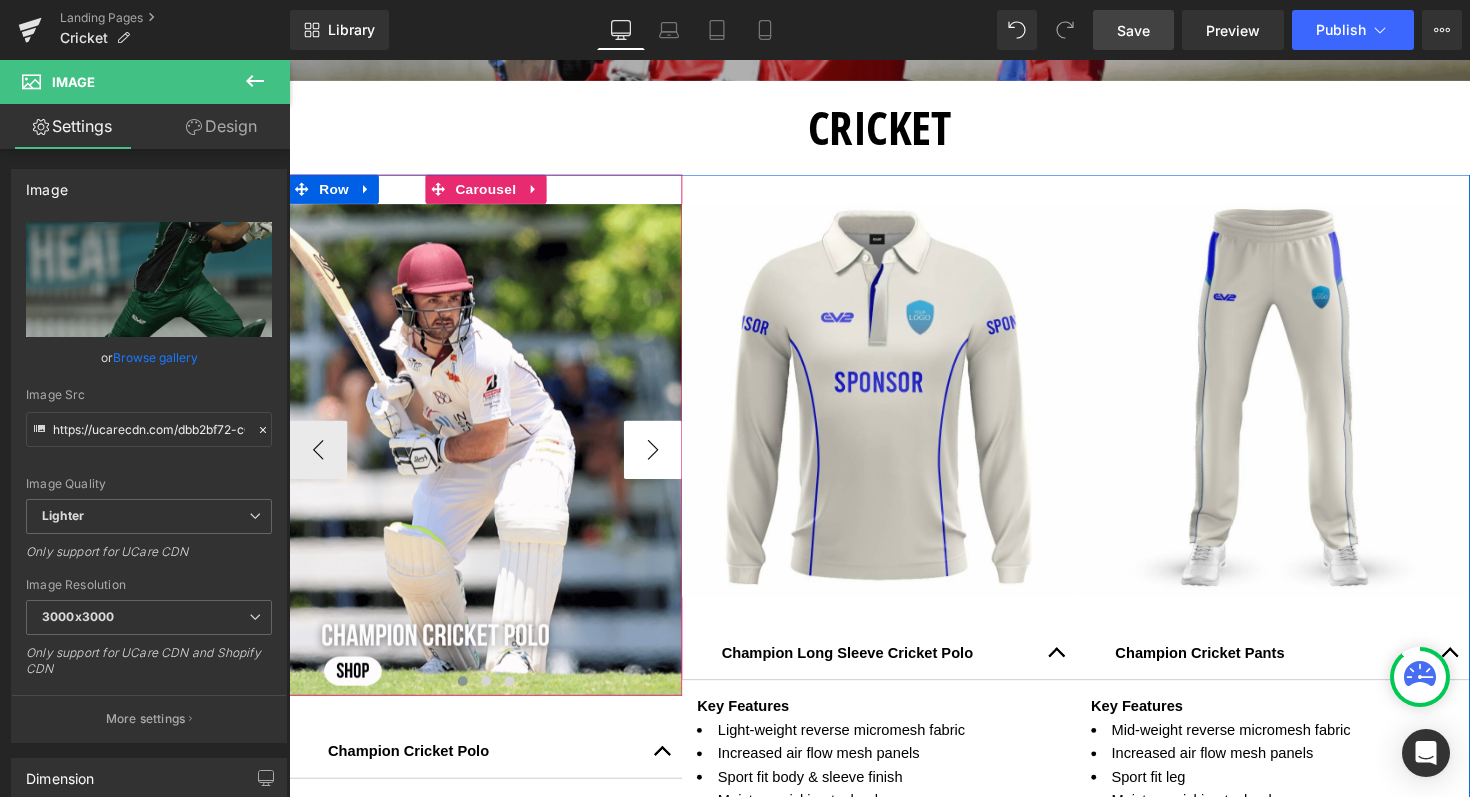 click on "›" at bounding box center (662, 459) 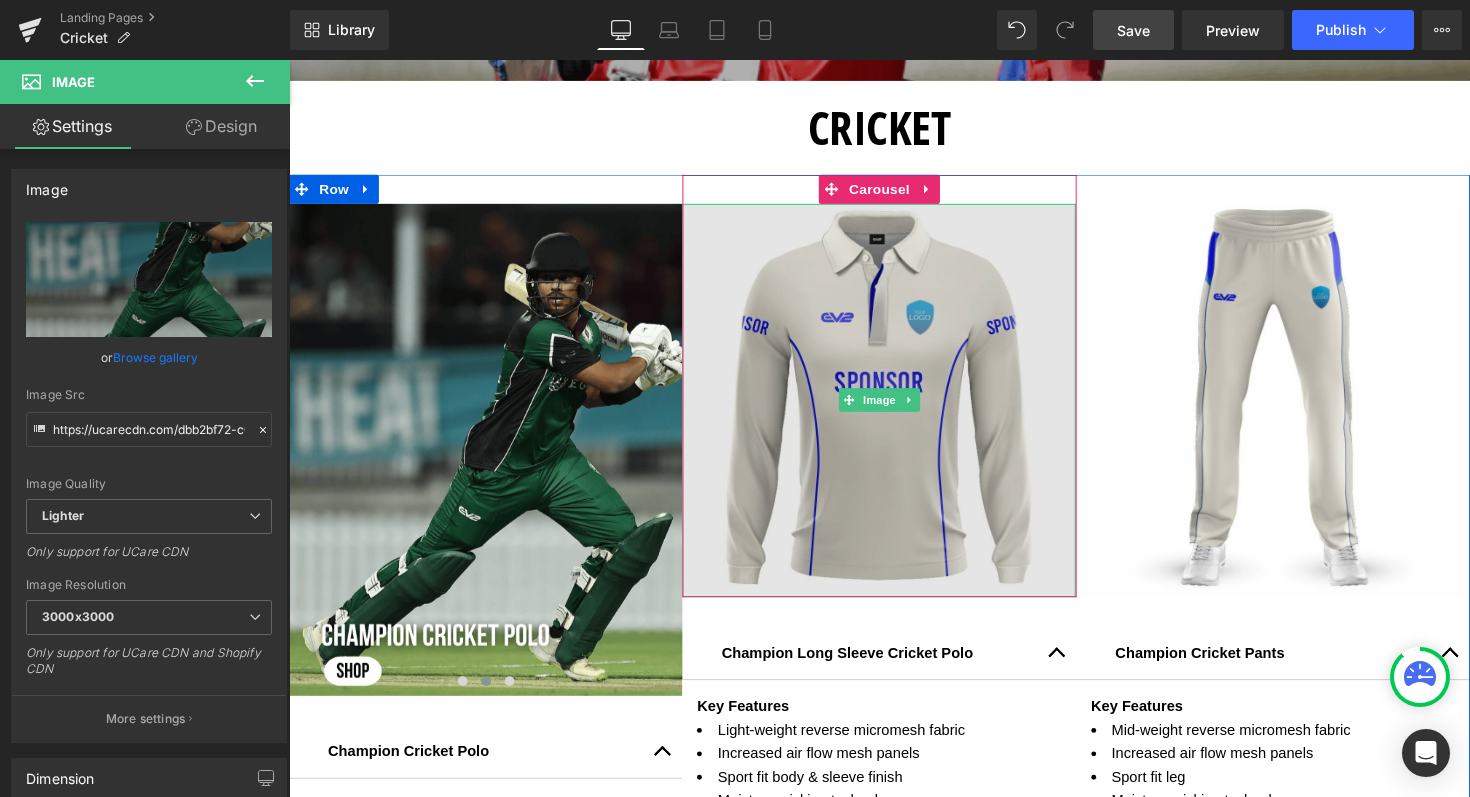 click at bounding box center (893, 408) 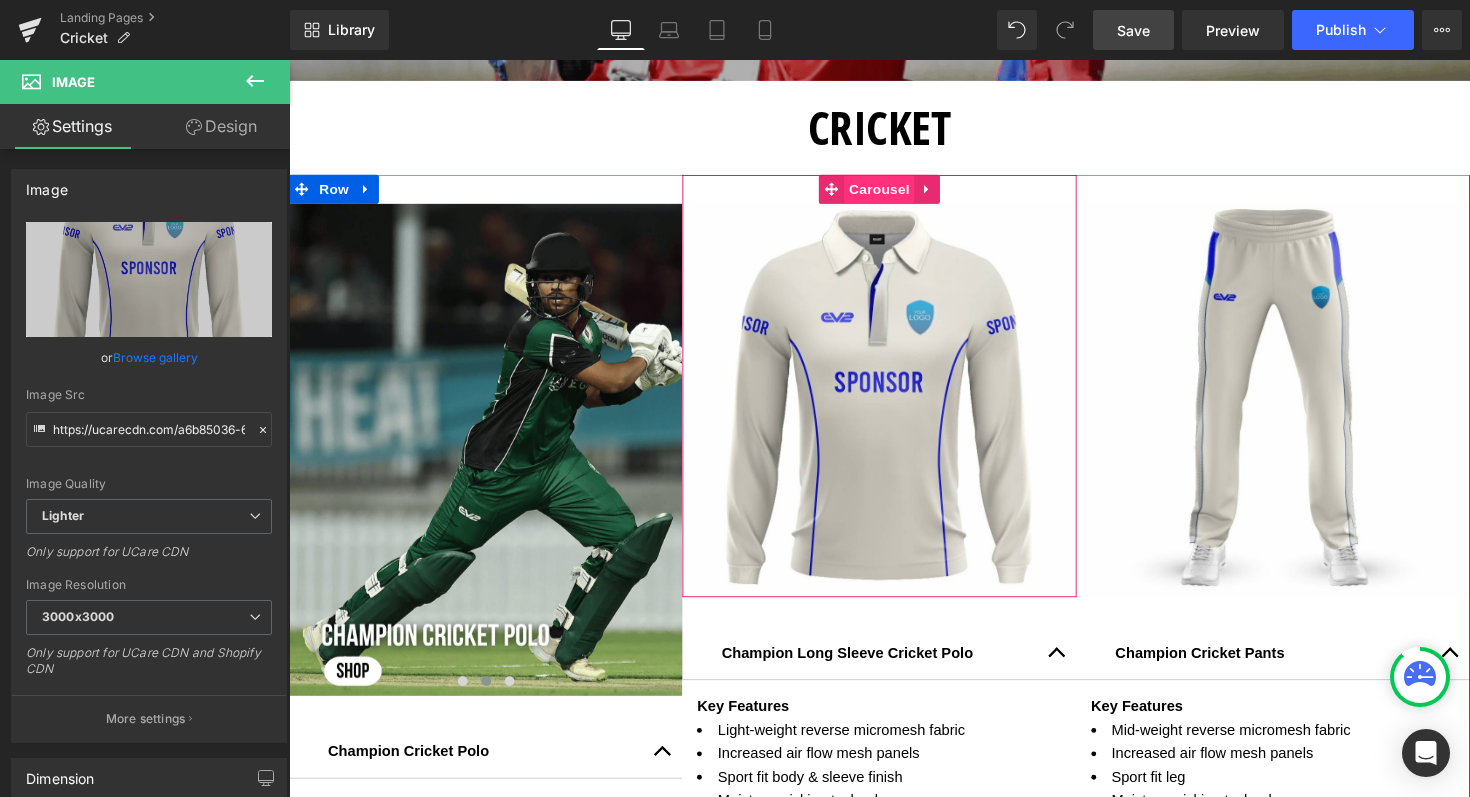 click on "Carousel" at bounding box center [894, 192] 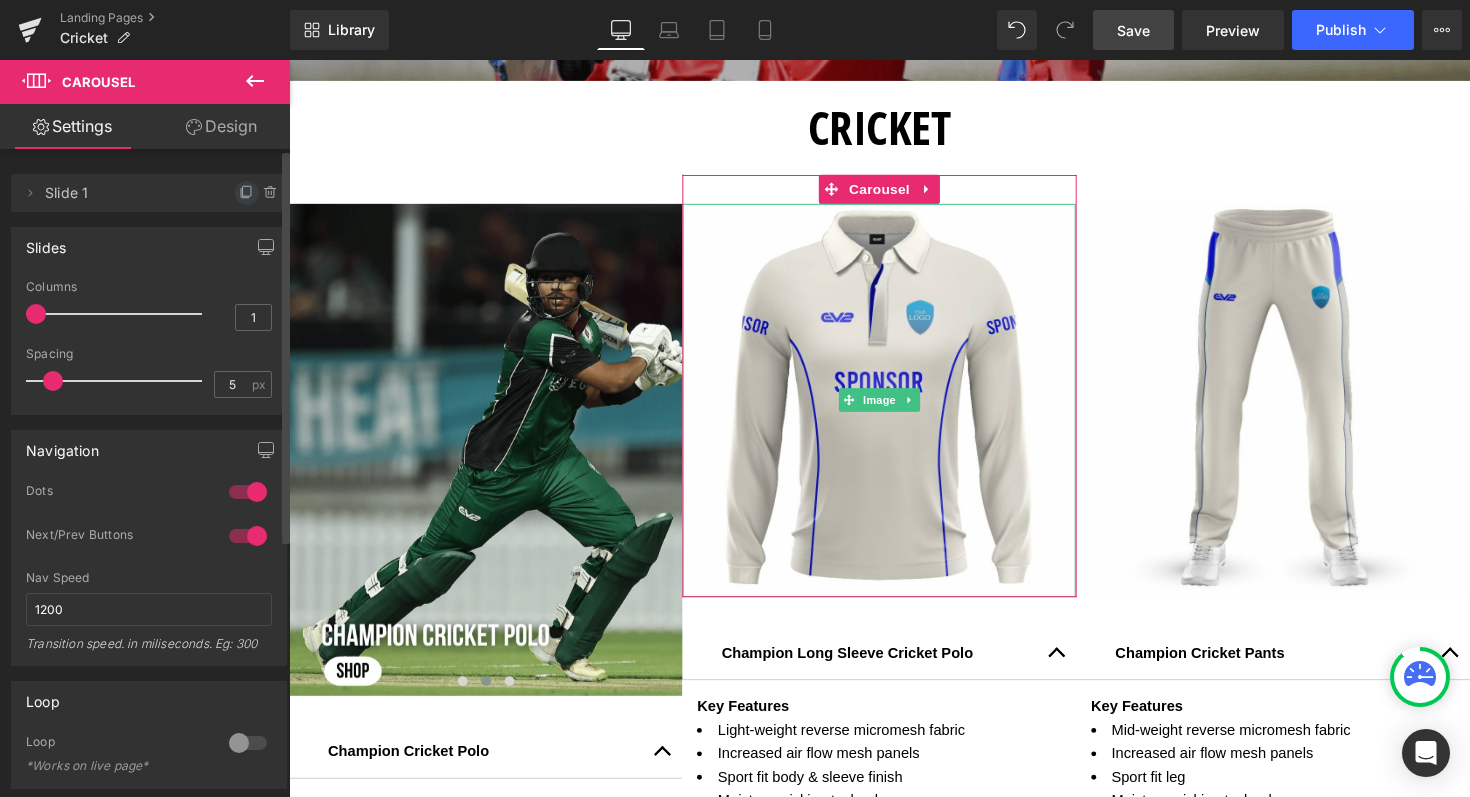 click 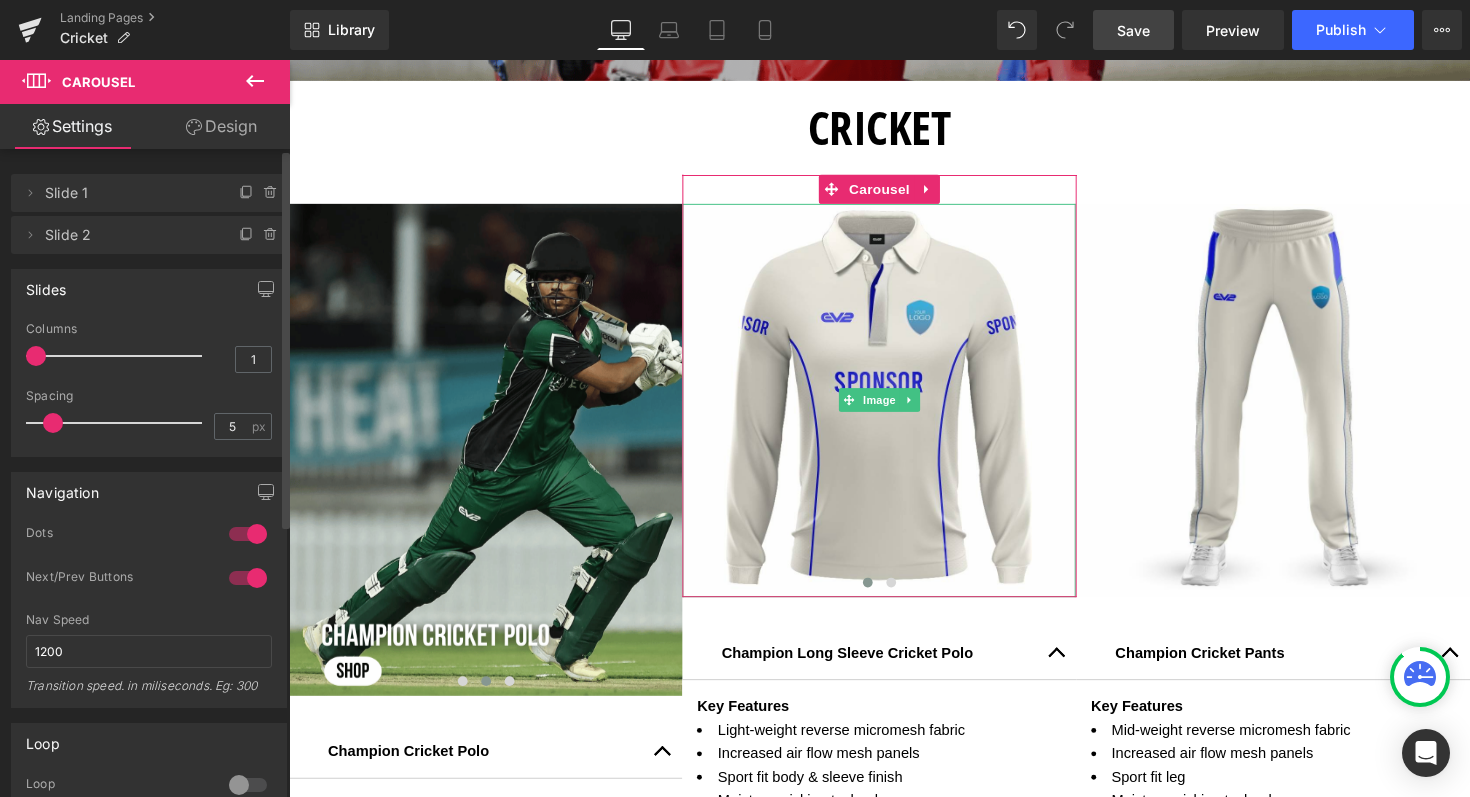 click on "Slide 1" at bounding box center (129, 193) 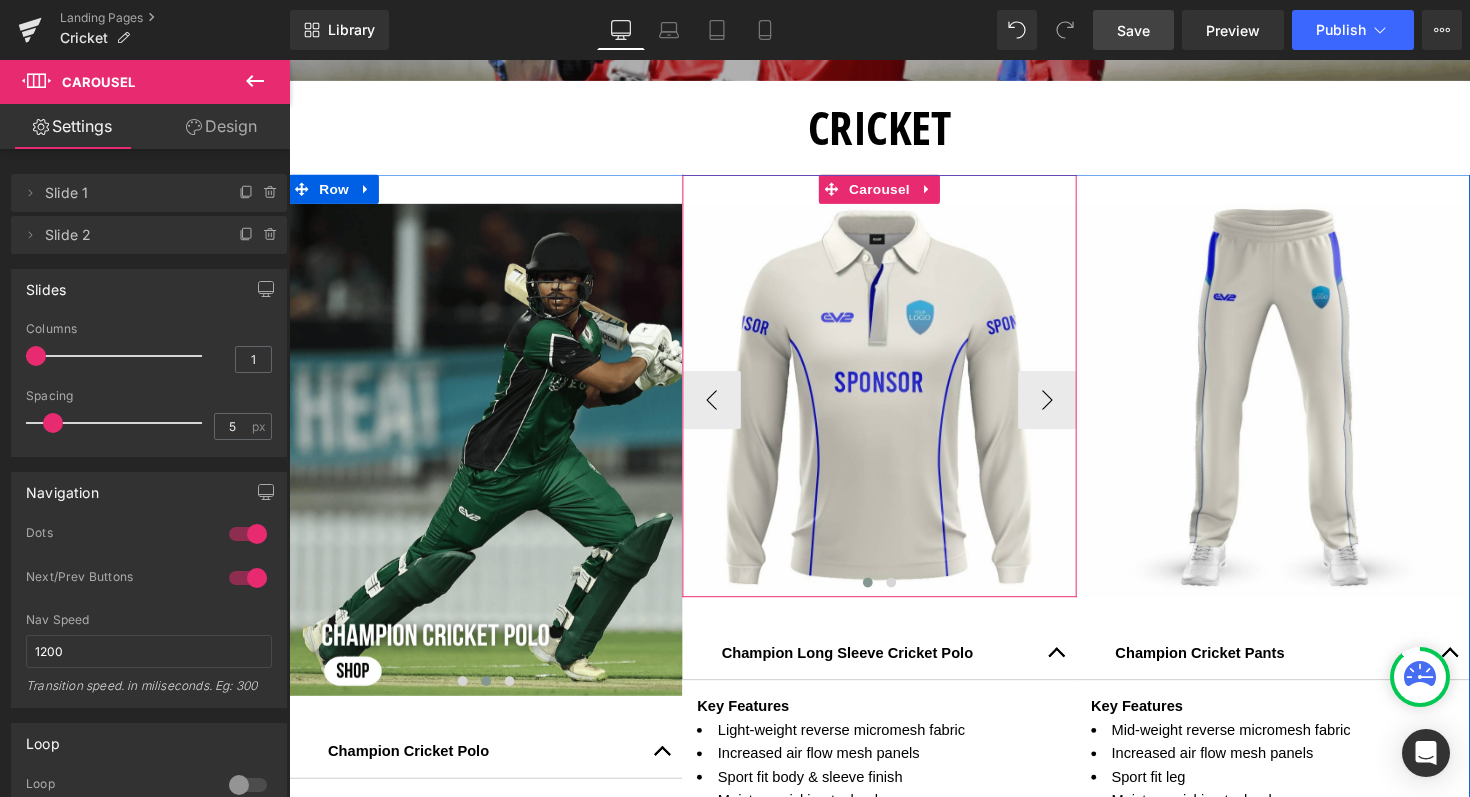 click at bounding box center (882, 595) 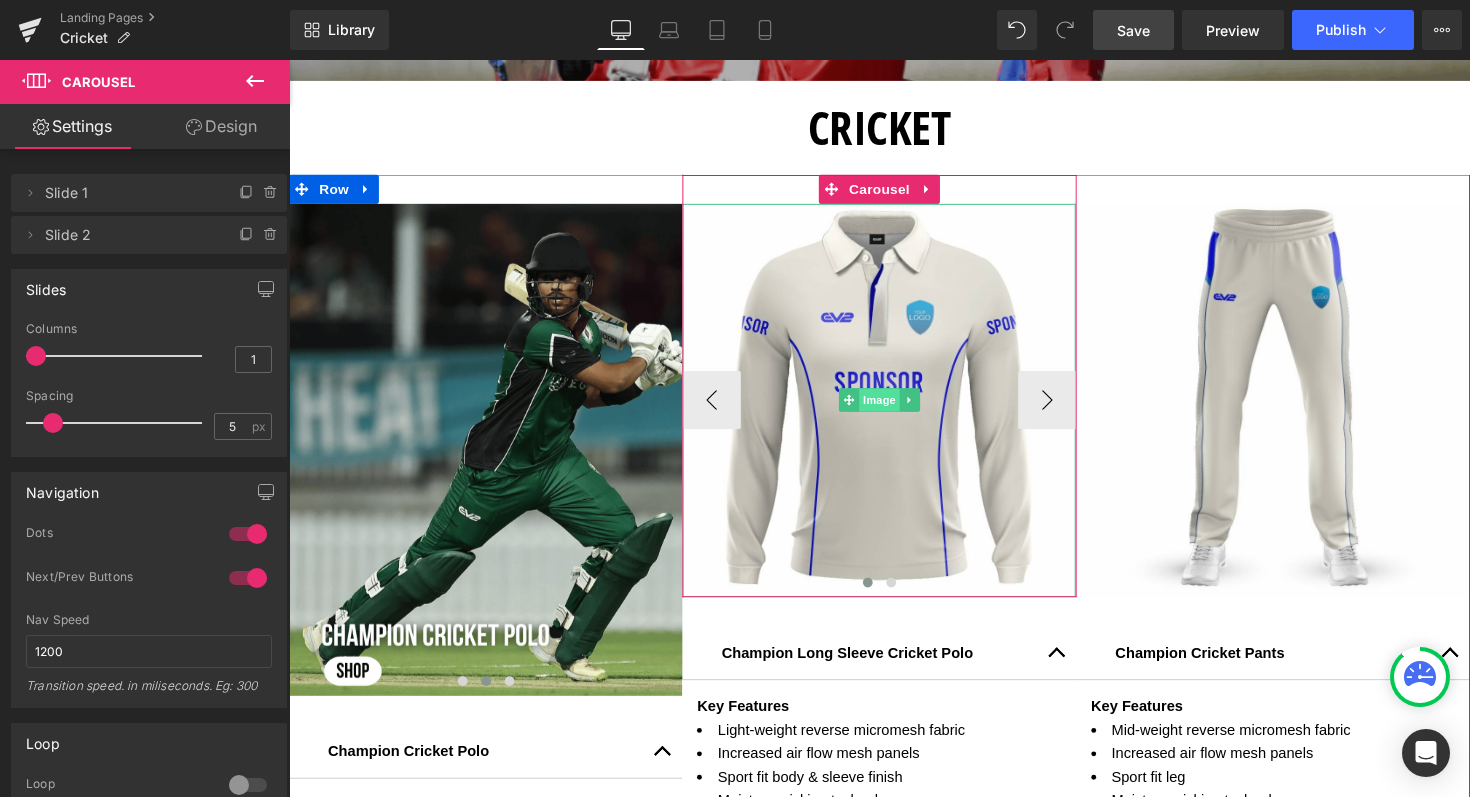 click on "Image" at bounding box center (894, 408) 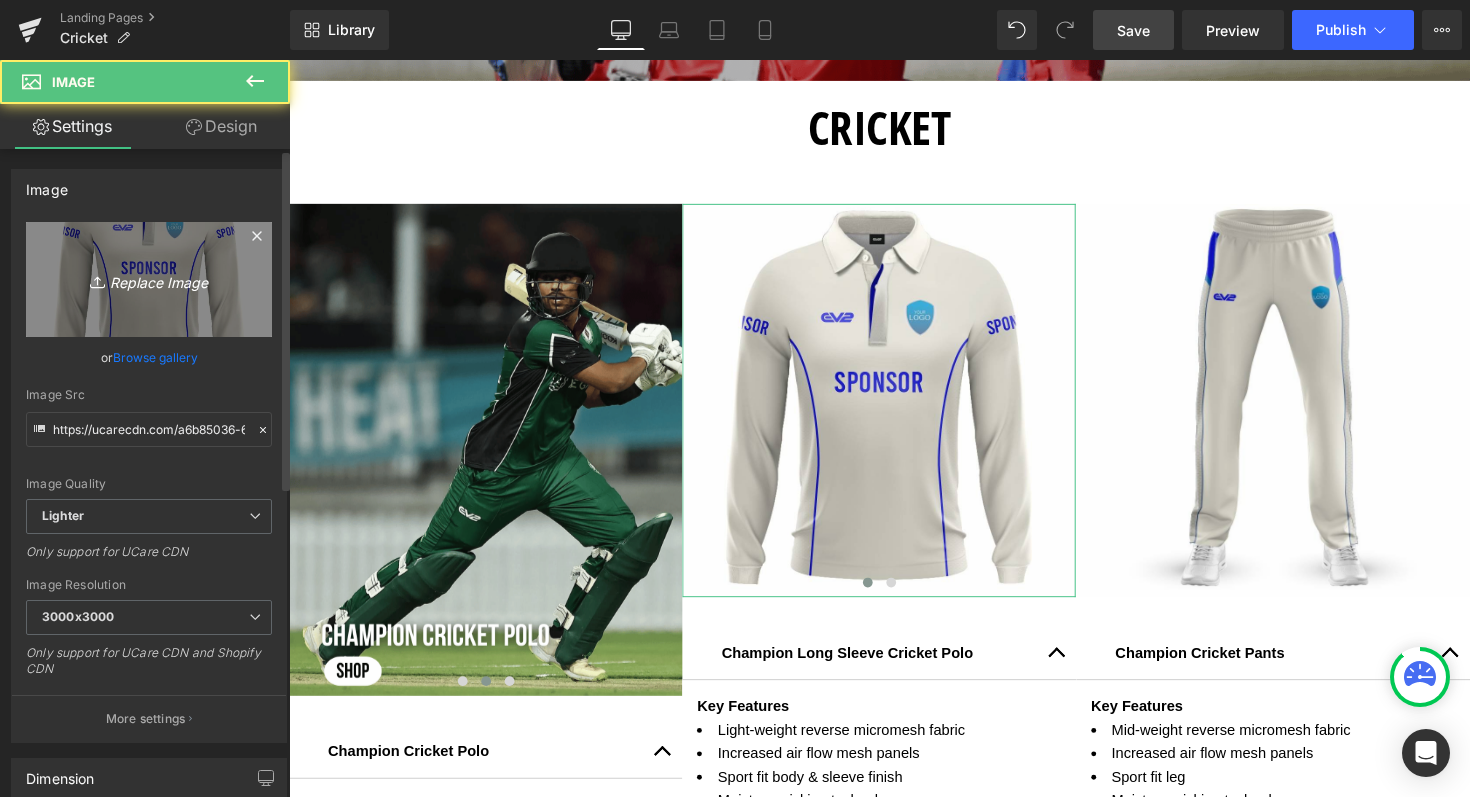click on "Replace Image" at bounding box center [149, 279] 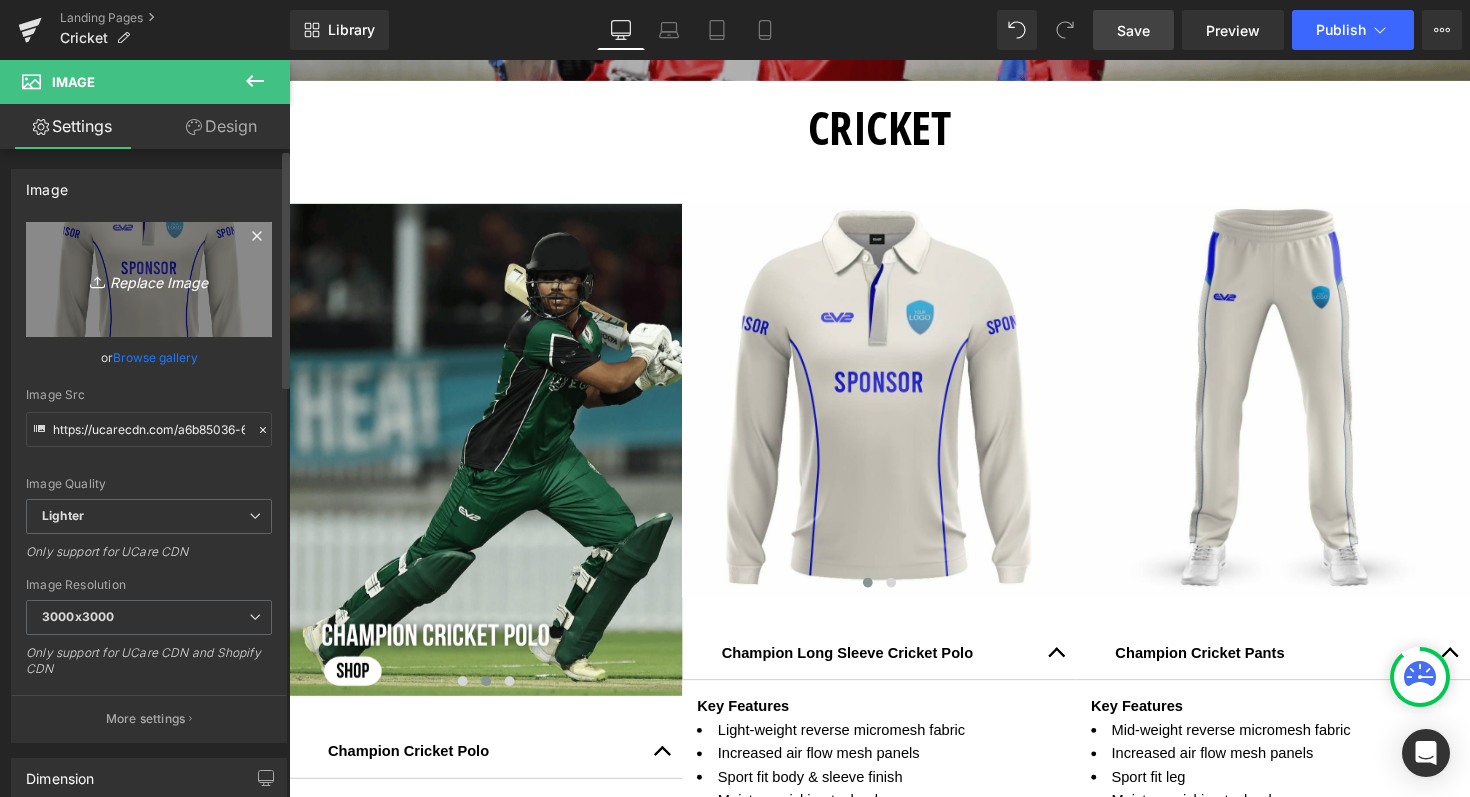type on "C:\fakepath\Shop now (73).png" 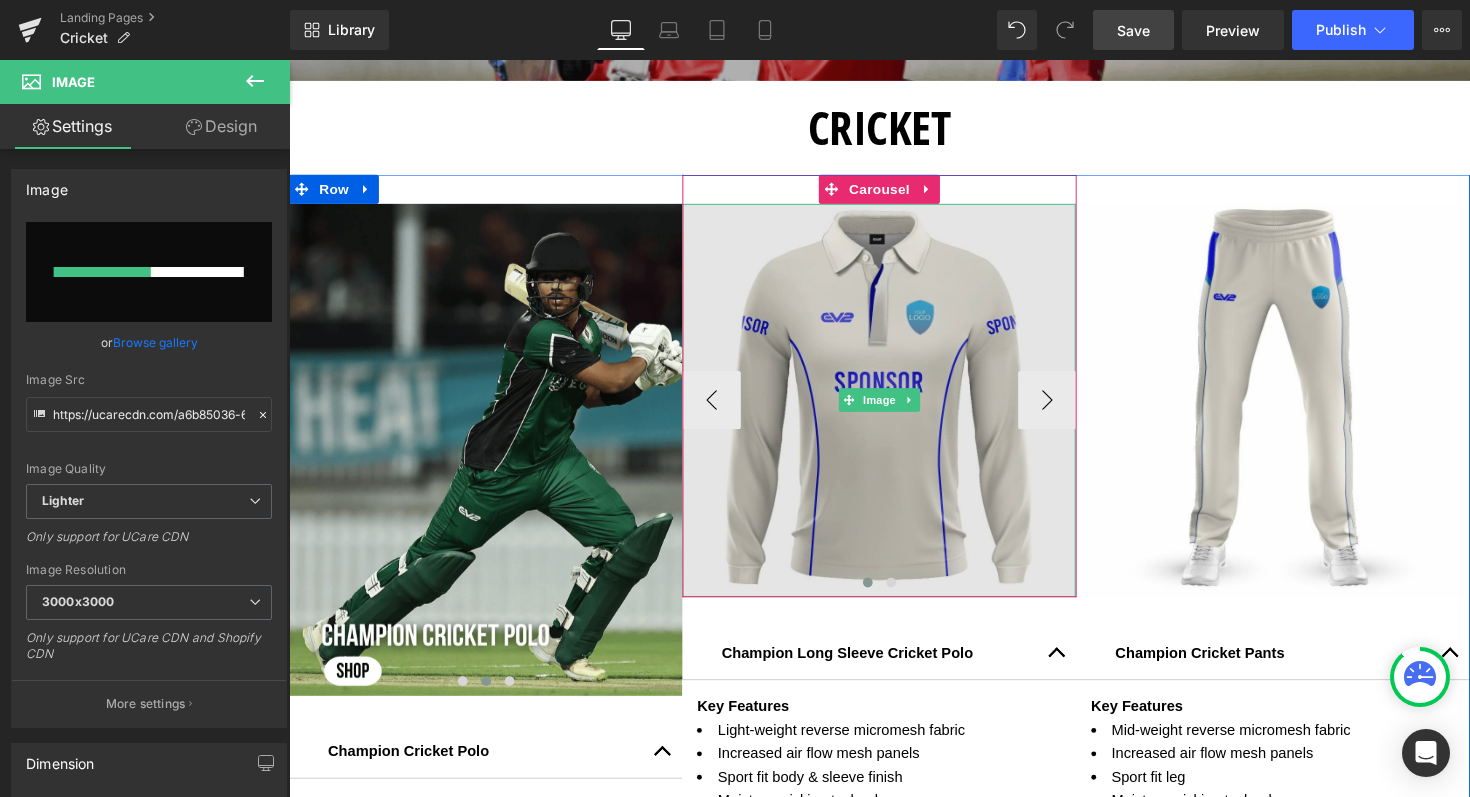 type 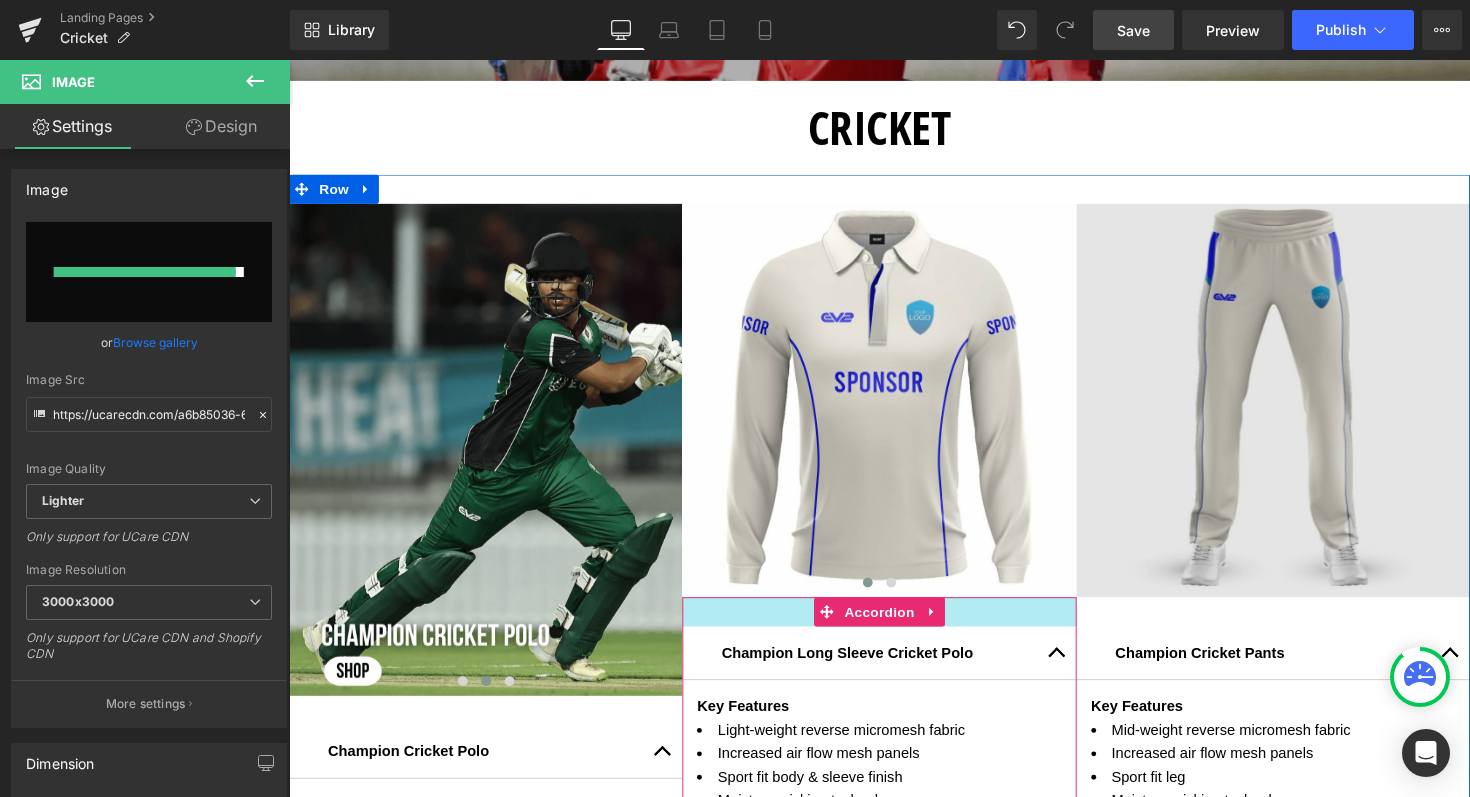 type on "https://ucarecdn.com/3864cf40-ac3f-4c81-ab61-1e36b1b49657/-/format/auto/-/preview/3000x3000/-/quality/lighter/Shop%20now%20_73_.png" 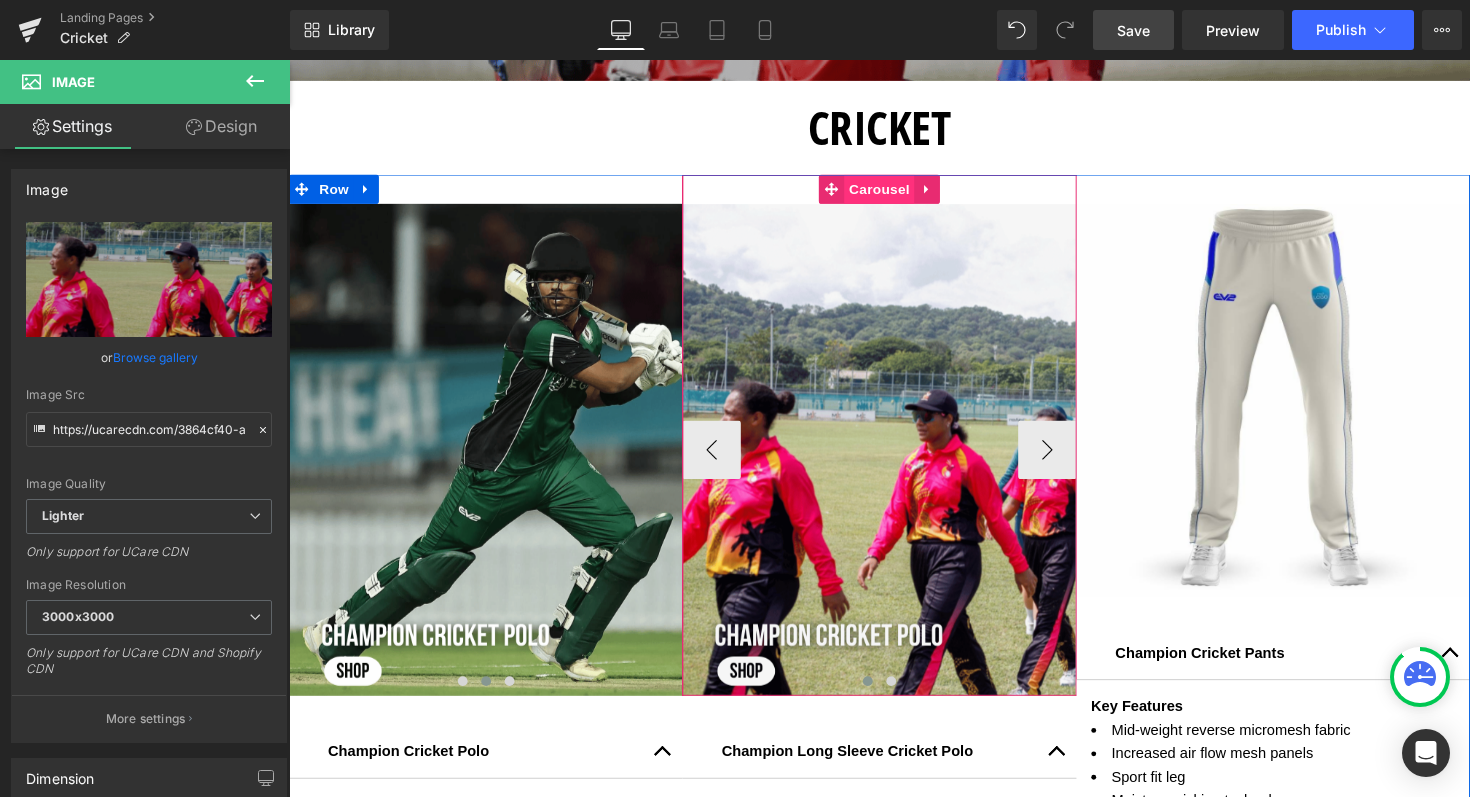 click on "Carousel" at bounding box center (894, 192) 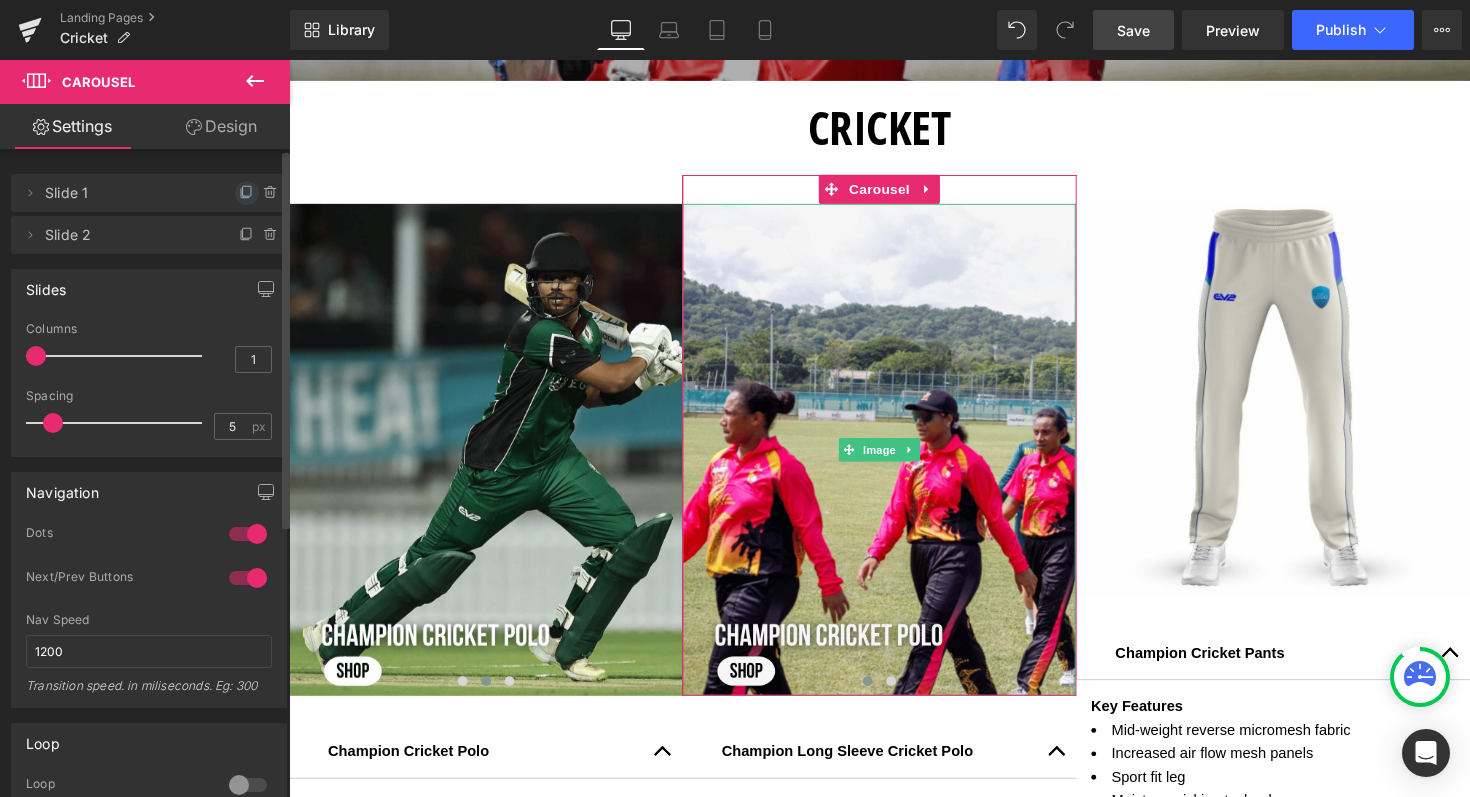 click 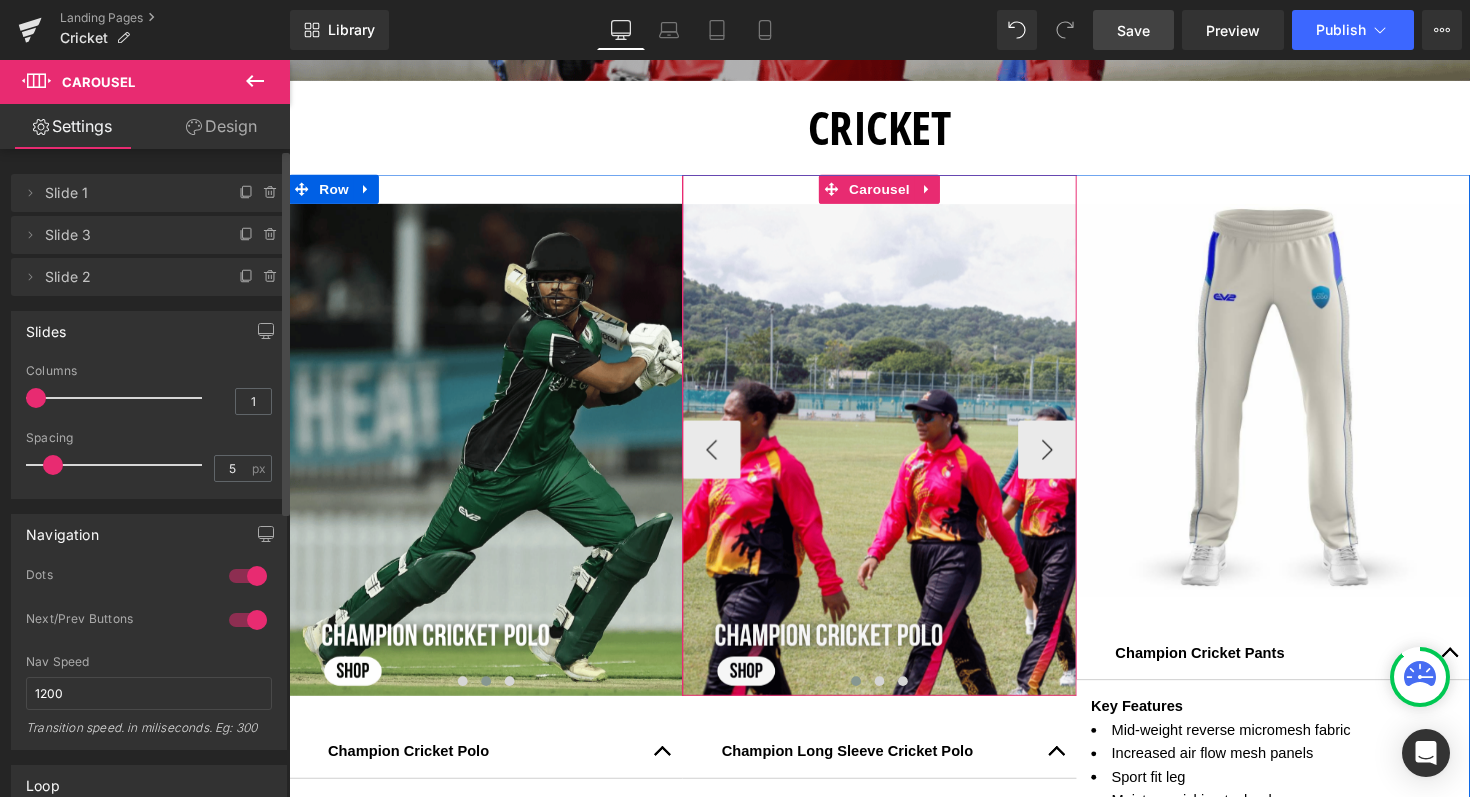 click at bounding box center [870, 696] 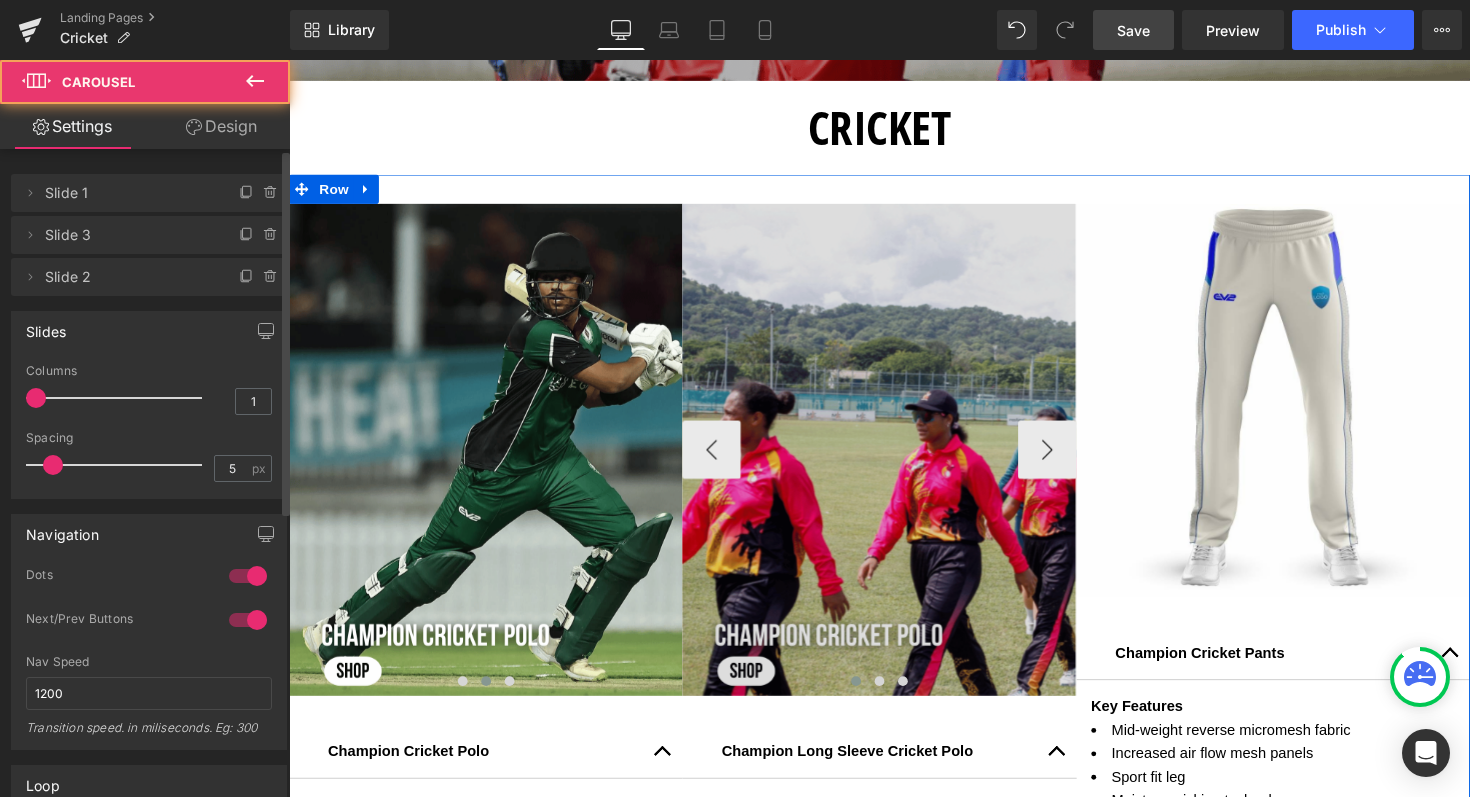 click at bounding box center (893, 459) 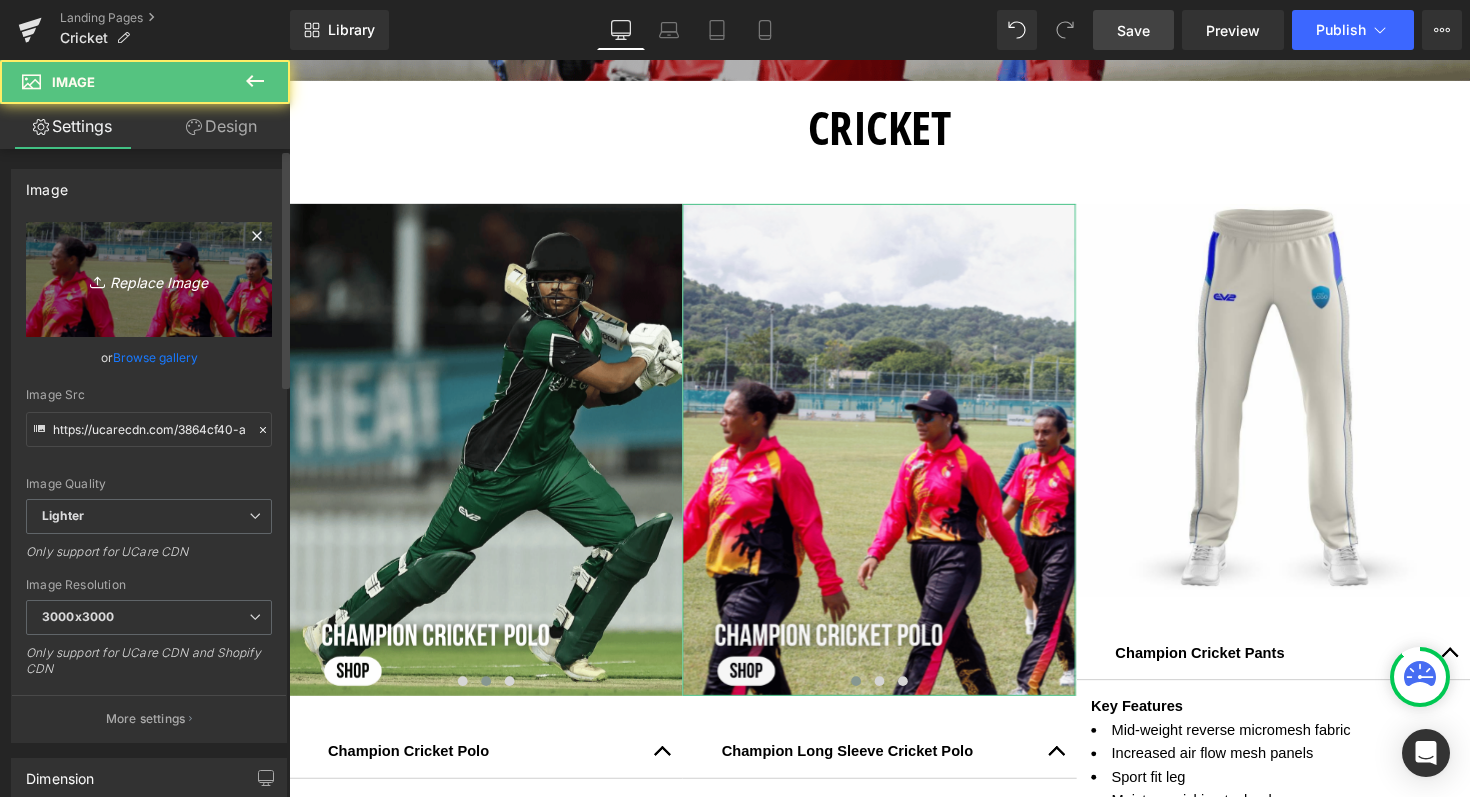 click on "Replace Image" at bounding box center (149, 279) 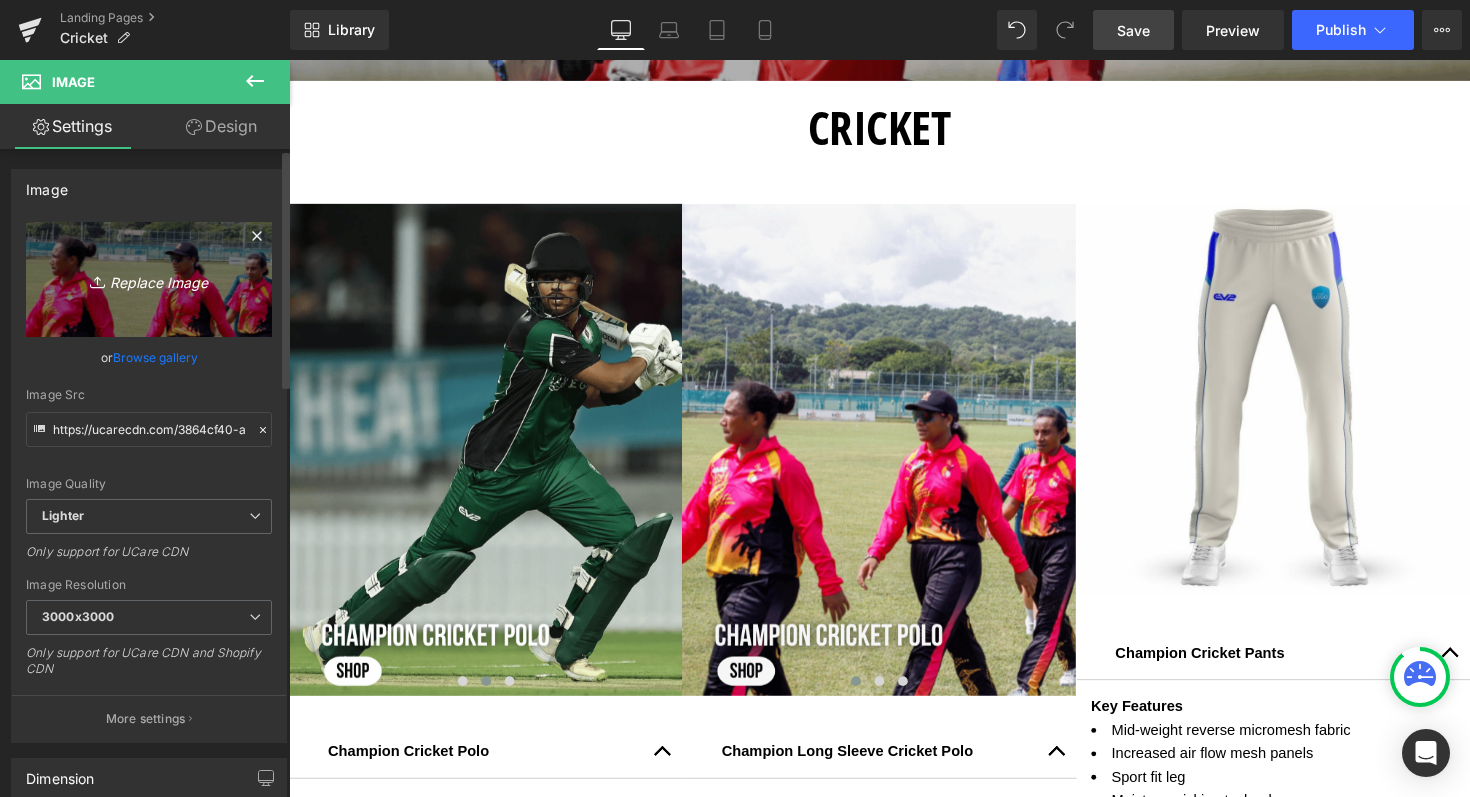type on "C:\fakepath\Shop now (71).png" 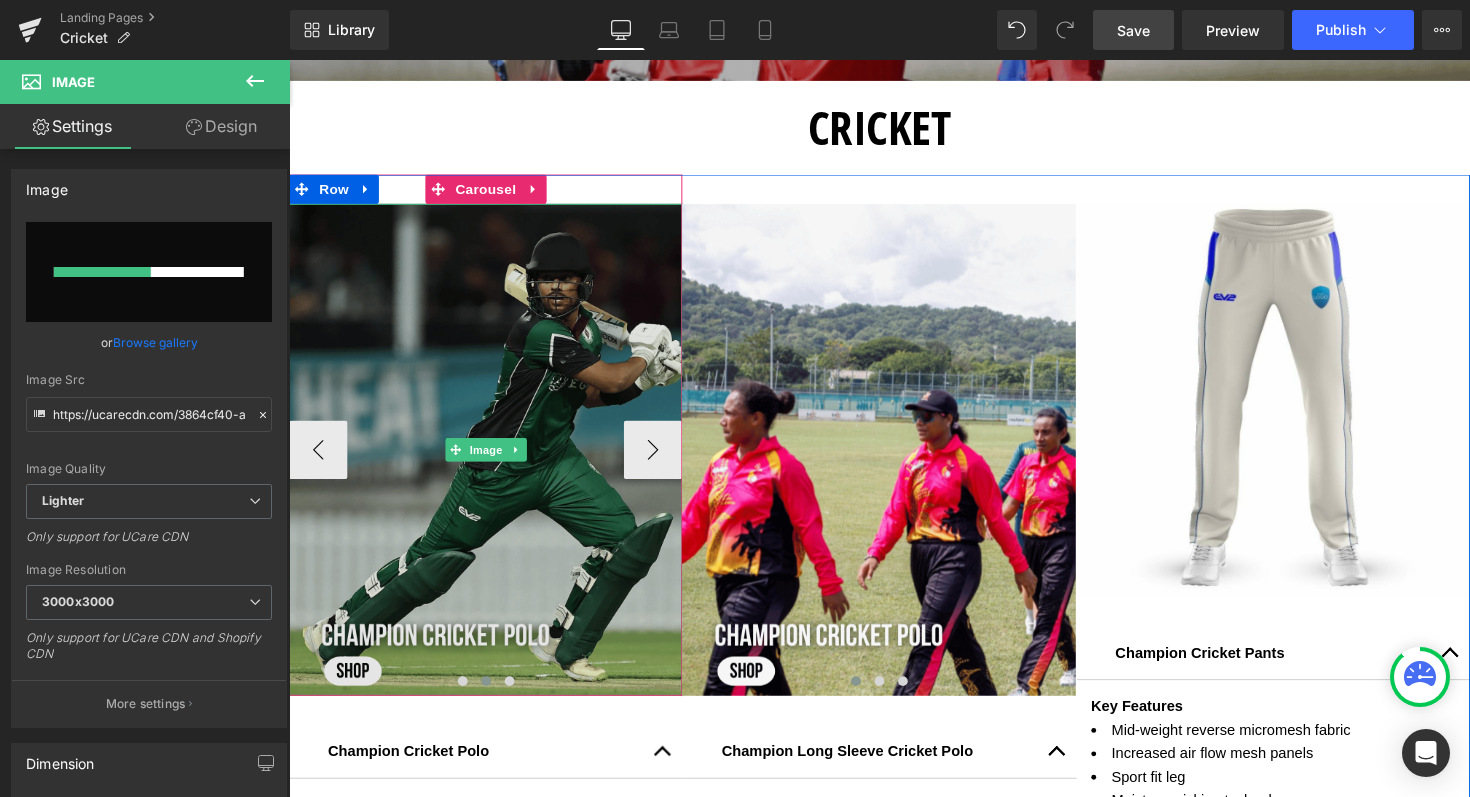 type 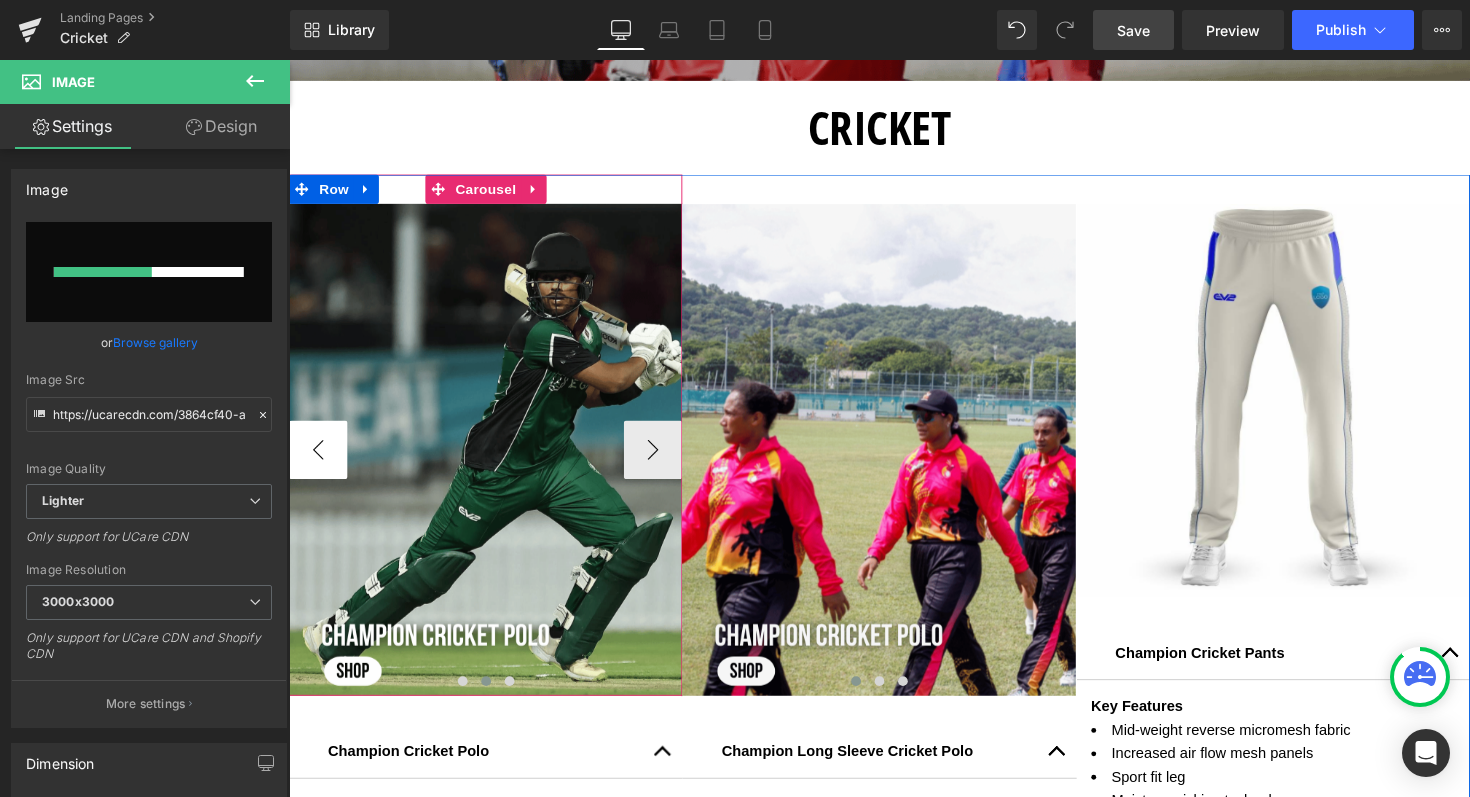 click on "‹" at bounding box center (319, 459) 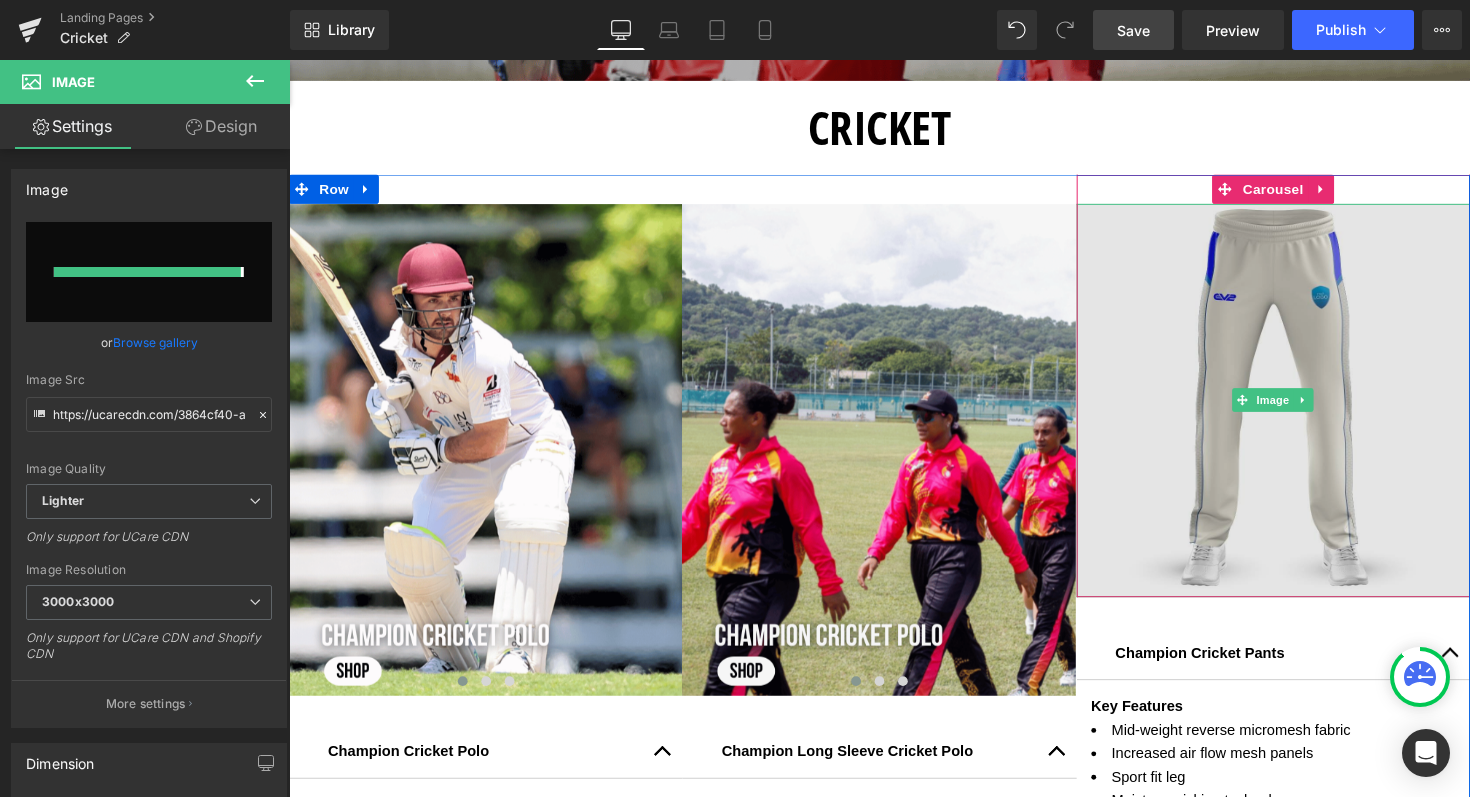 type on "https://ucarecdn.com/496009f2-e5f1-4fad-b281-dfae05780885/-/format/auto/-/preview/3000x3000/-/quality/lighter/Shop%20now%20_71_.png" 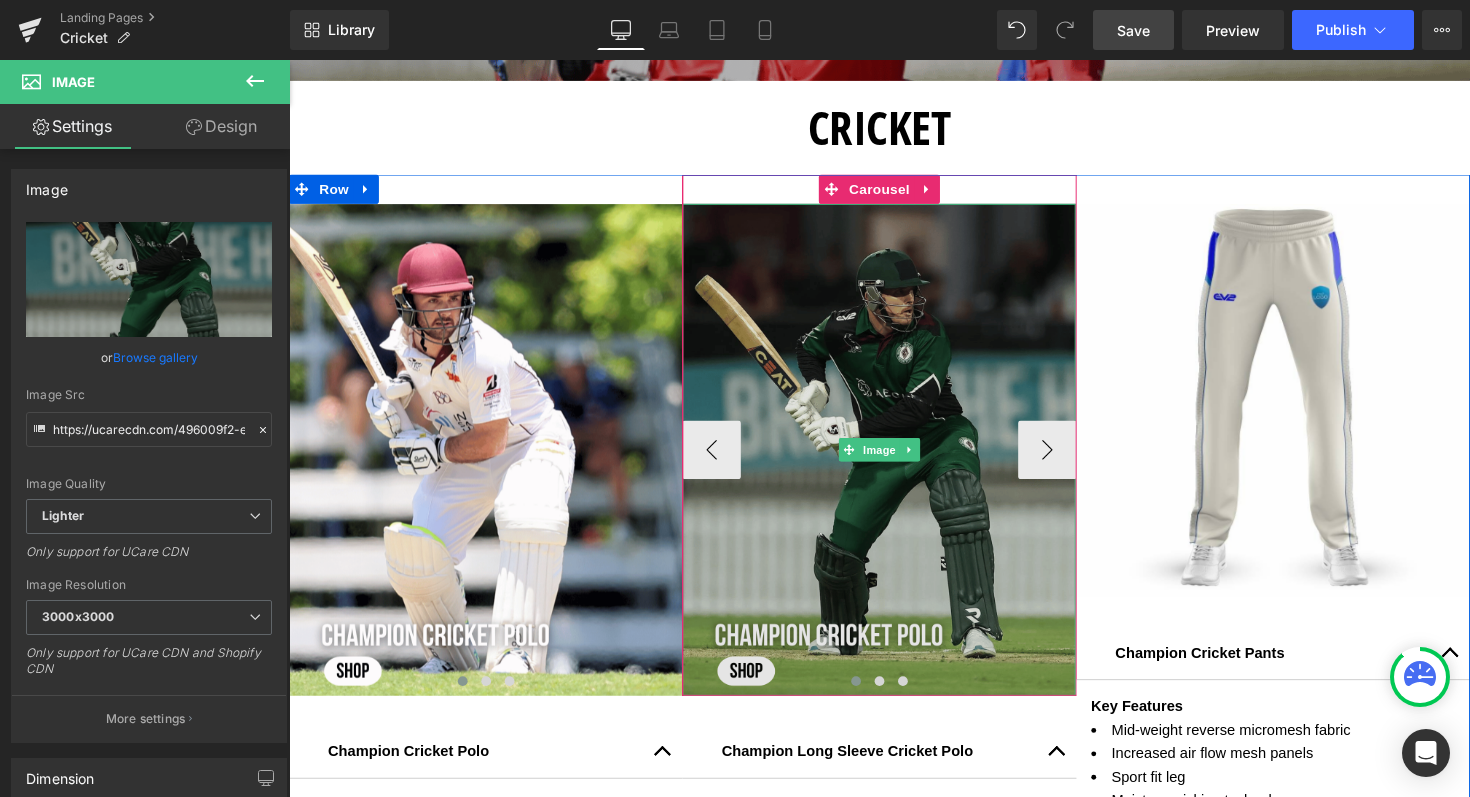 click at bounding box center (893, 459) 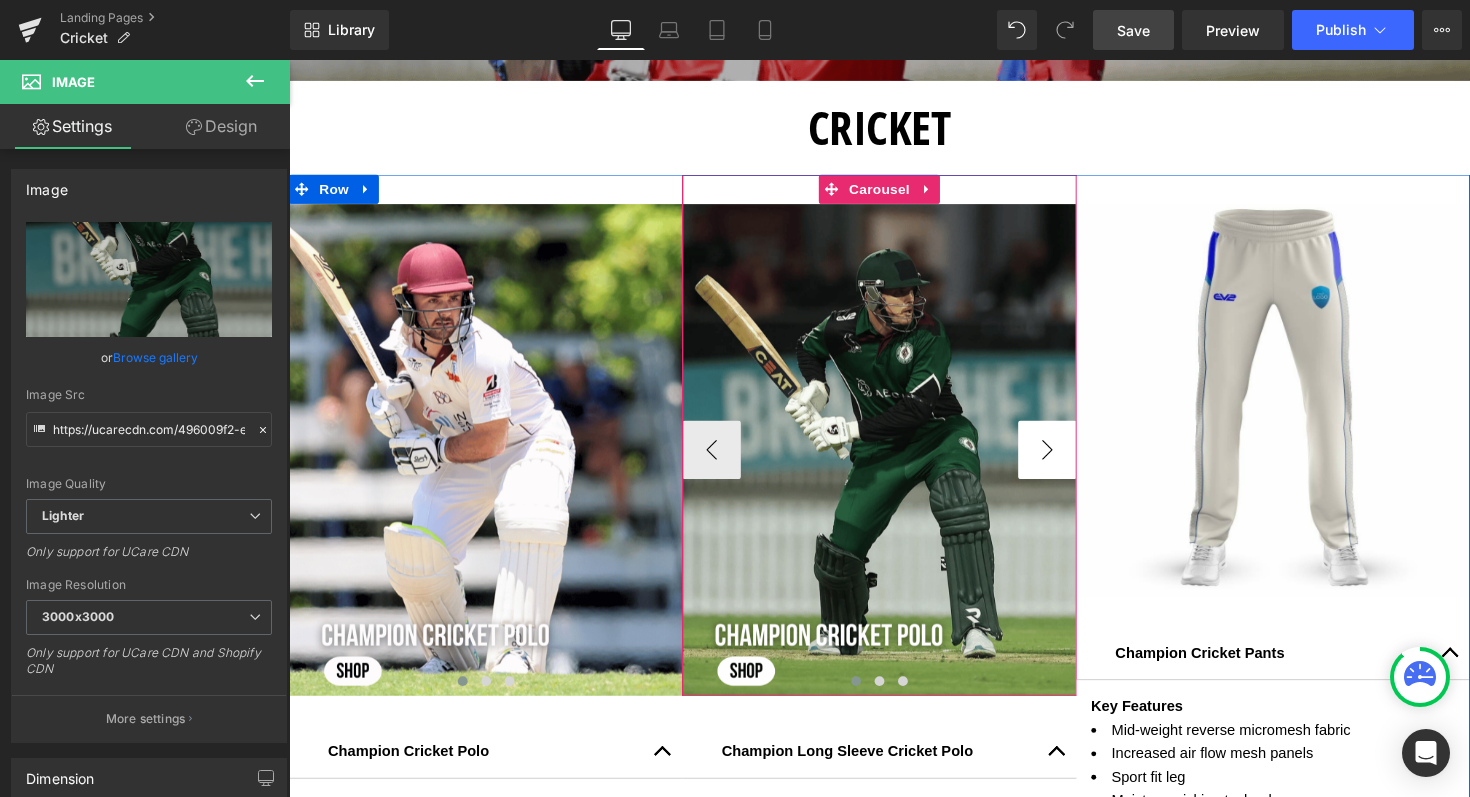 click on "›" at bounding box center (1066, 459) 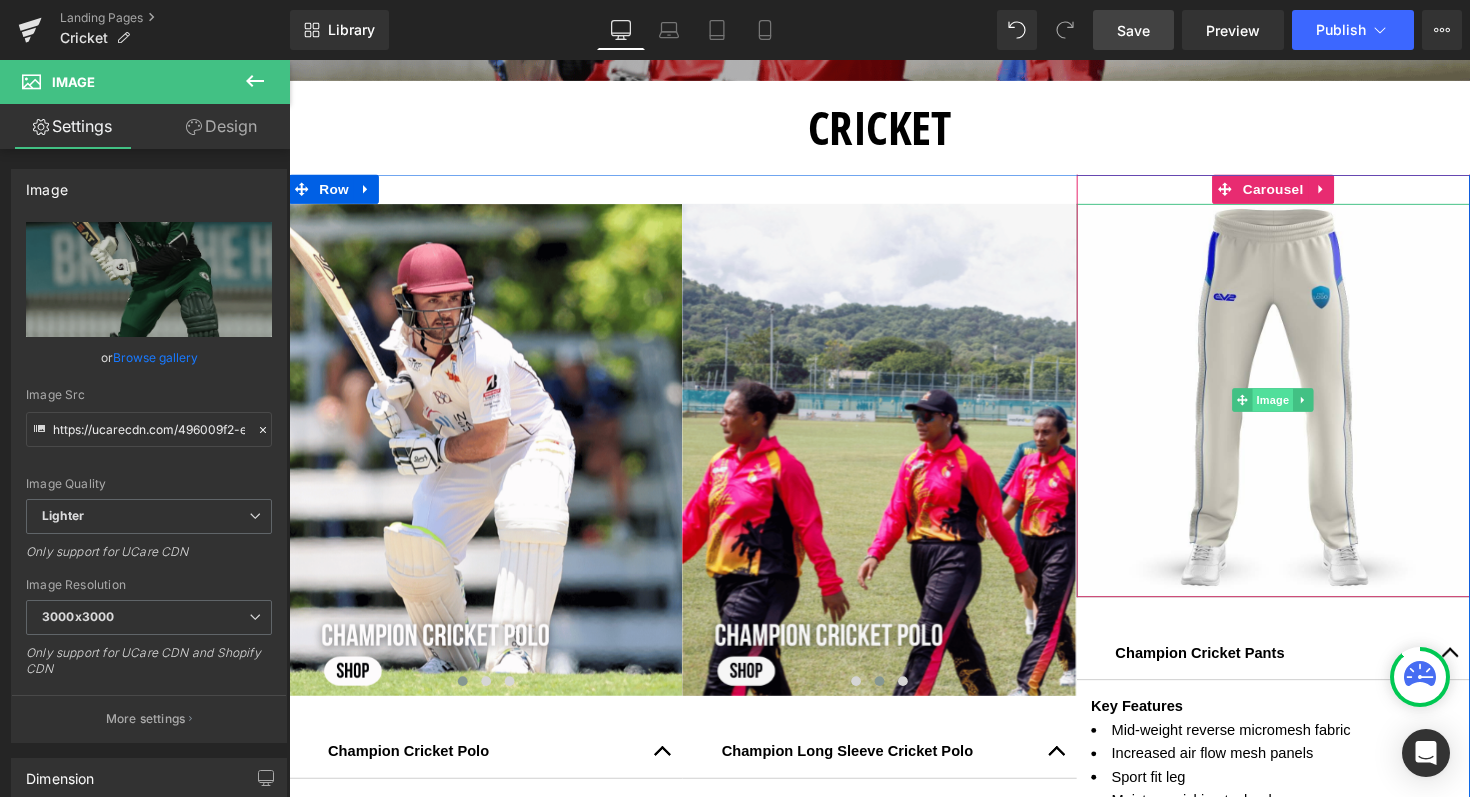 click on "Image" at bounding box center (1297, 408) 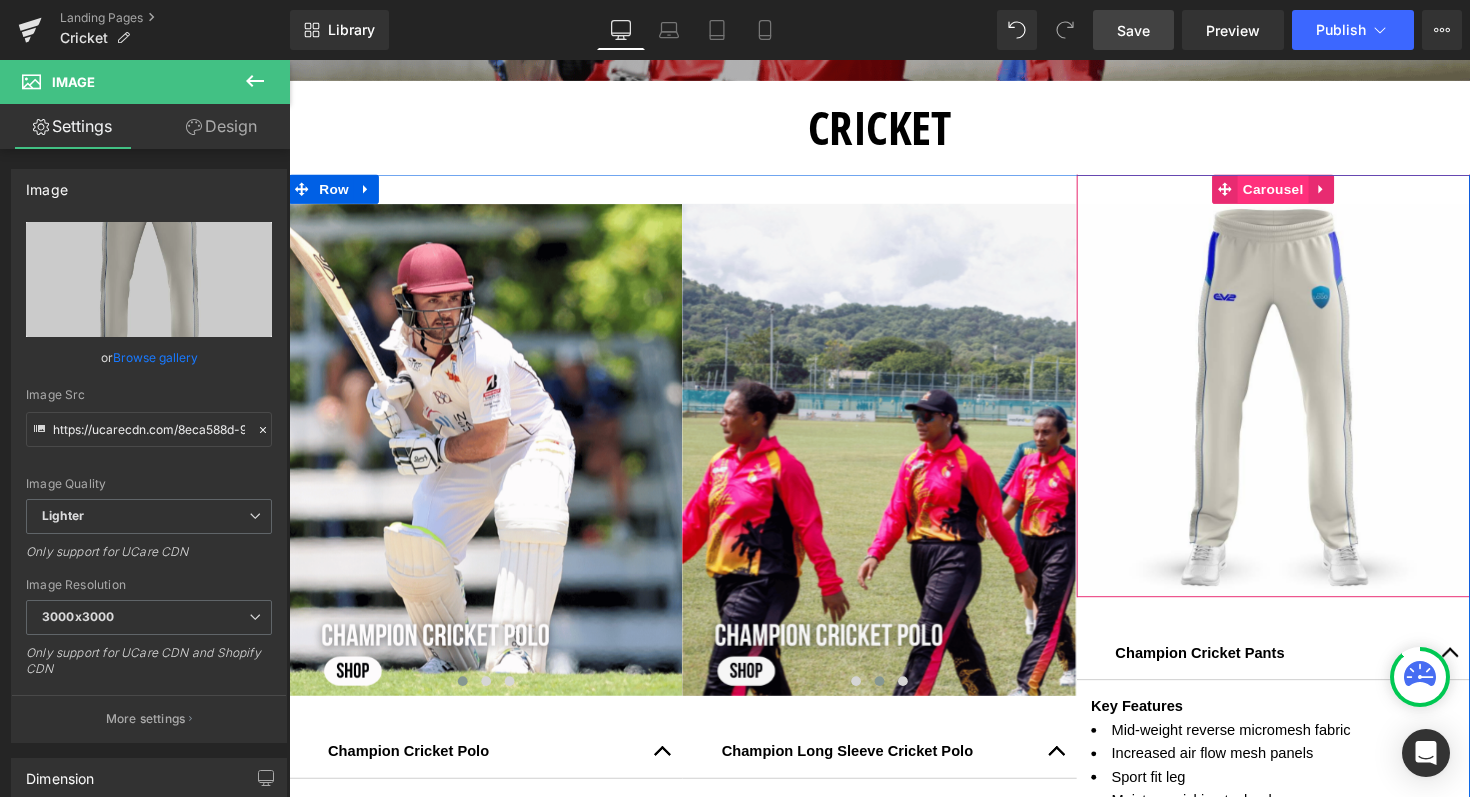 click on "Carousel" at bounding box center [1297, 192] 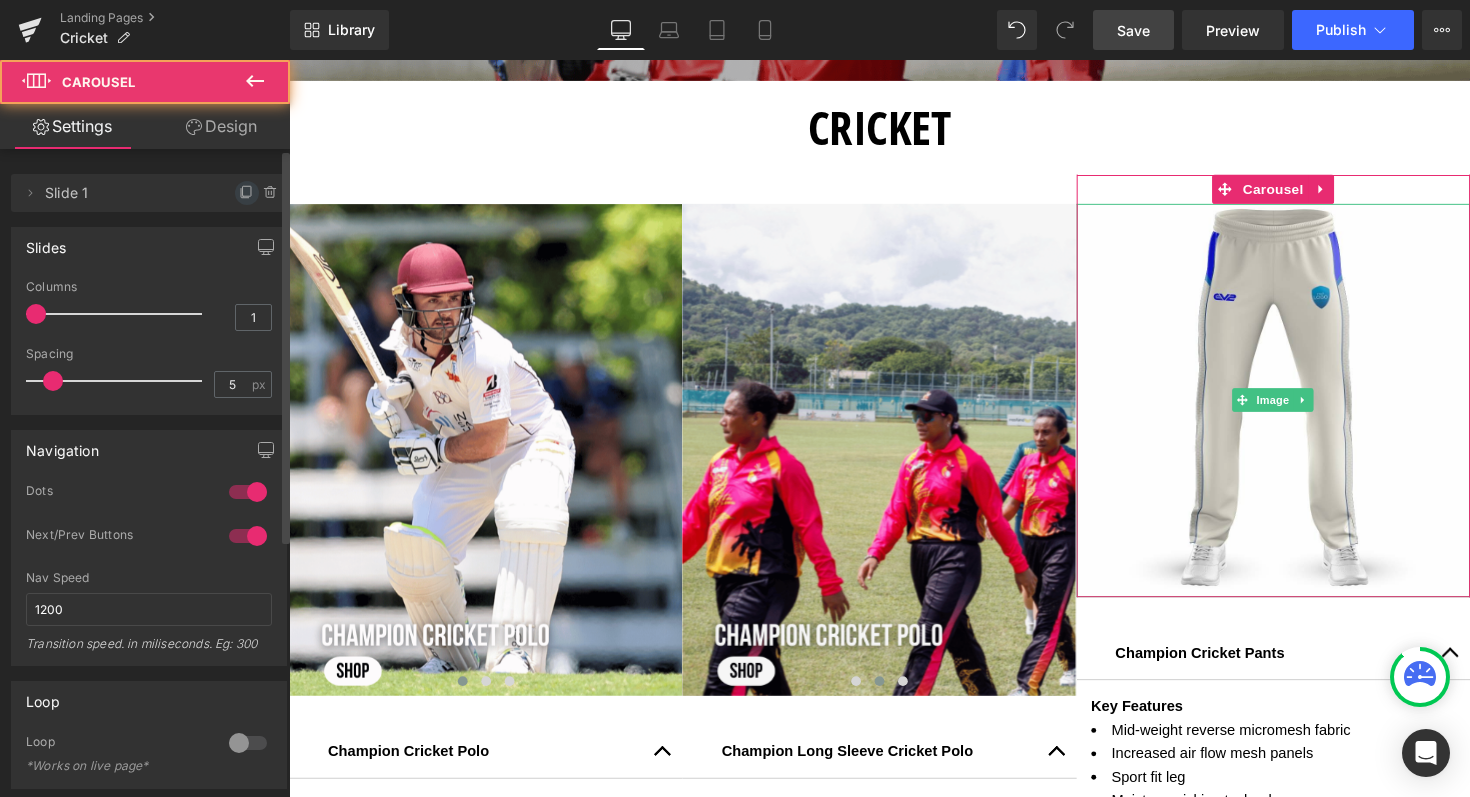 click 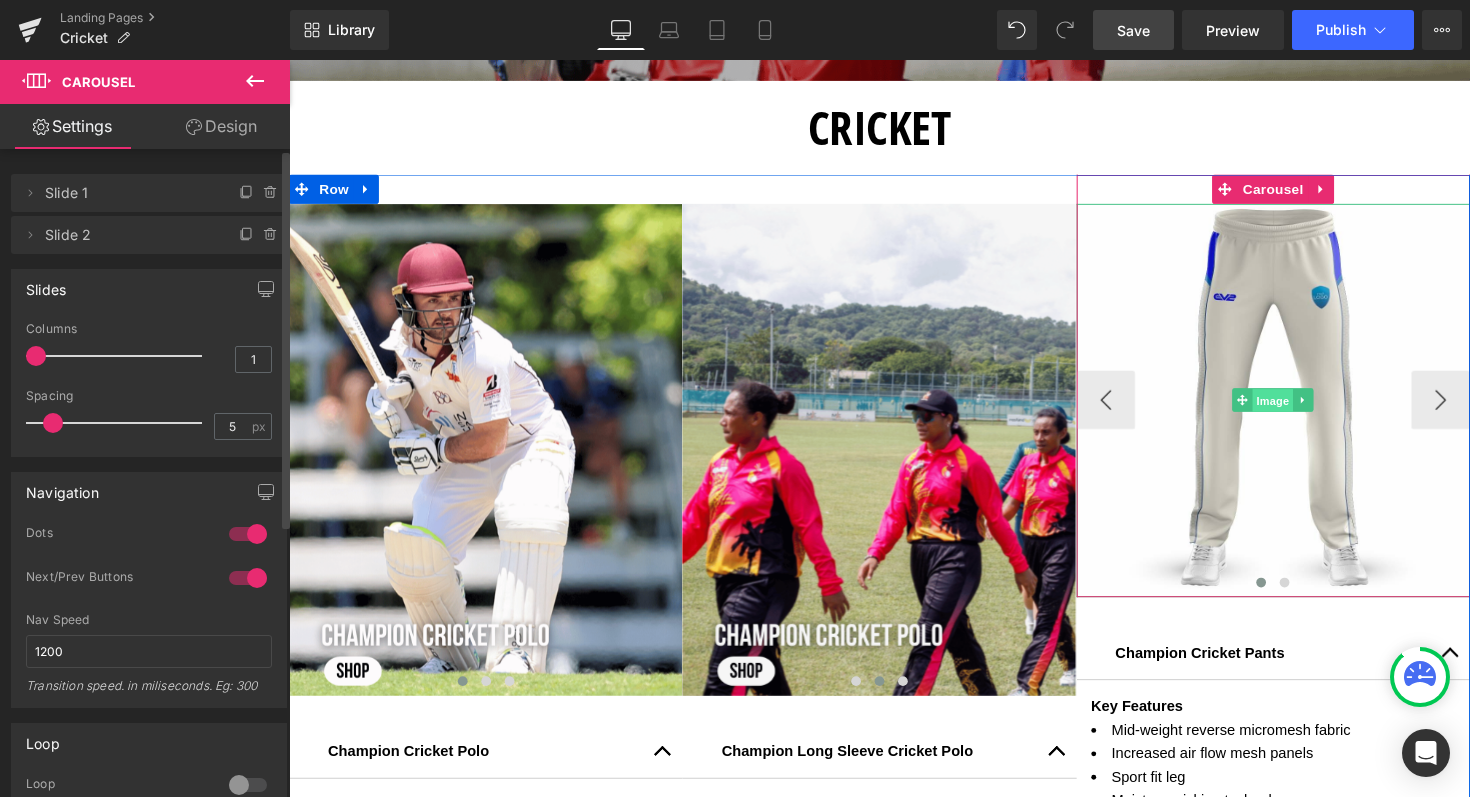 click on "Image" at bounding box center (1297, 409) 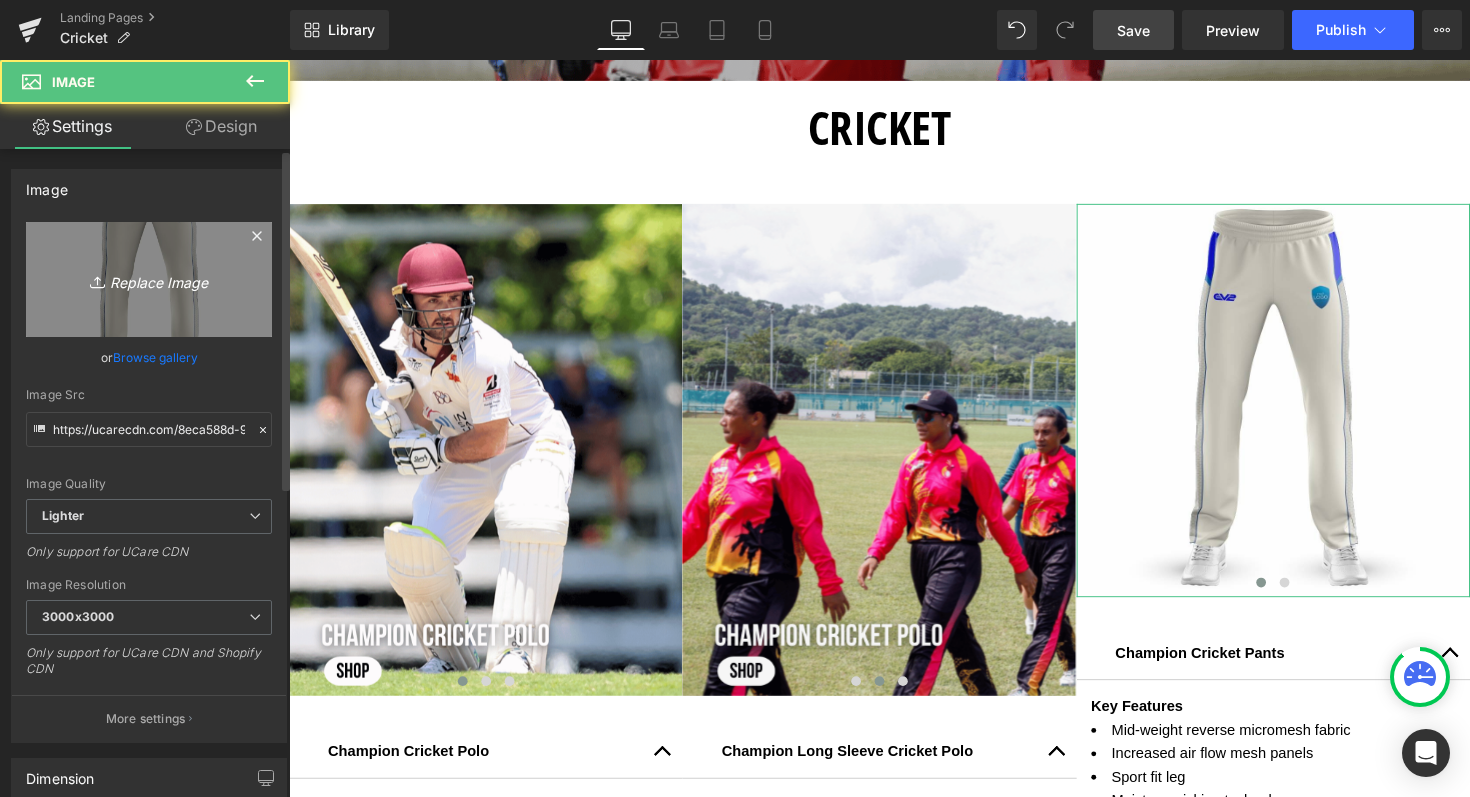 click on "Replace Image" at bounding box center (149, 279) 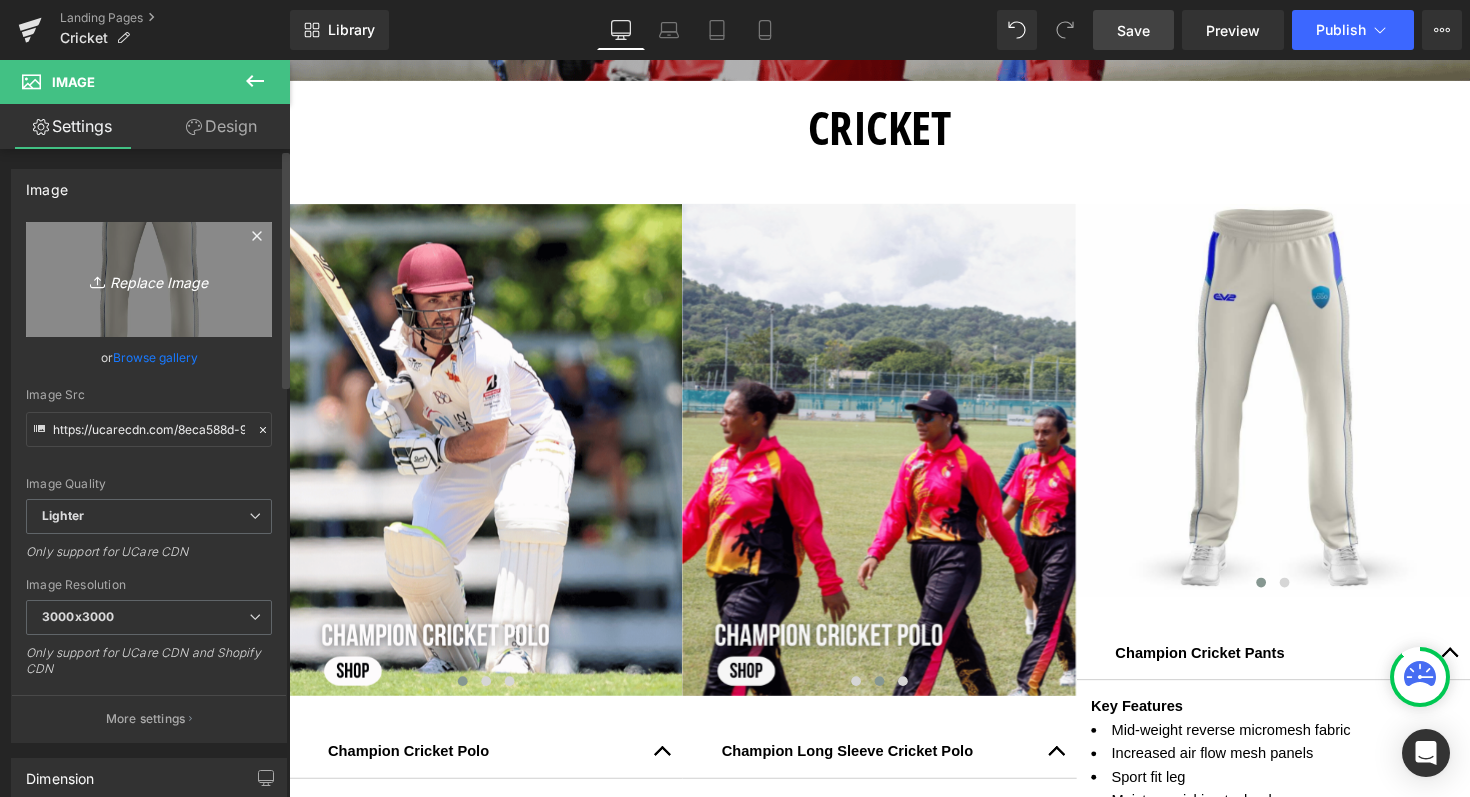 type on "C:\fakepath\Shop now (70).png" 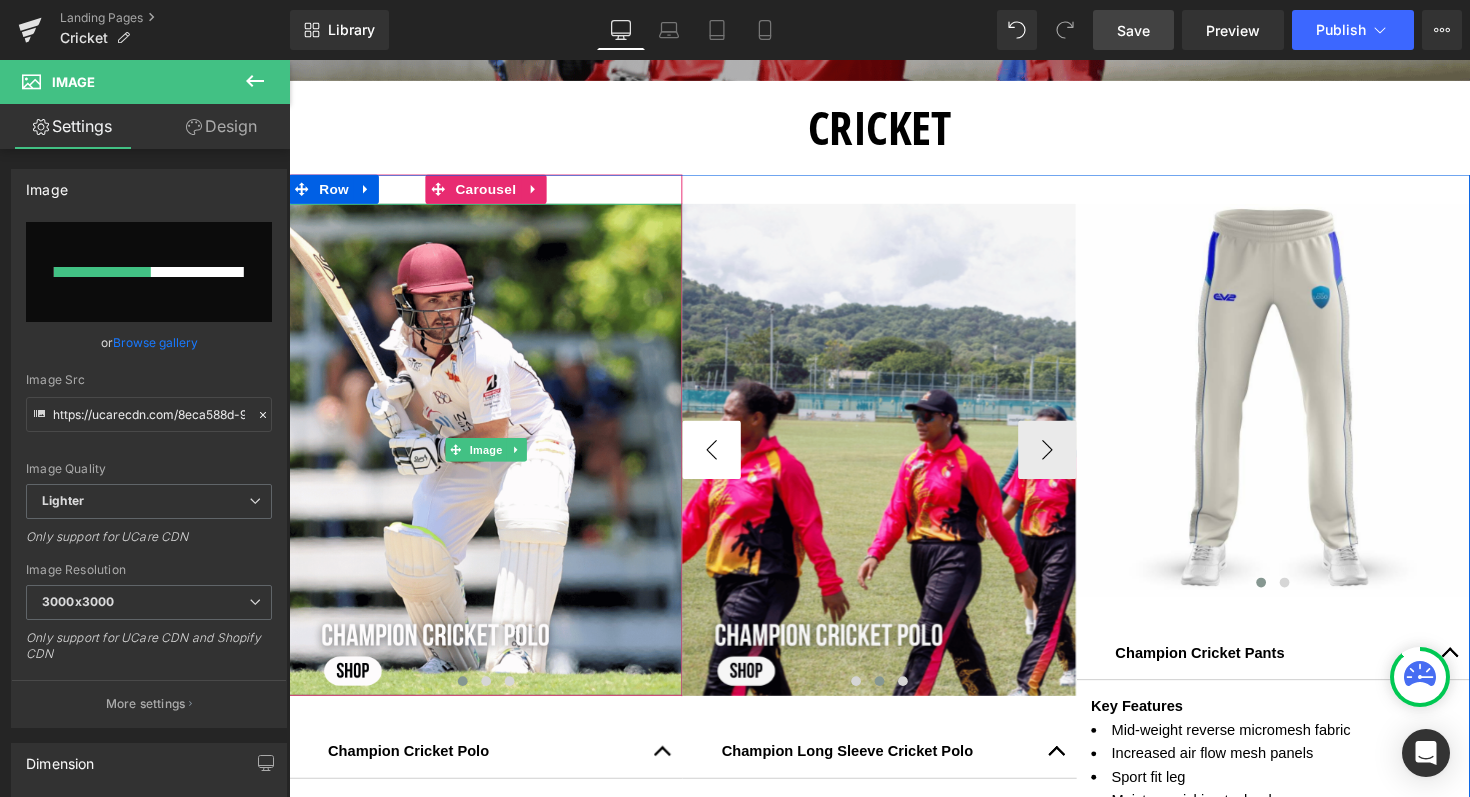 type 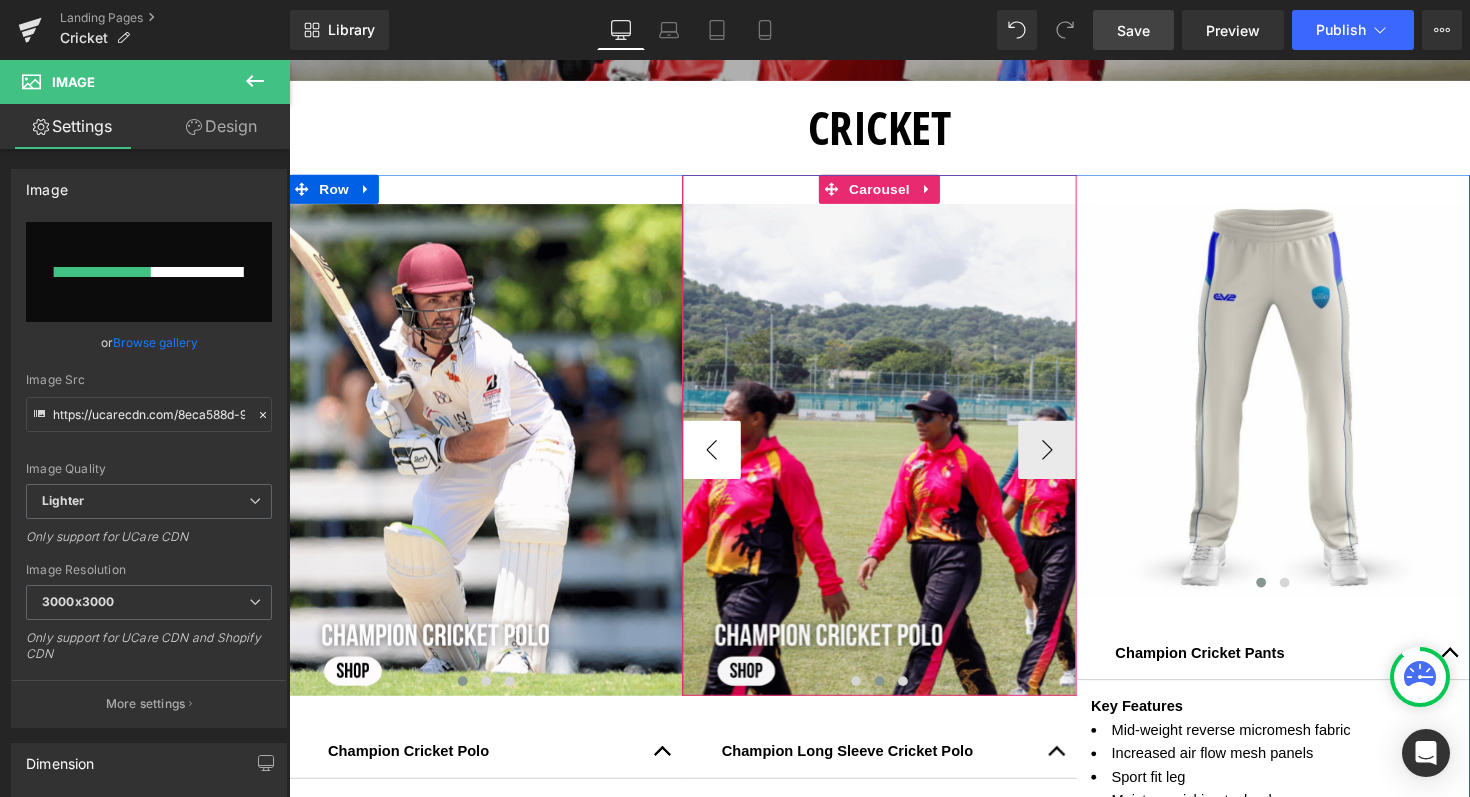 click on "‹" at bounding box center [722, 459] 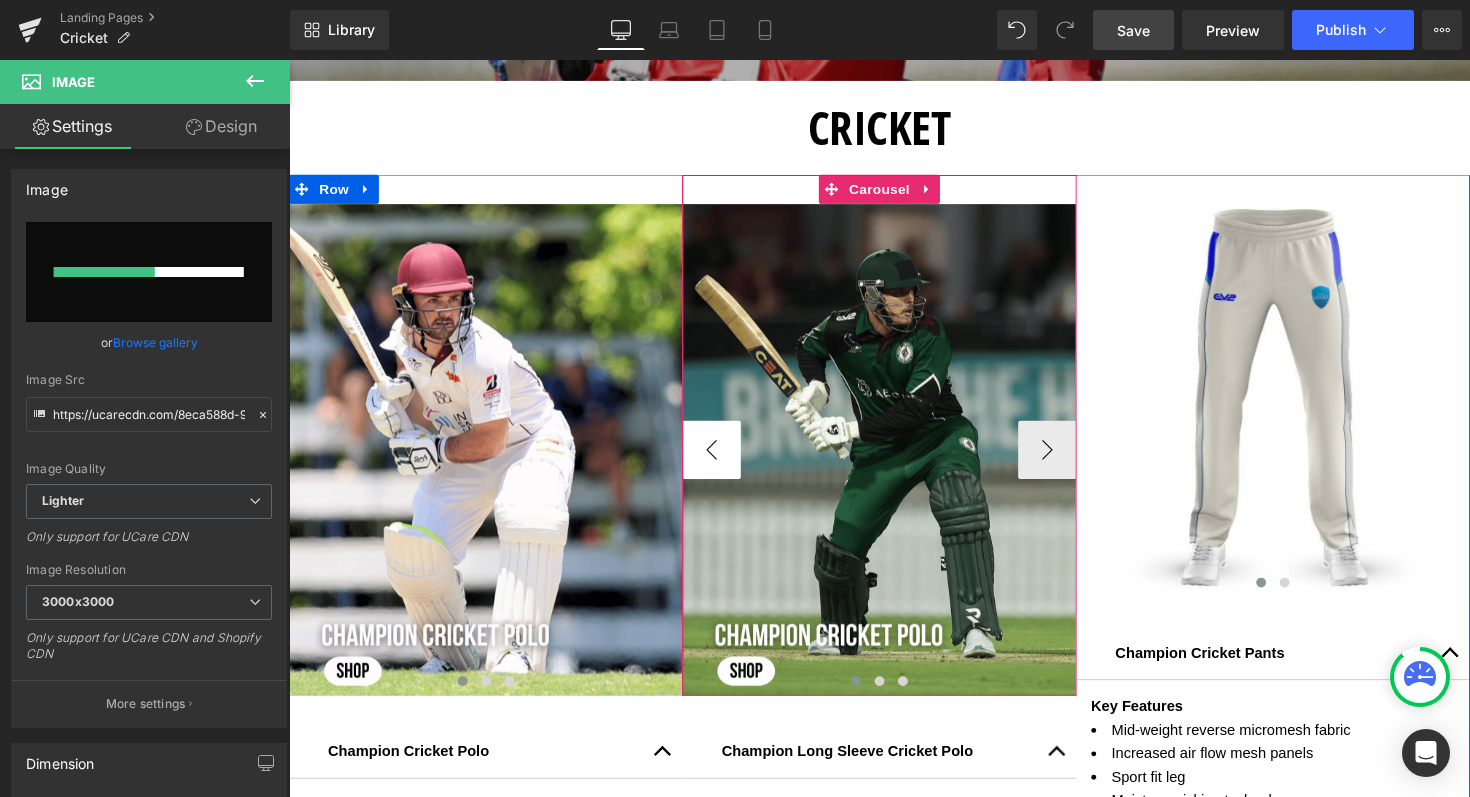 click on "‹" at bounding box center [722, 459] 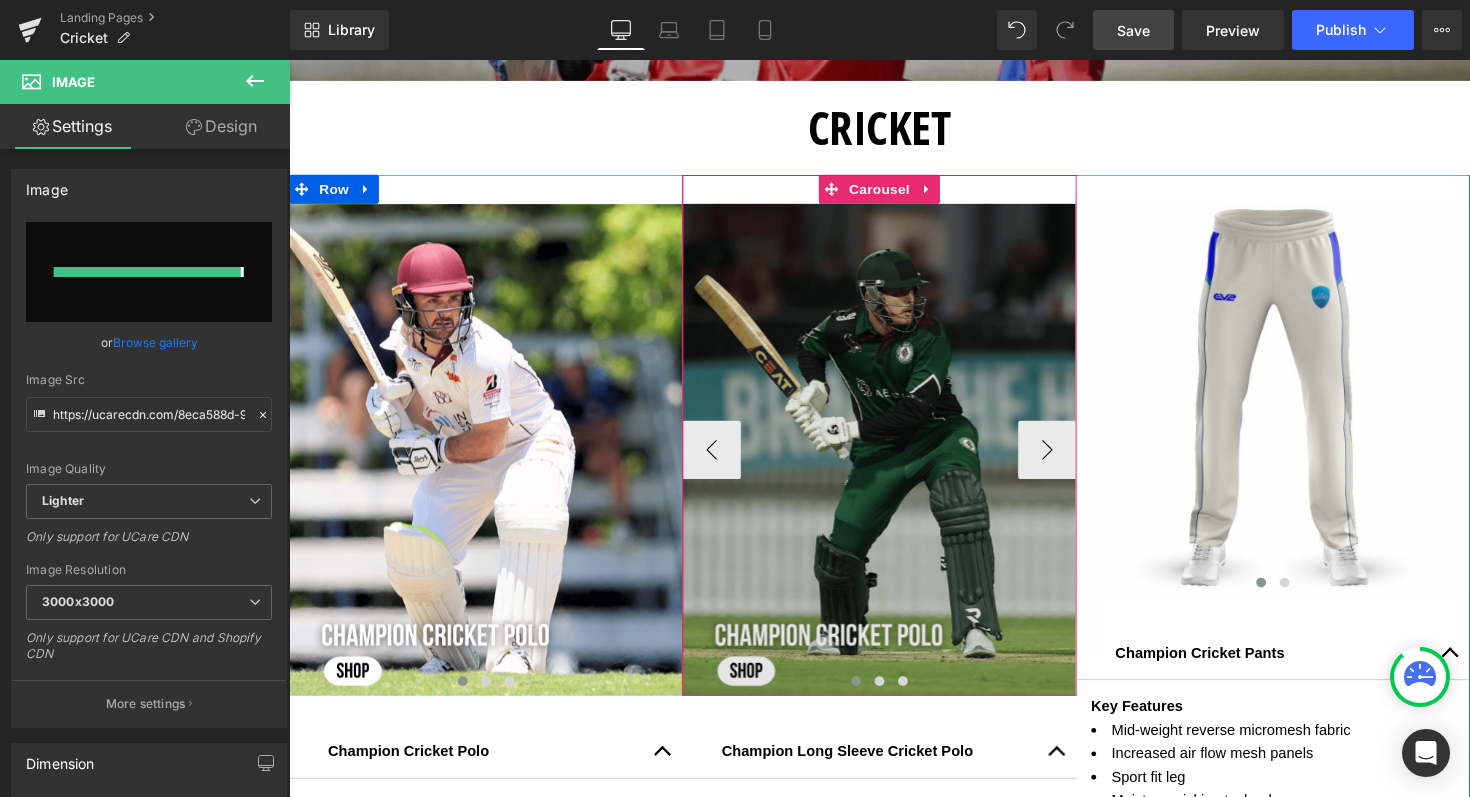 type on "https://ucarecdn.com/c31485cc-4adb-4083-929e-87be60680071/-/format/auto/-/preview/3000x3000/-/quality/lighter/Shop%20now%20_70_.png" 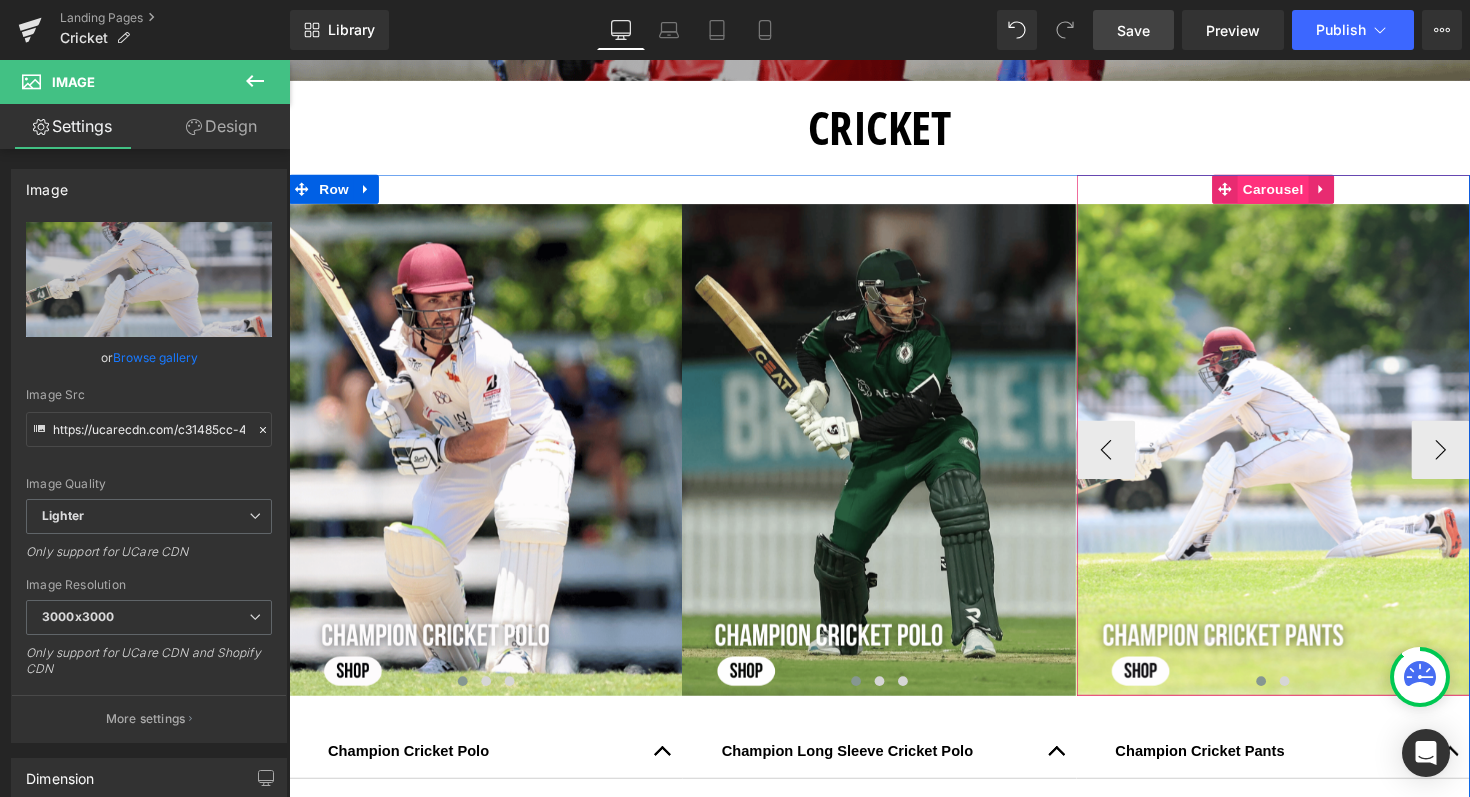 click on "Carousel" at bounding box center (1297, 192) 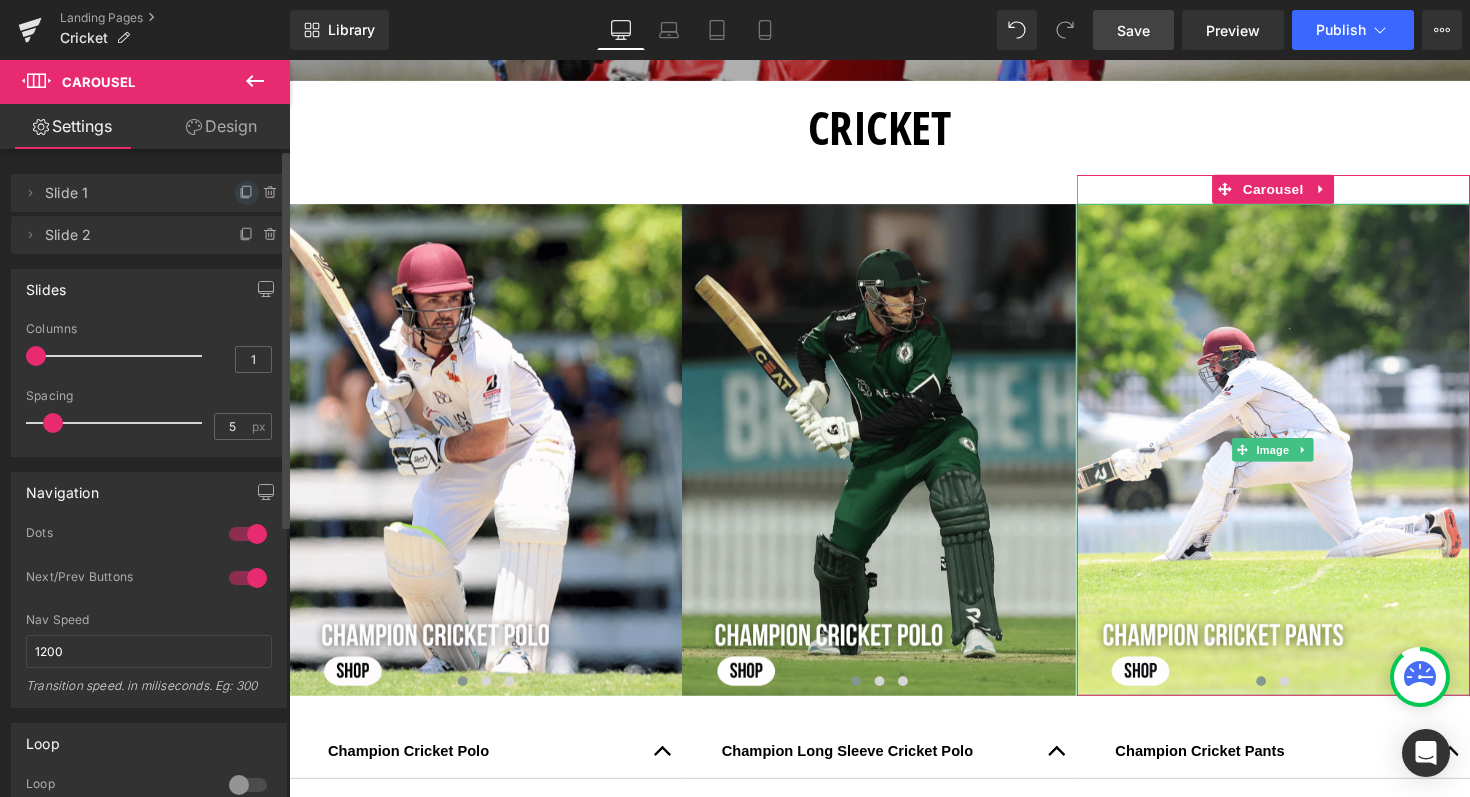 click 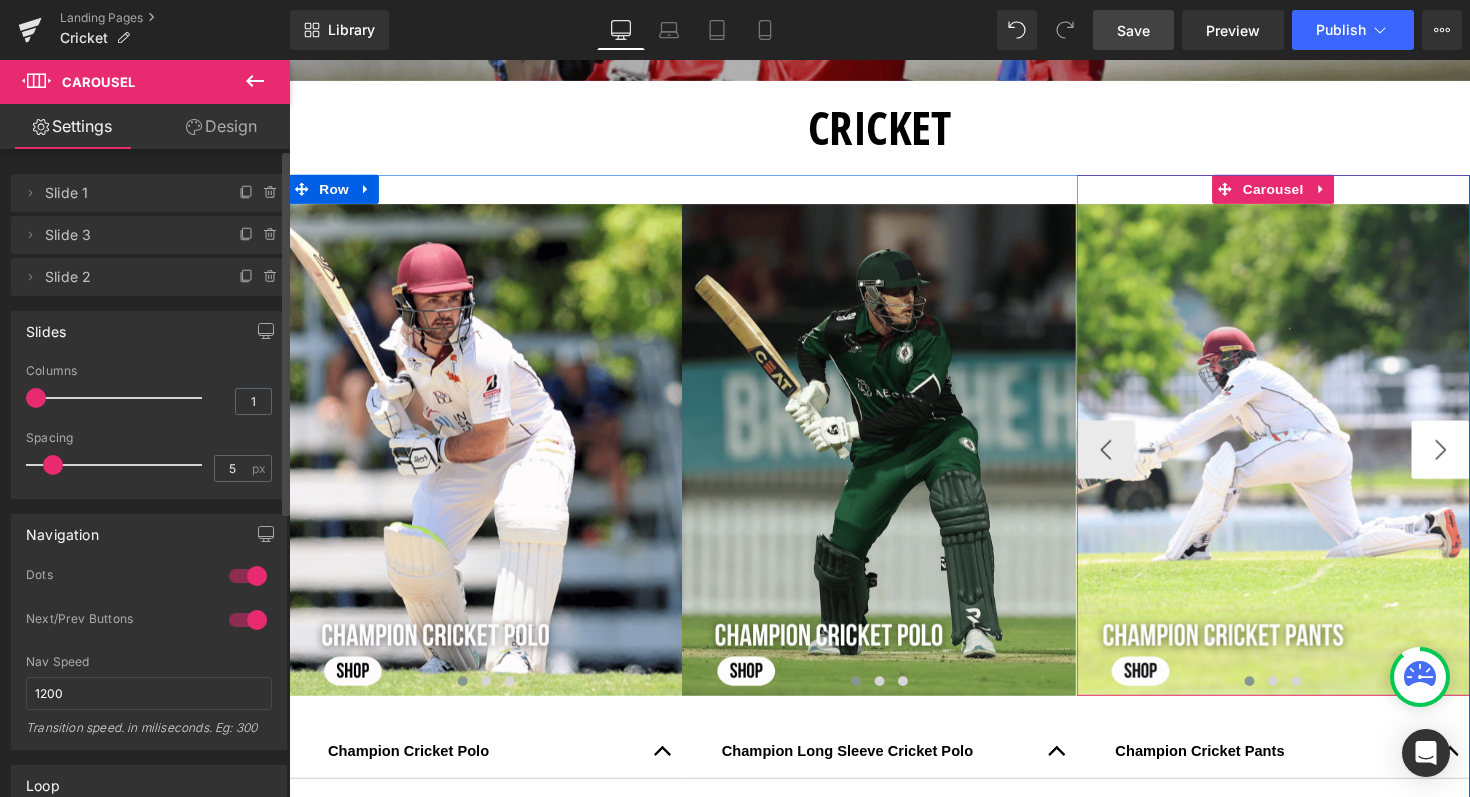 click on "›" at bounding box center [1469, 459] 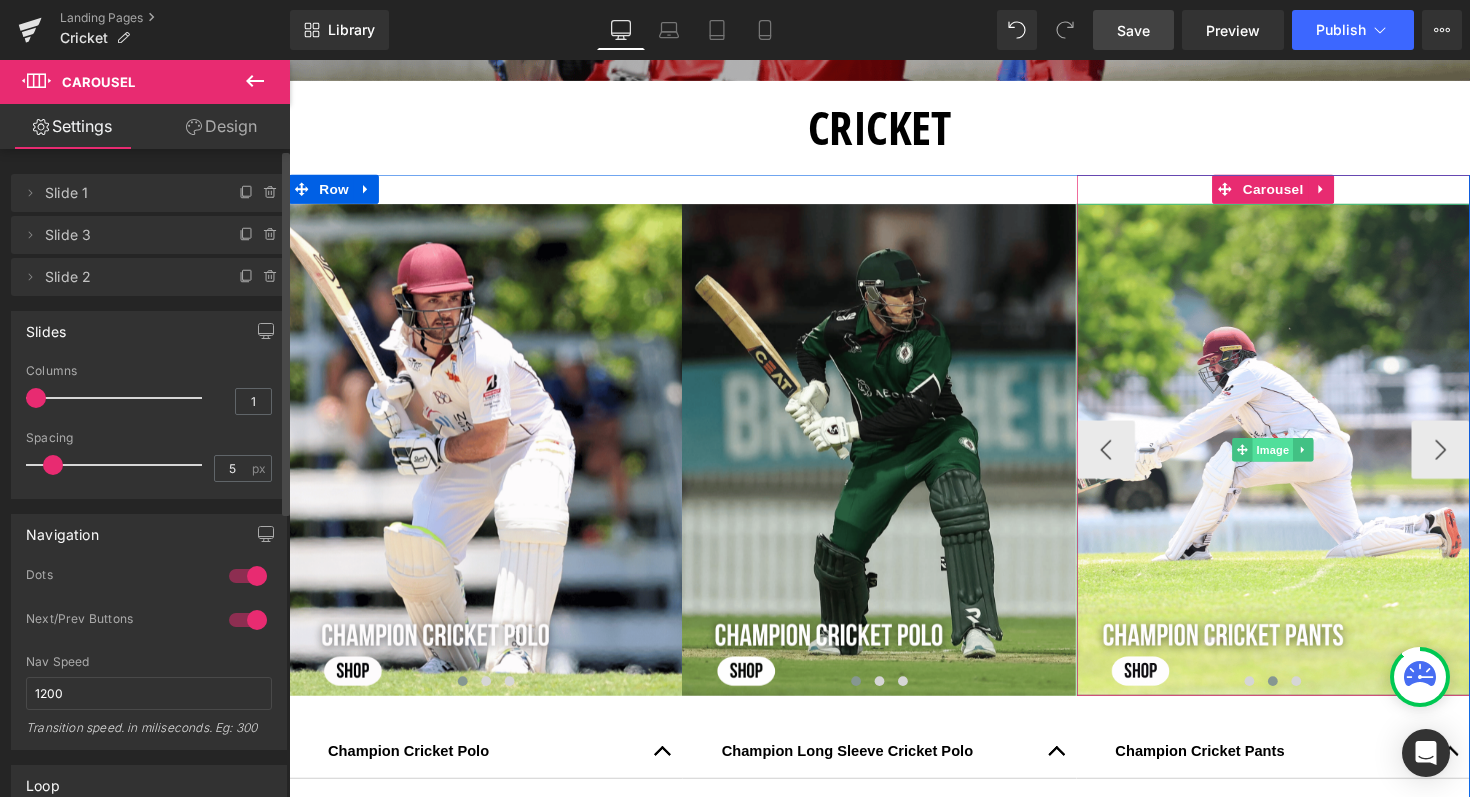 click on "Image" at bounding box center [1297, 459] 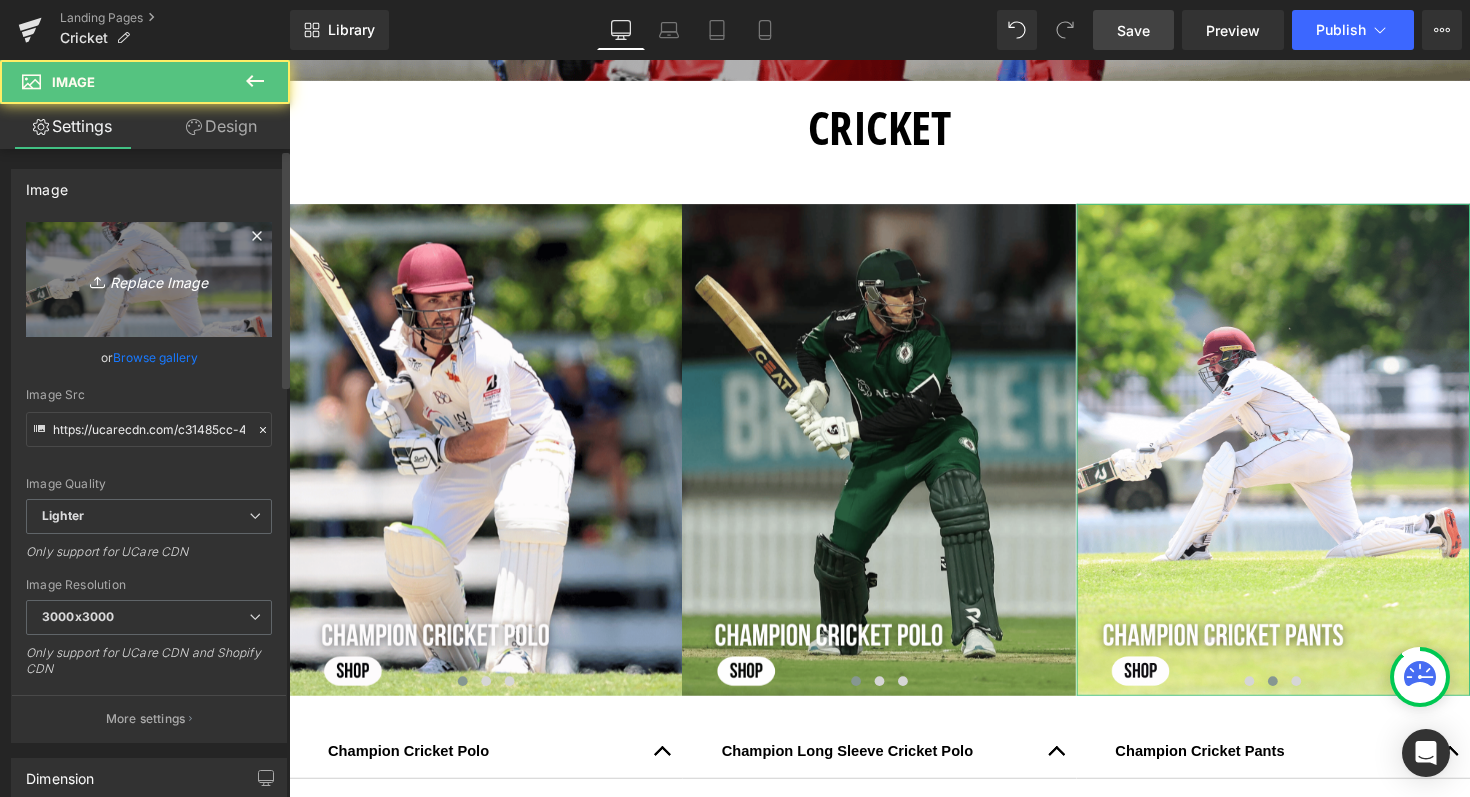 click on "Replace Image" at bounding box center [149, 279] 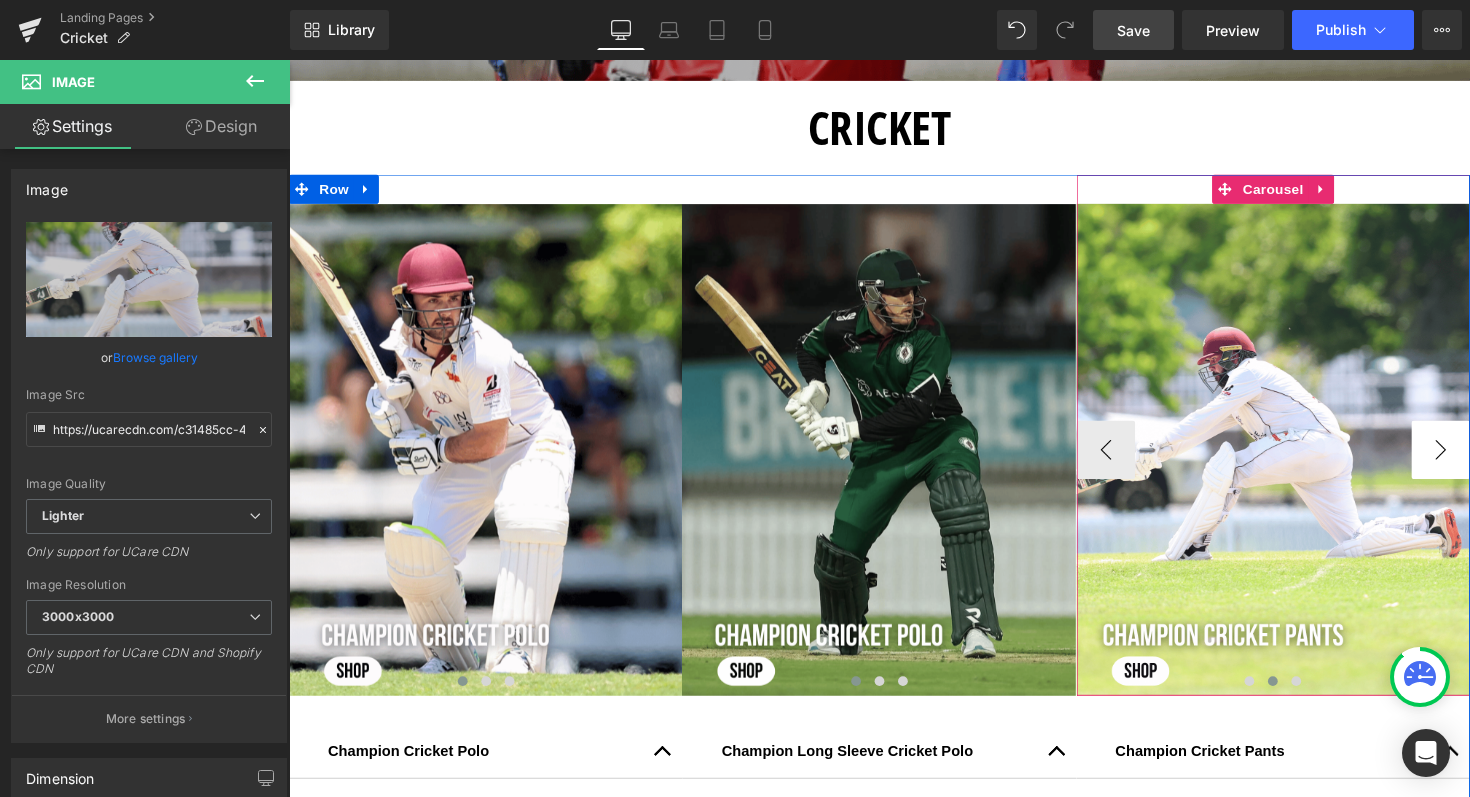 click on "›" at bounding box center [1469, 459] 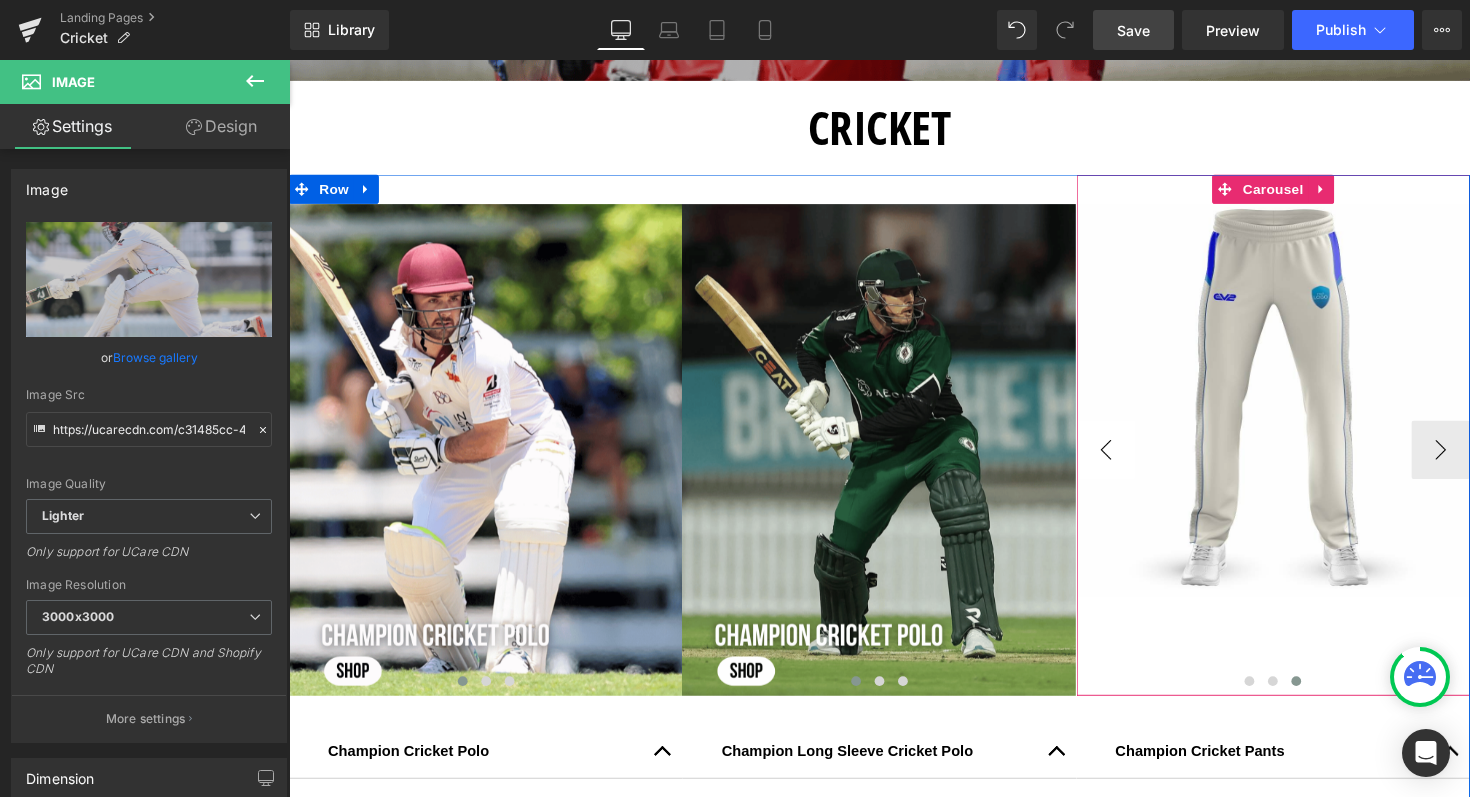 click on "‹" at bounding box center [1126, 459] 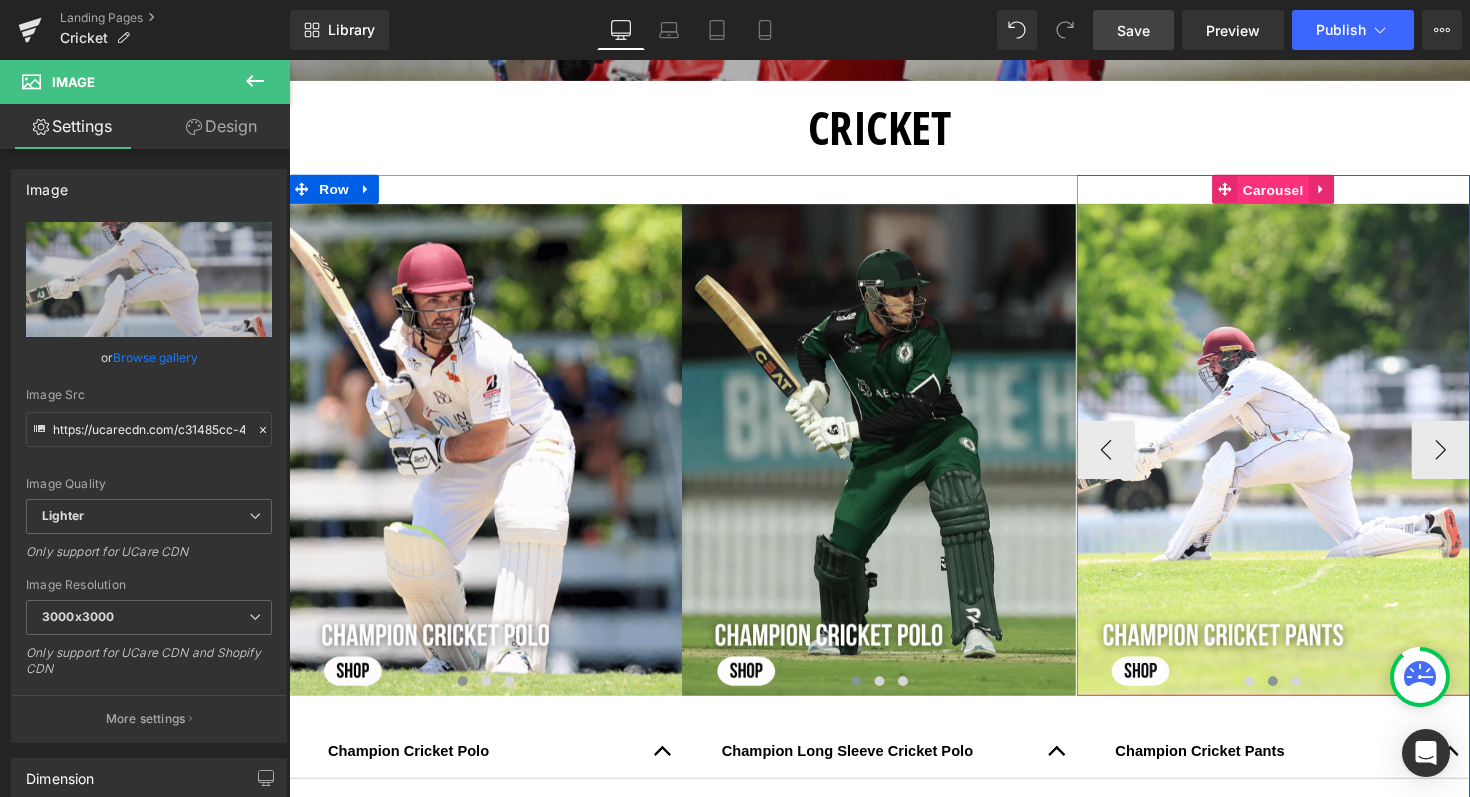 click on "Carousel" at bounding box center [1297, 193] 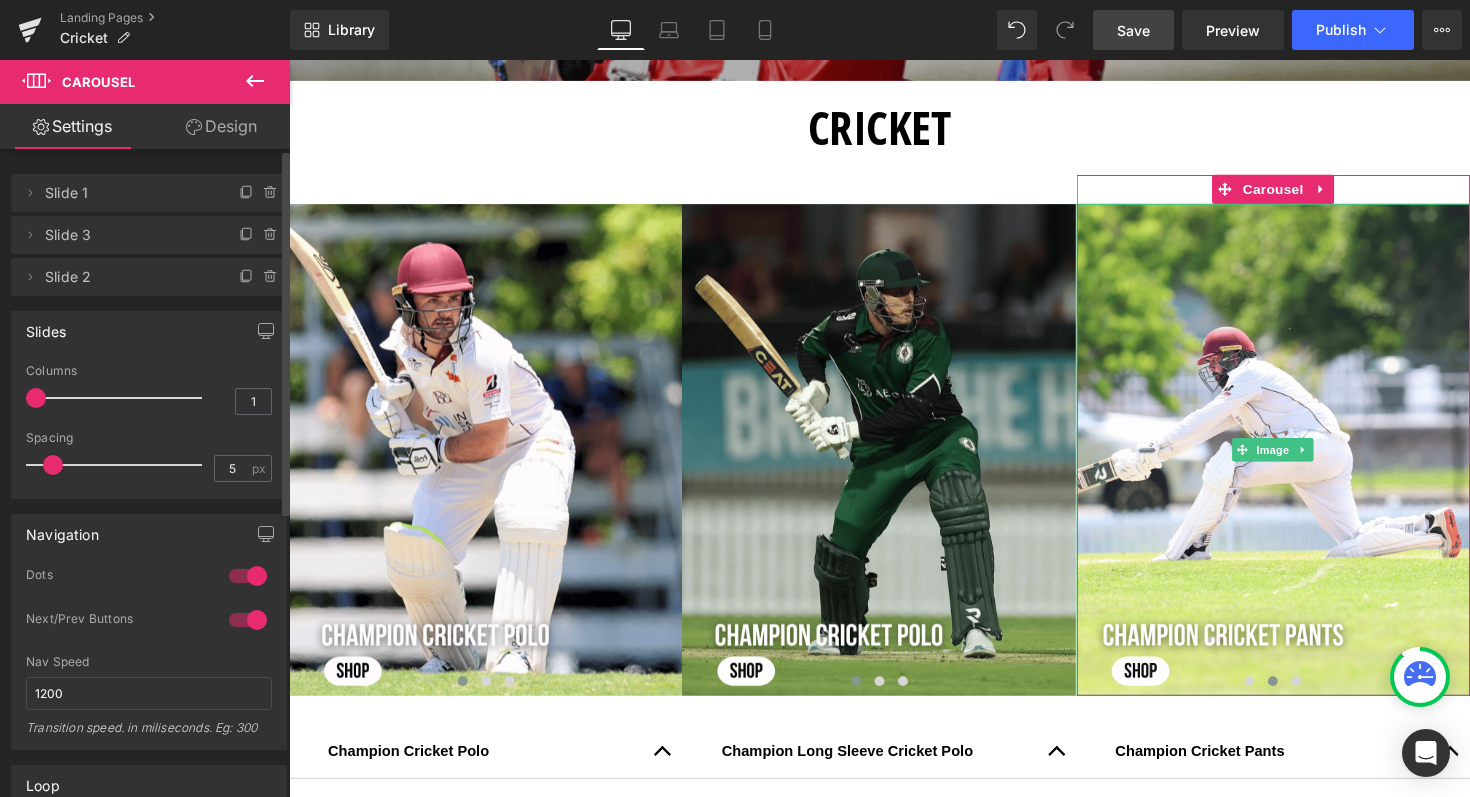 click on "Slide 3" at bounding box center [129, 235] 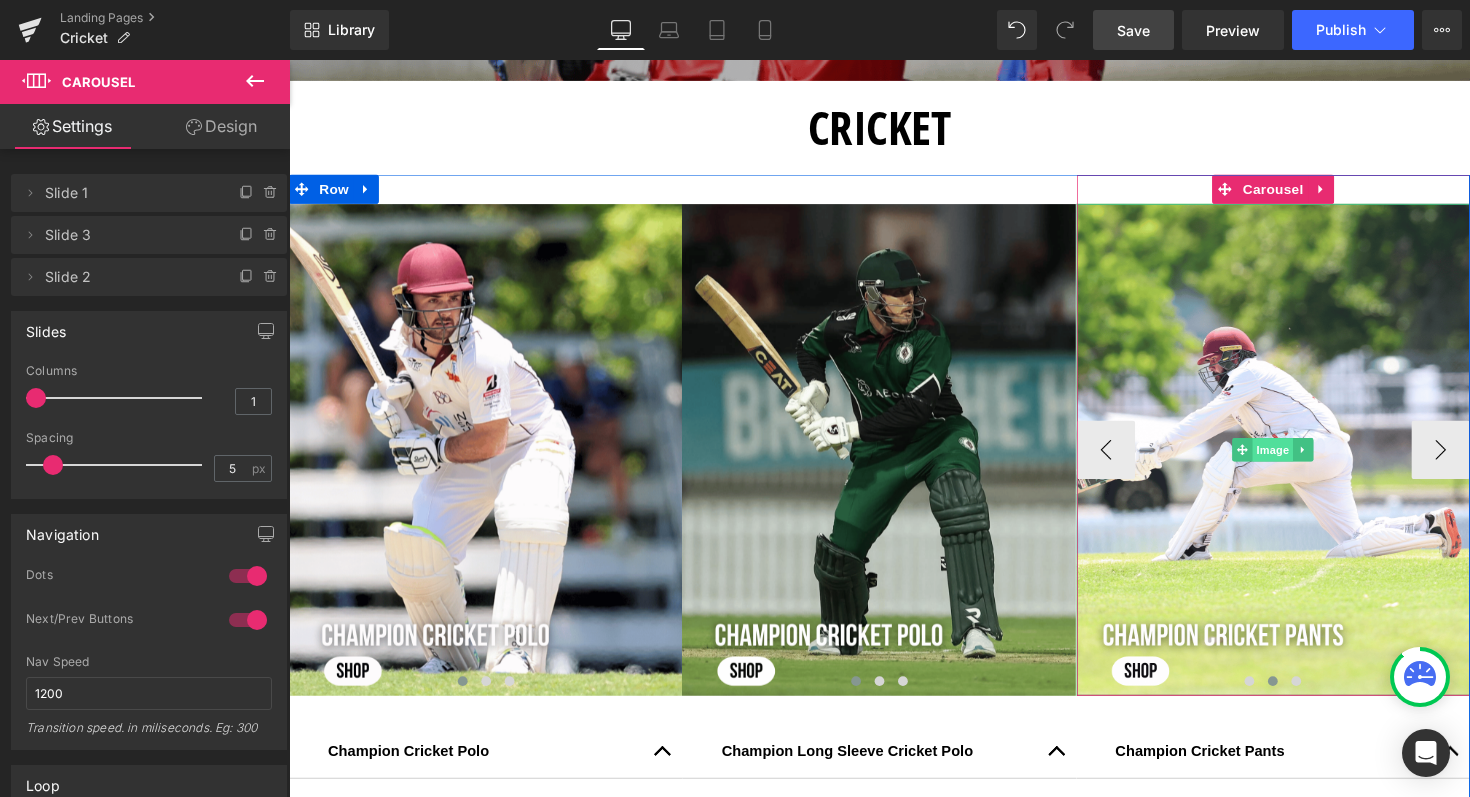 click on "Image" at bounding box center [1297, 459] 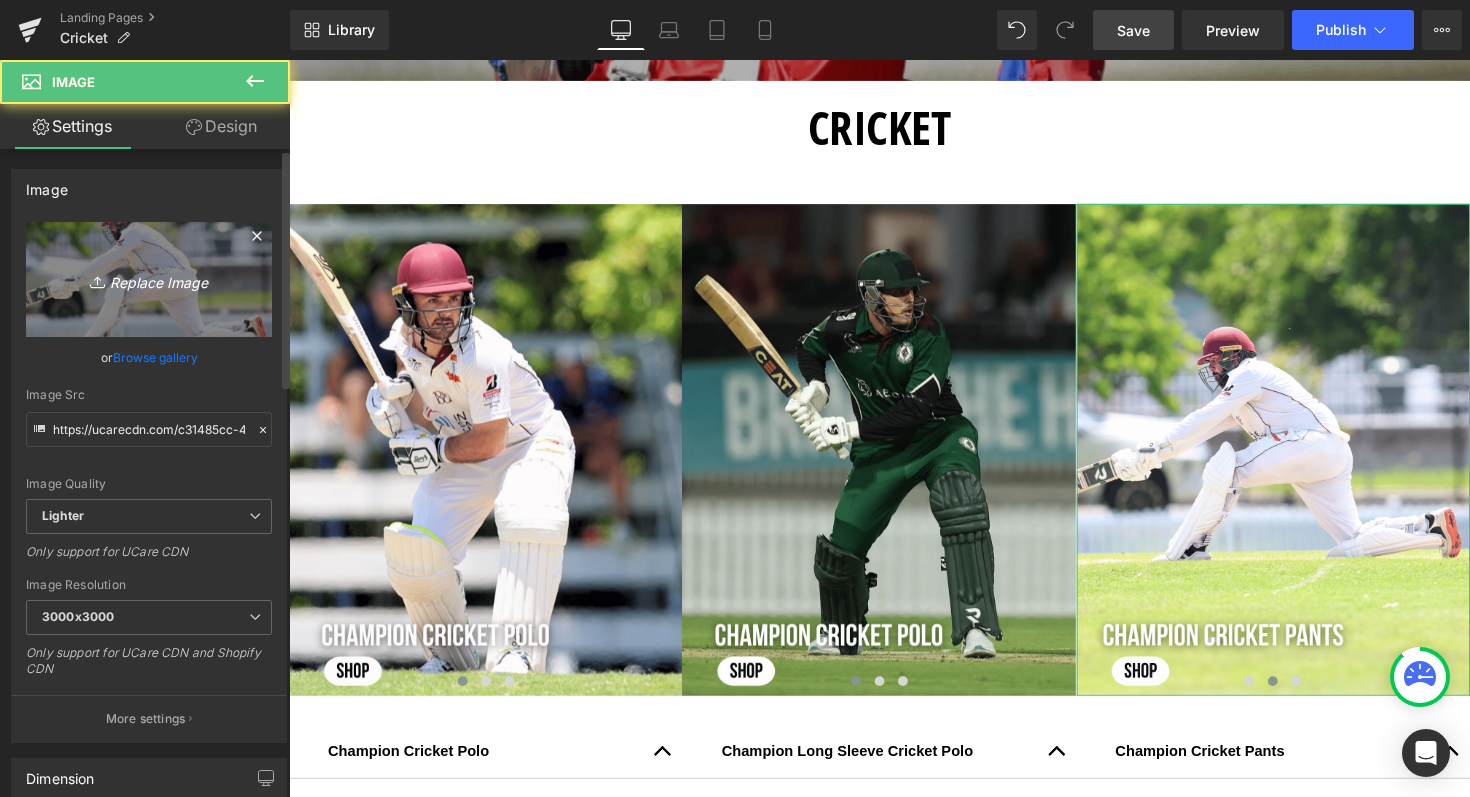 click on "Replace Image" at bounding box center (149, 279) 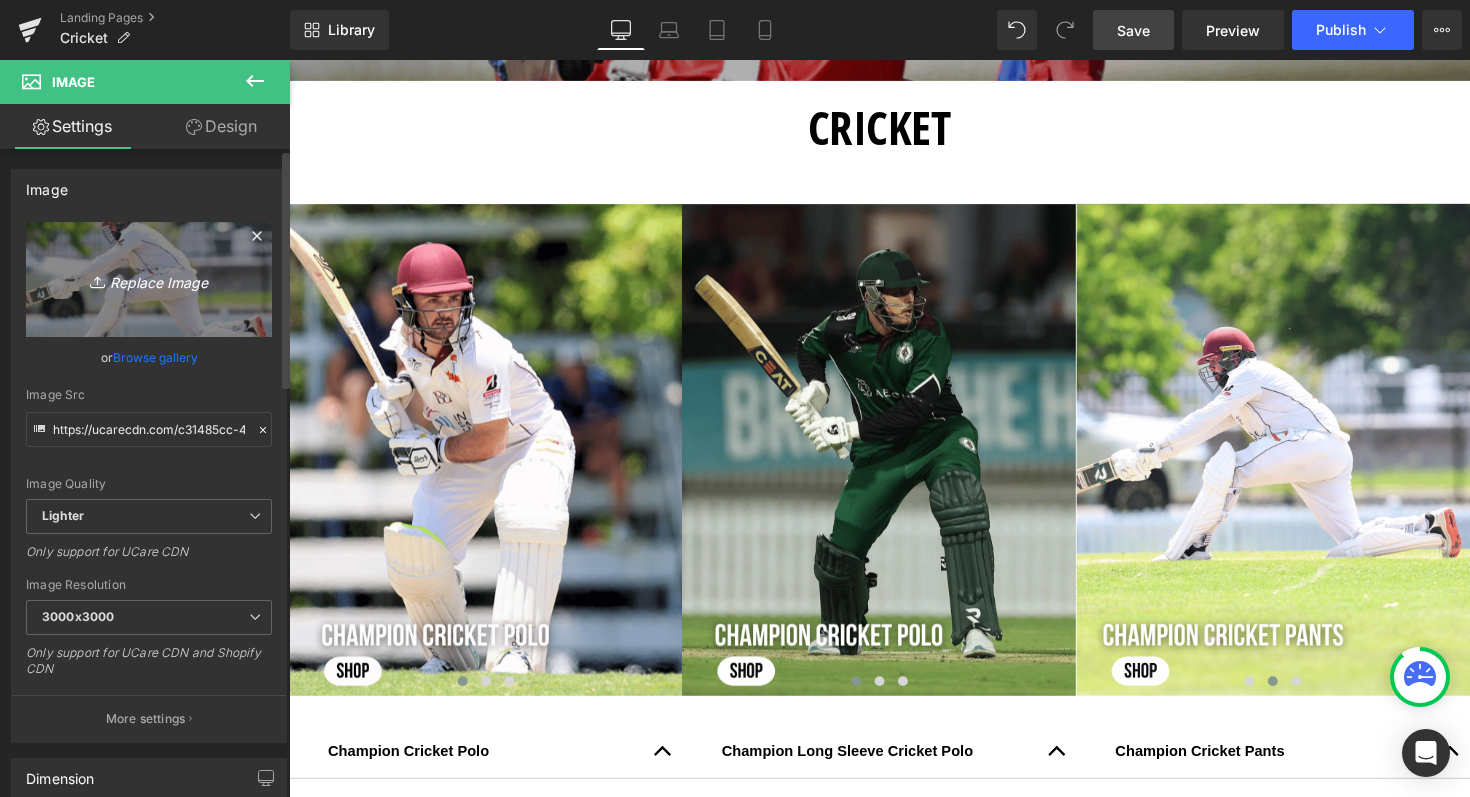 type on "C:\fakepath\Shop now (75).png" 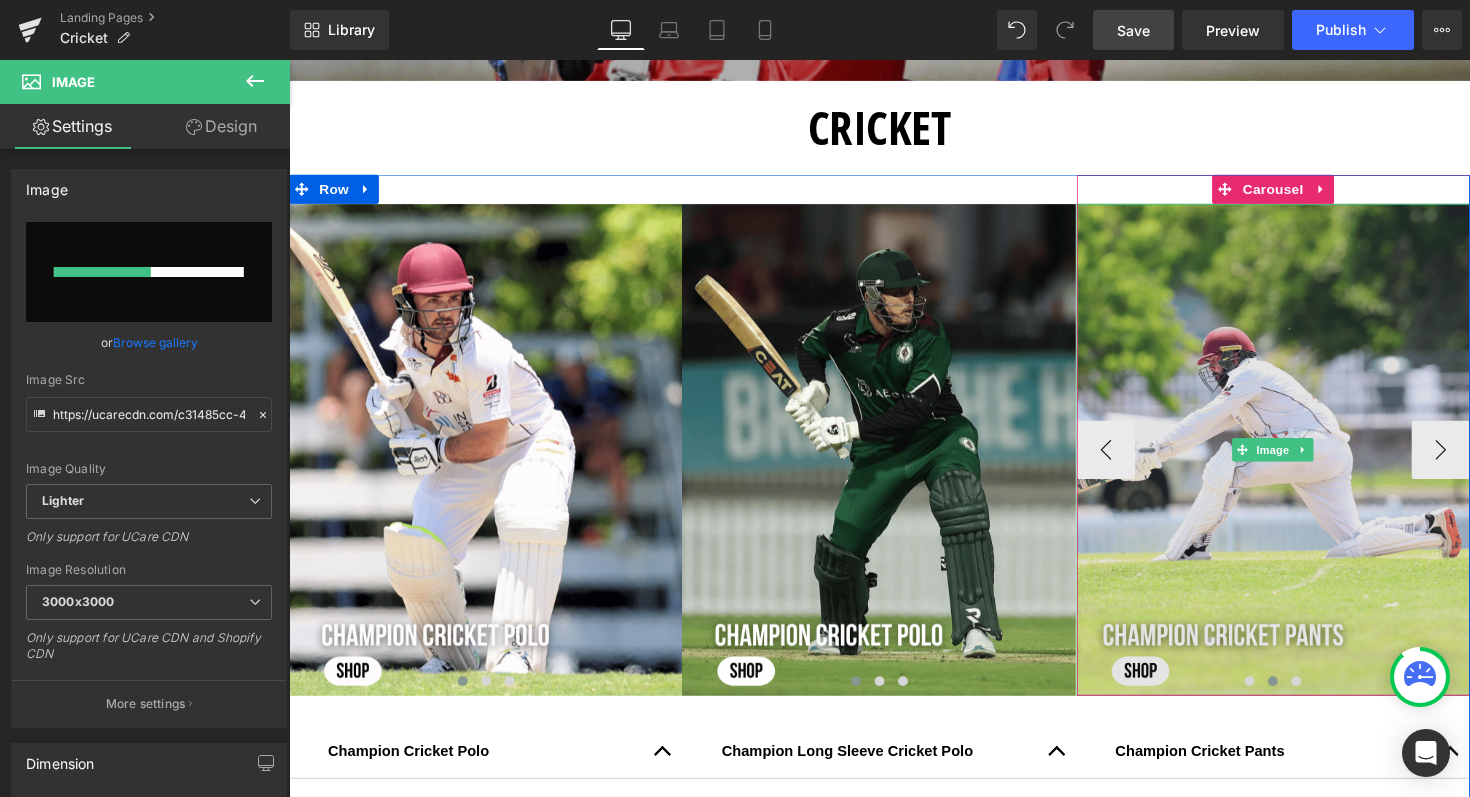 type 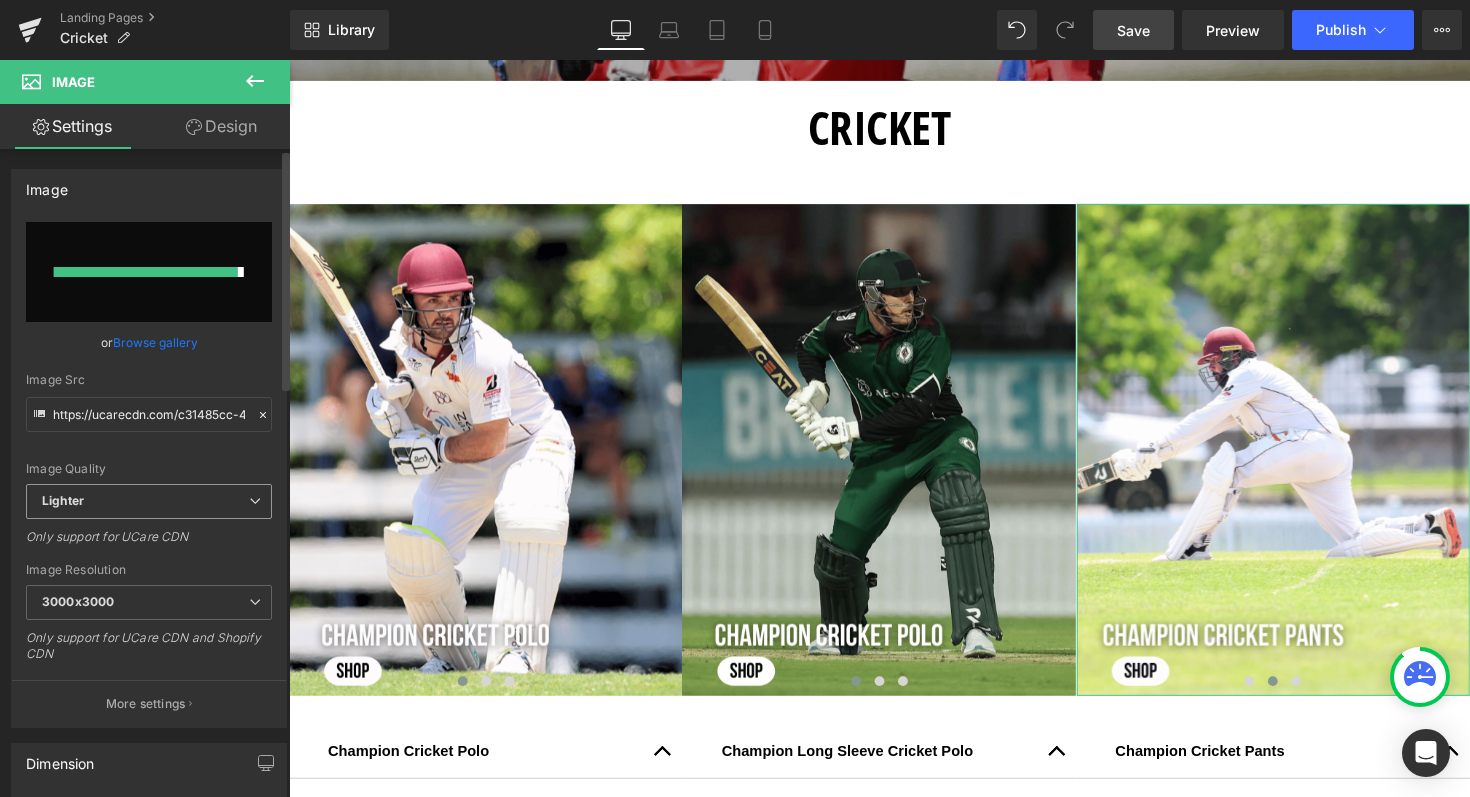type on "https://ucarecdn.com/562f4156-b53f-4898-a255-60c9a2db81be/-/format/auto/-/preview/3000x3000/-/quality/lighter/Shop%20now%20_75_.png" 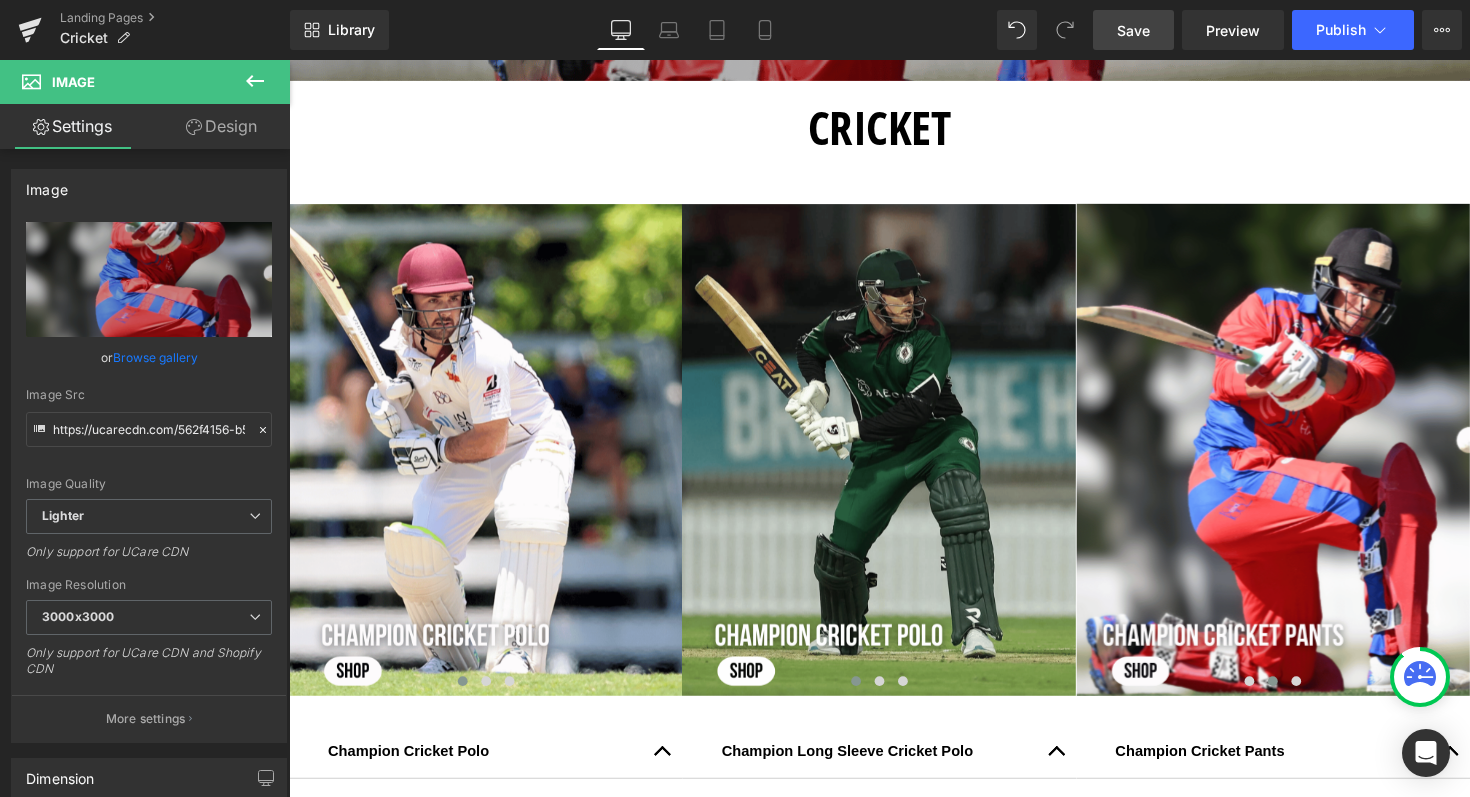 click on "Save" at bounding box center (1133, 30) 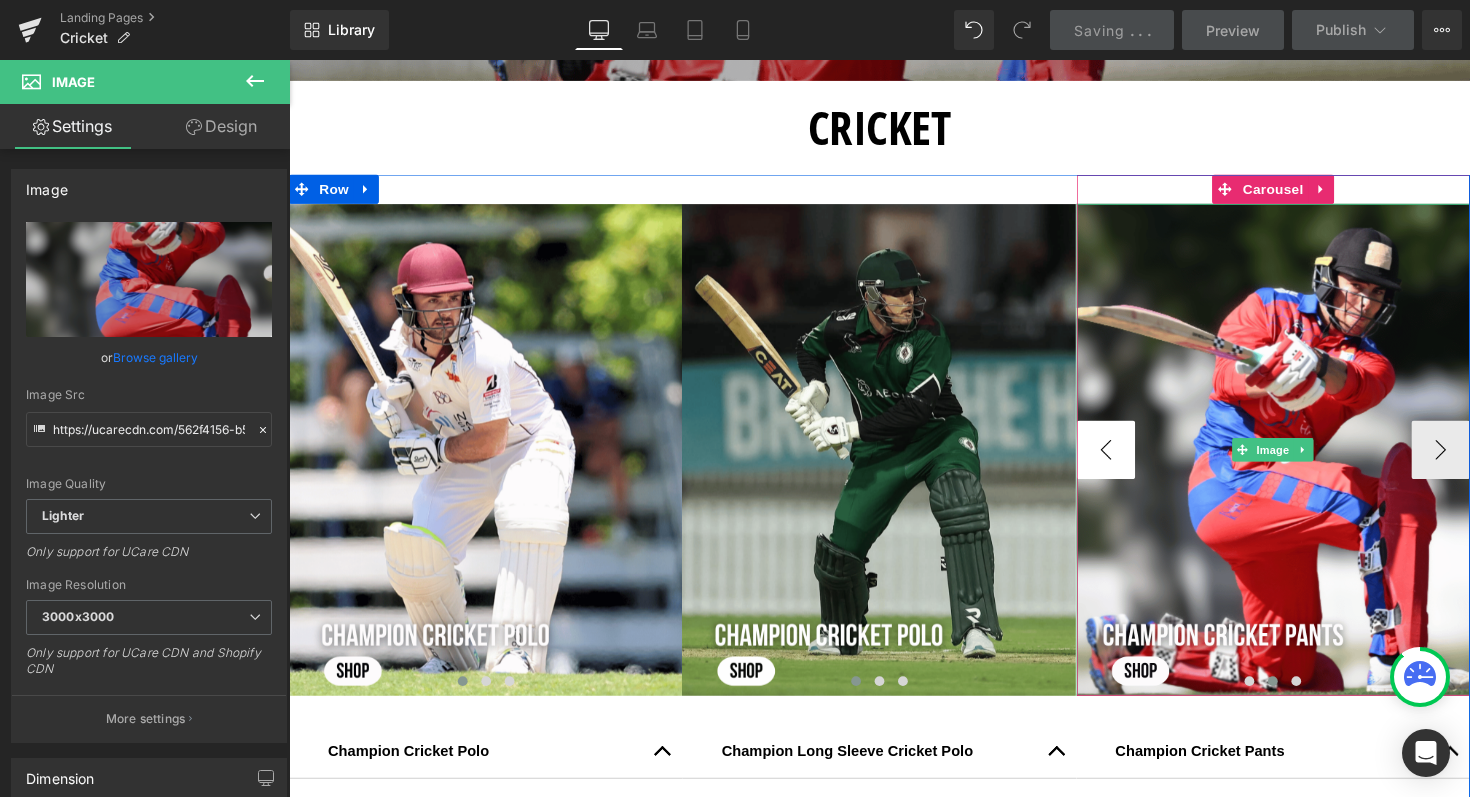 click on "‹" at bounding box center (1126, 459) 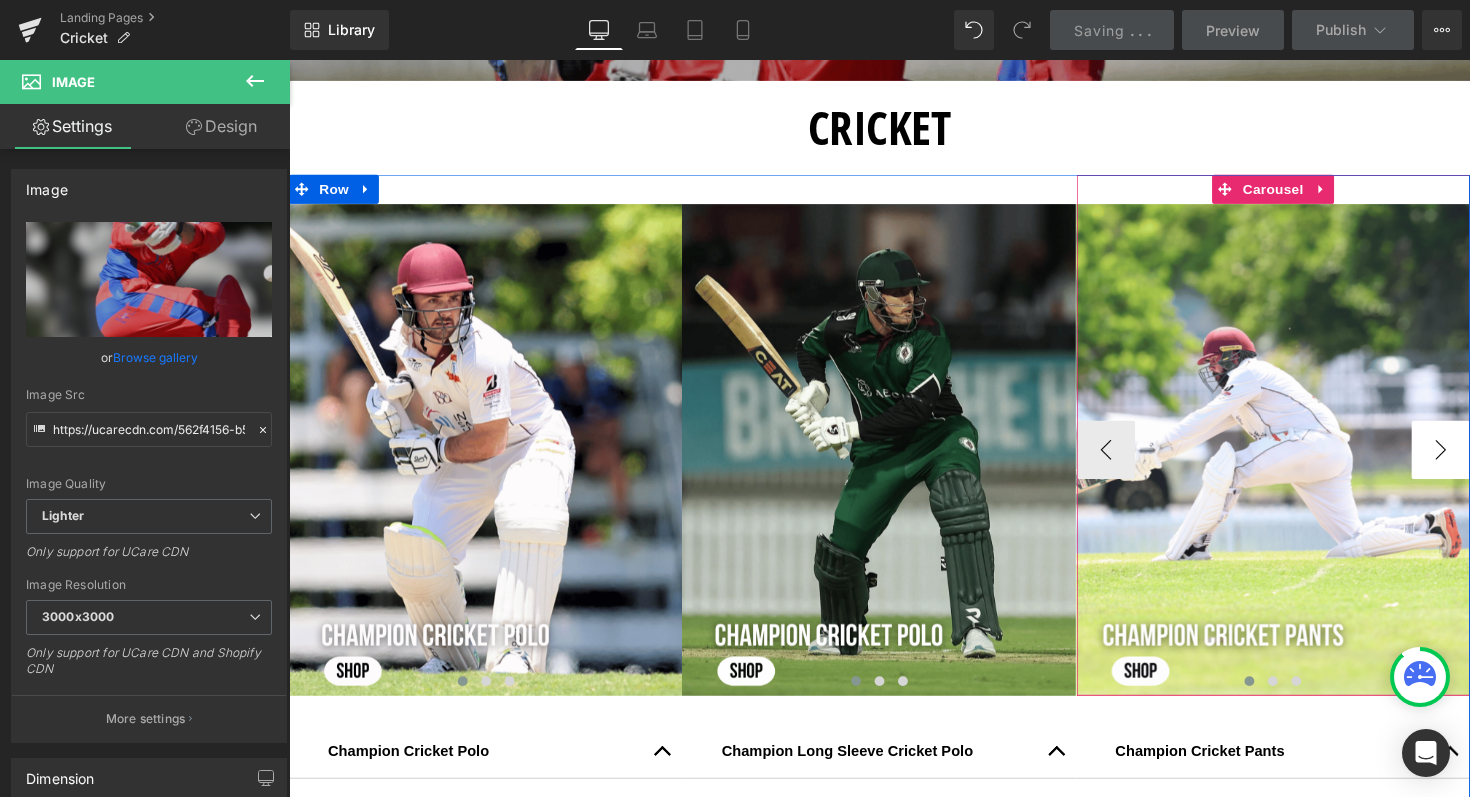 click on "›" at bounding box center (1469, 459) 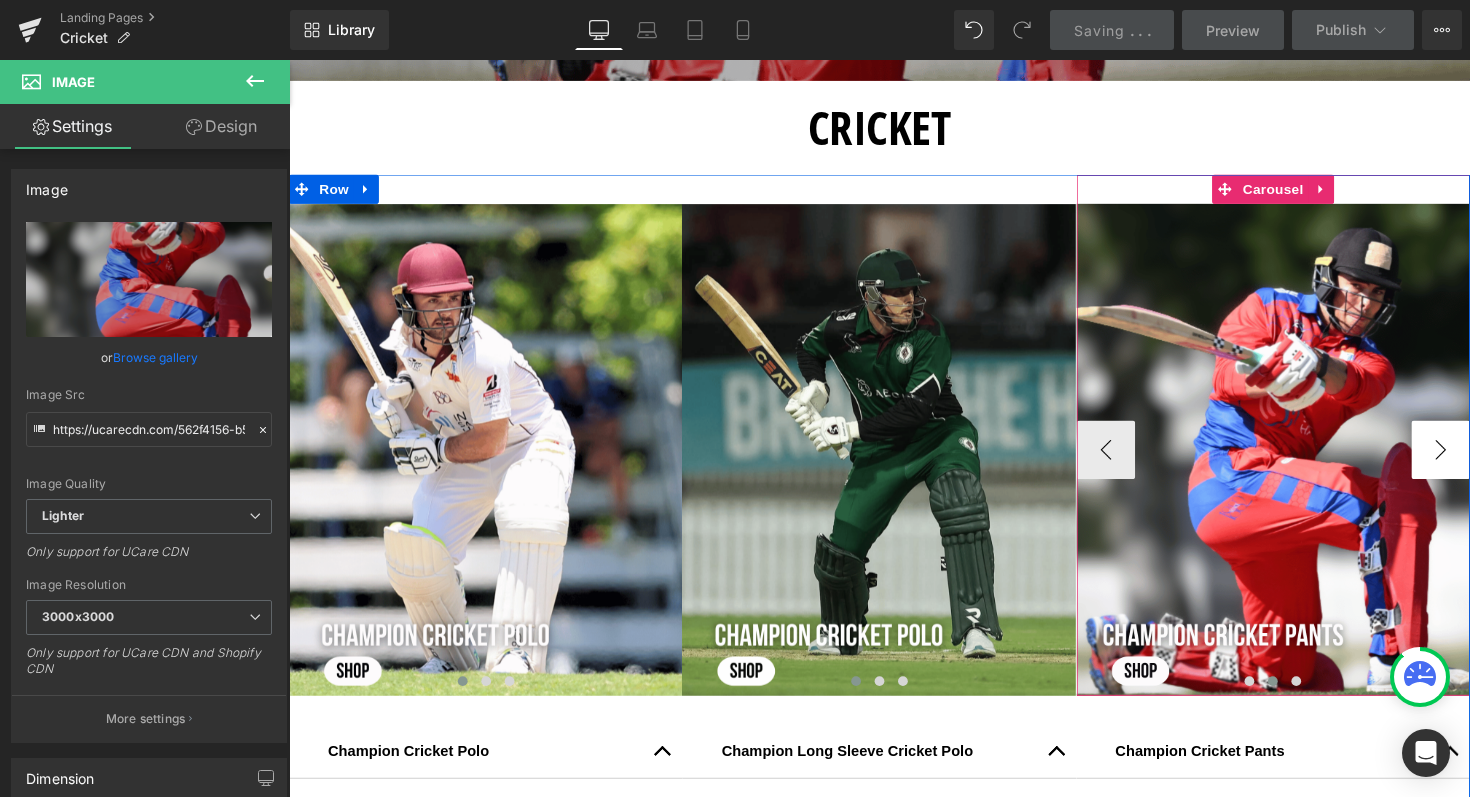 click on "›" at bounding box center [1469, 459] 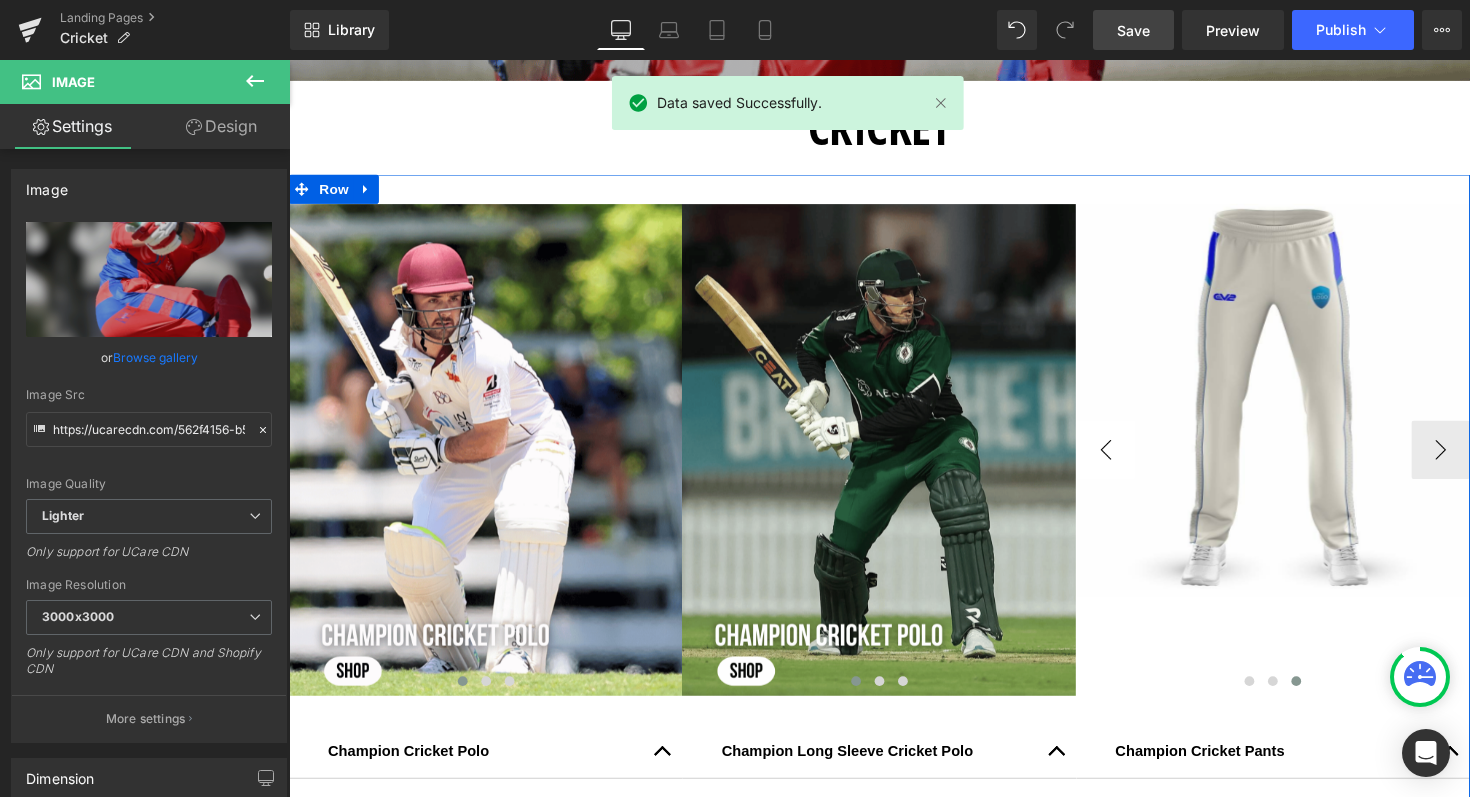 click at bounding box center [893, 459] 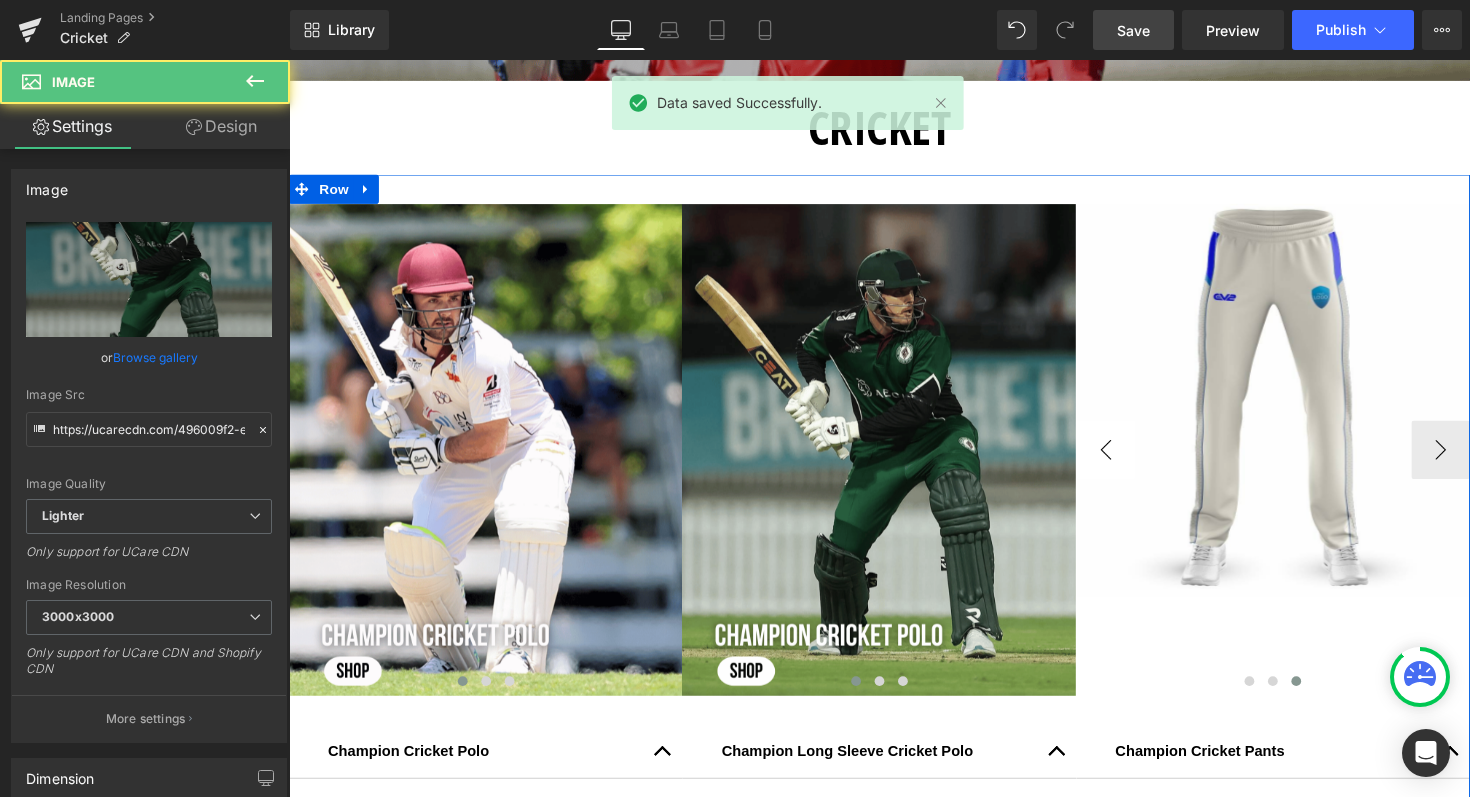 click on "Image
Image
Image
‹ ›
Carousel
Champion Cricket Polo
Text Block
Key Features Light-weight reverse micromesh fabric Increased air flow mesh panels Sport fit body & sleeve finish Moisture-wicking technology
Text Block
Accordion
Image" at bounding box center [894, 579] 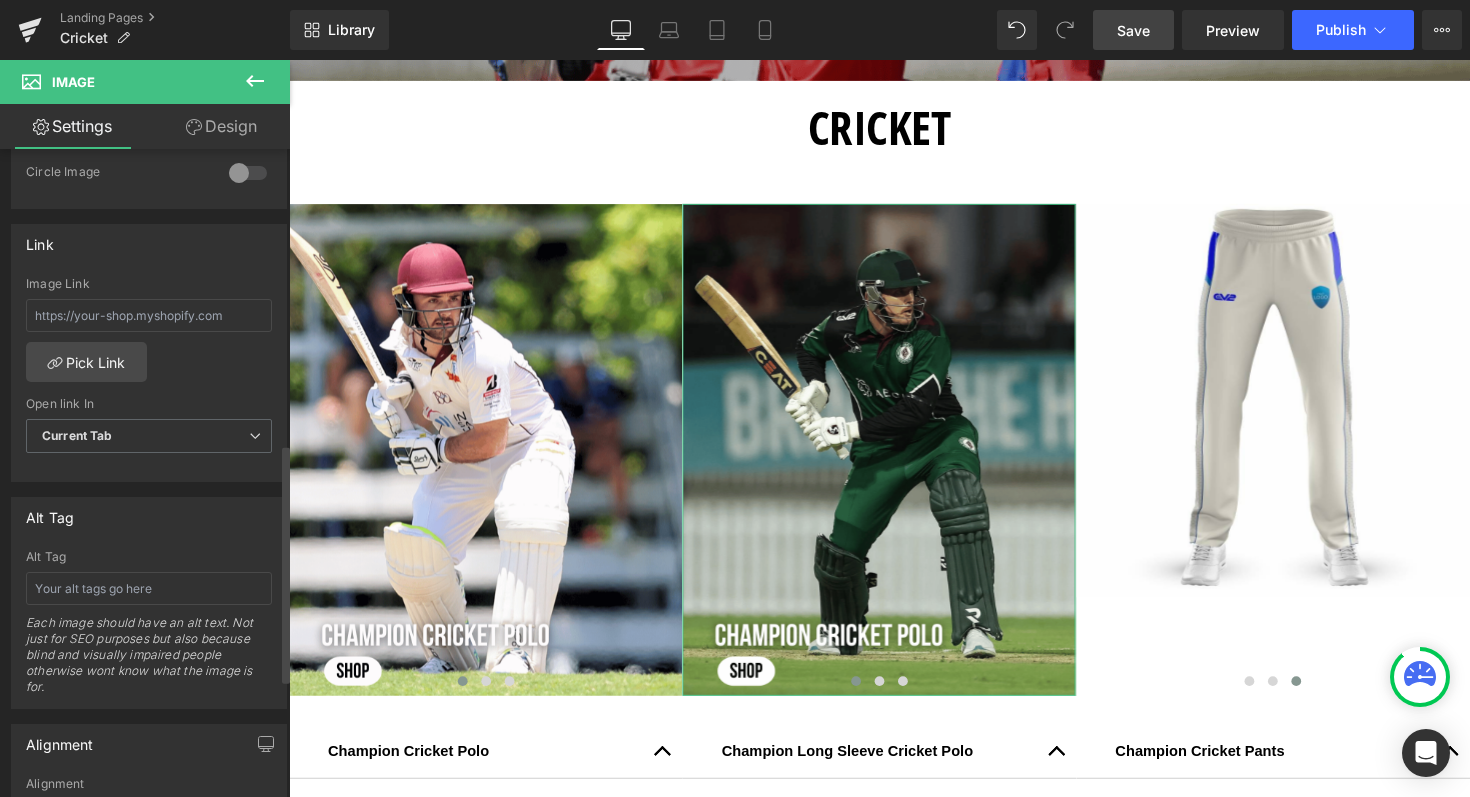 scroll, scrollTop: 839, scrollLeft: 0, axis: vertical 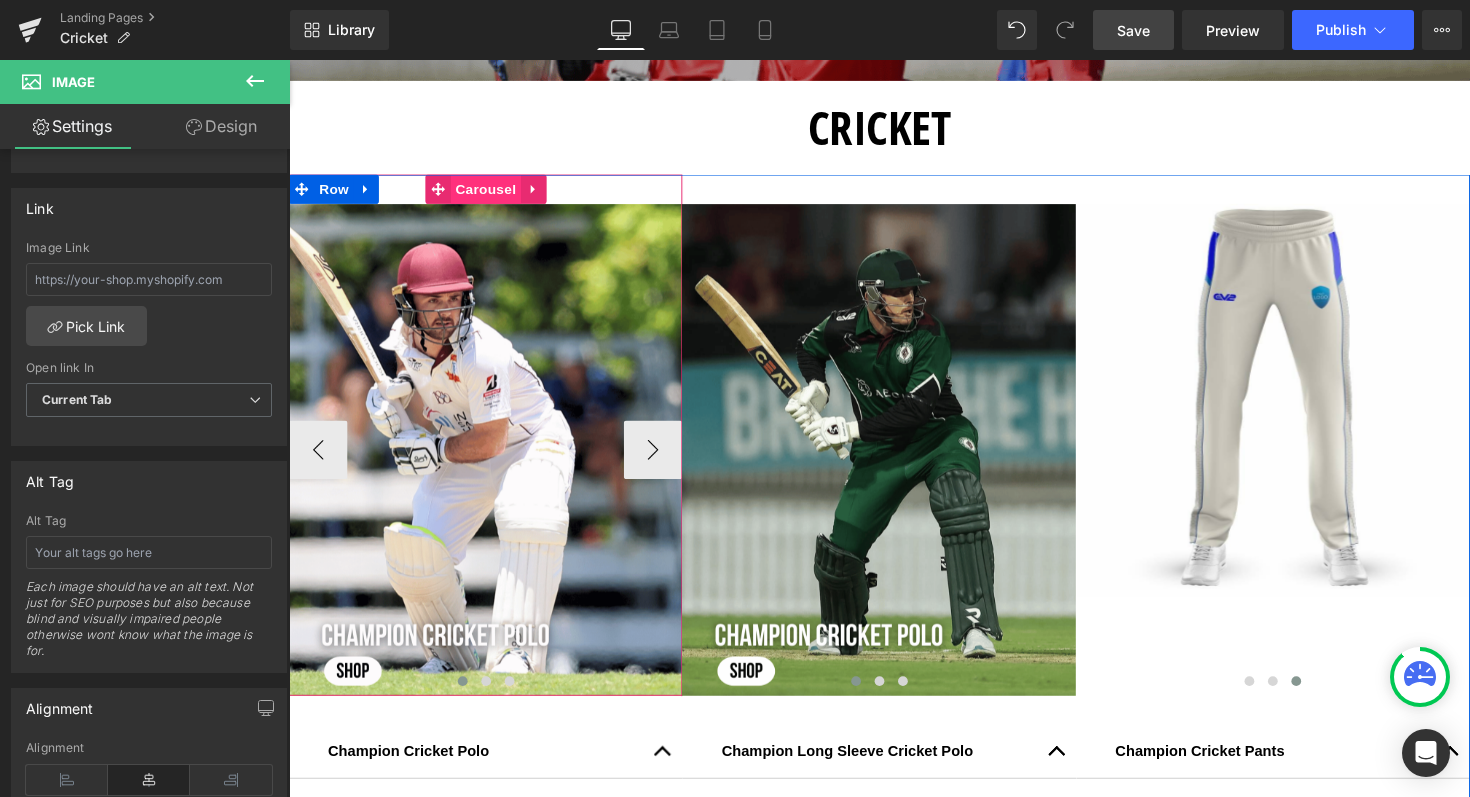 click on "Carousel" at bounding box center [491, 192] 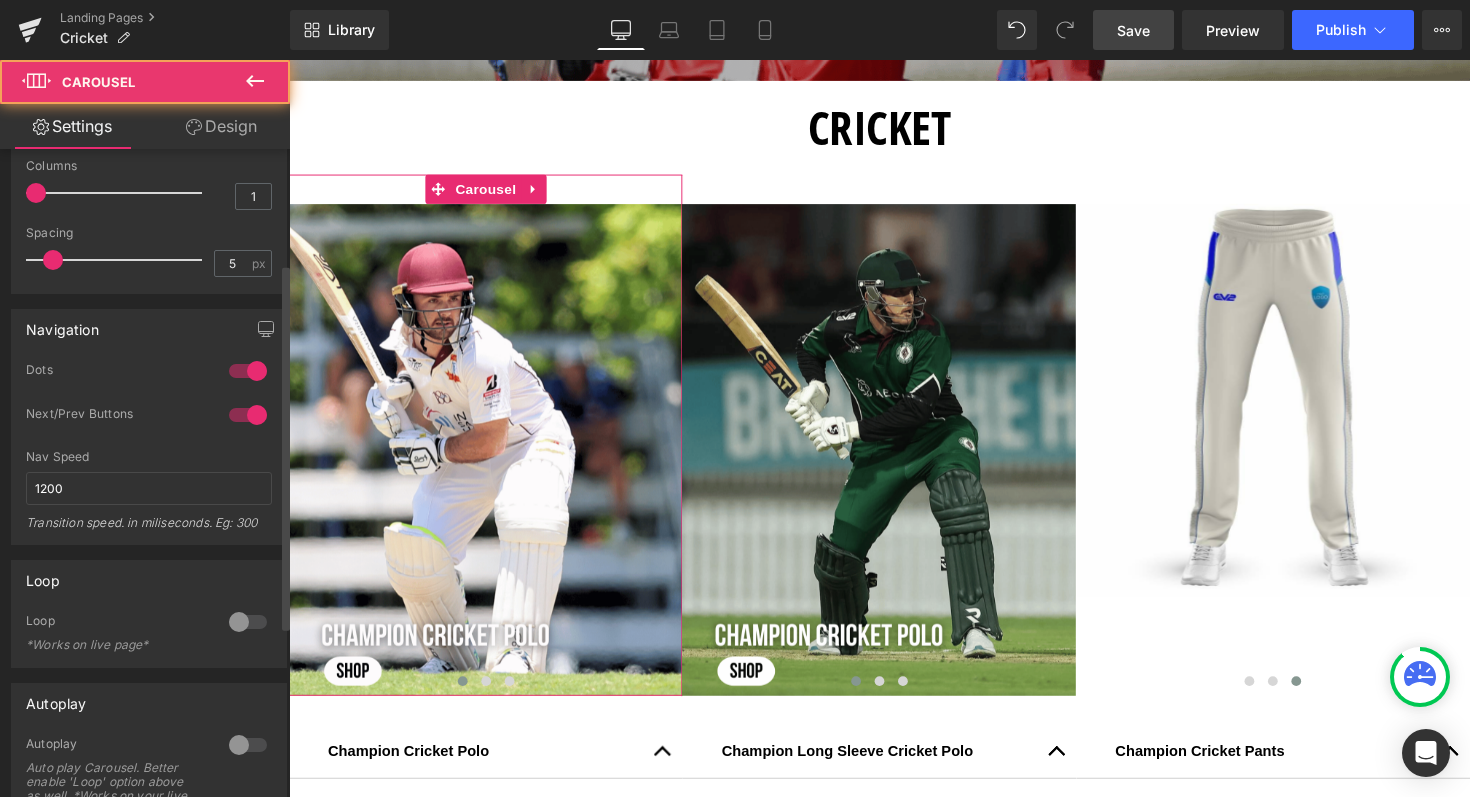 scroll, scrollTop: 204, scrollLeft: 0, axis: vertical 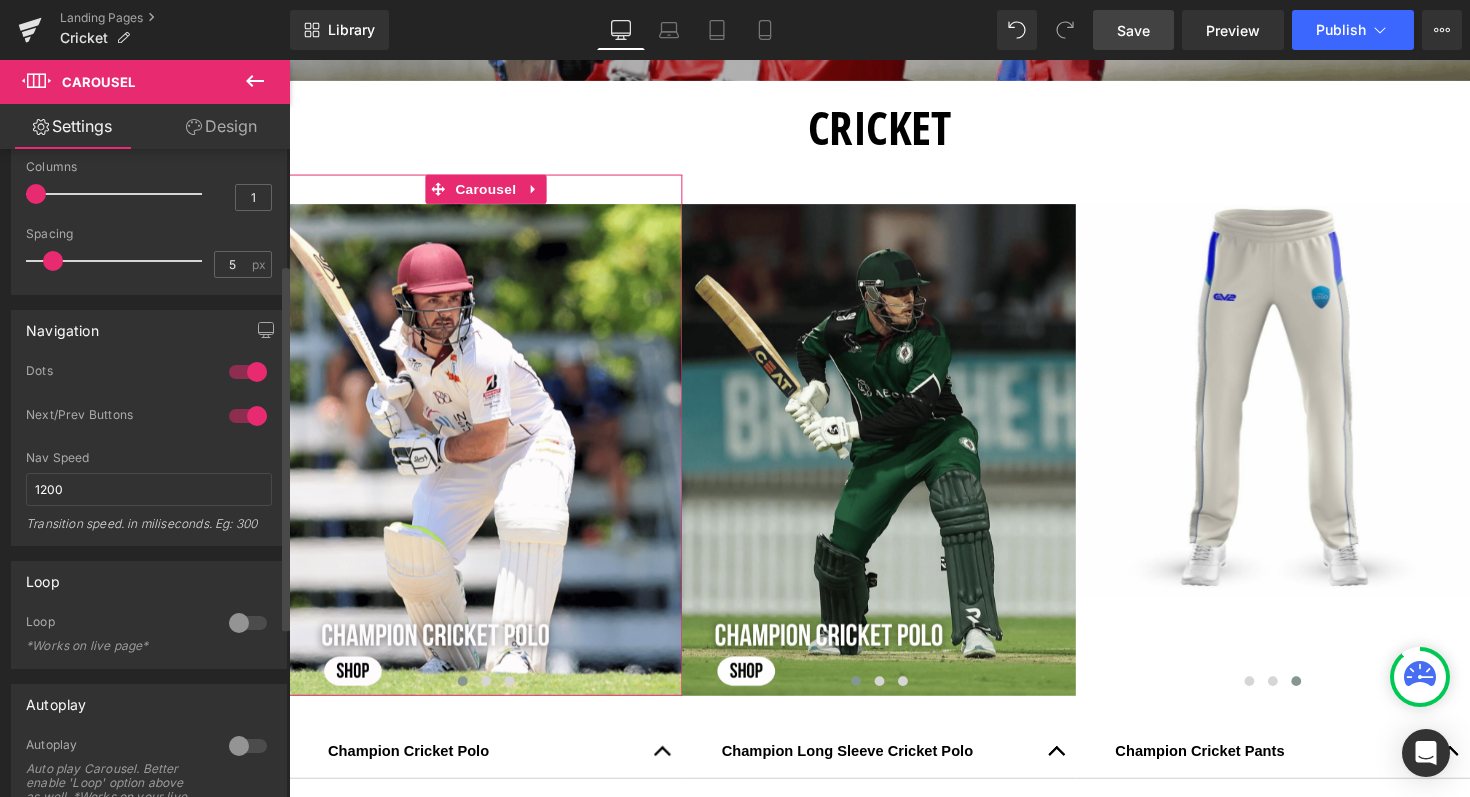 click at bounding box center (248, 416) 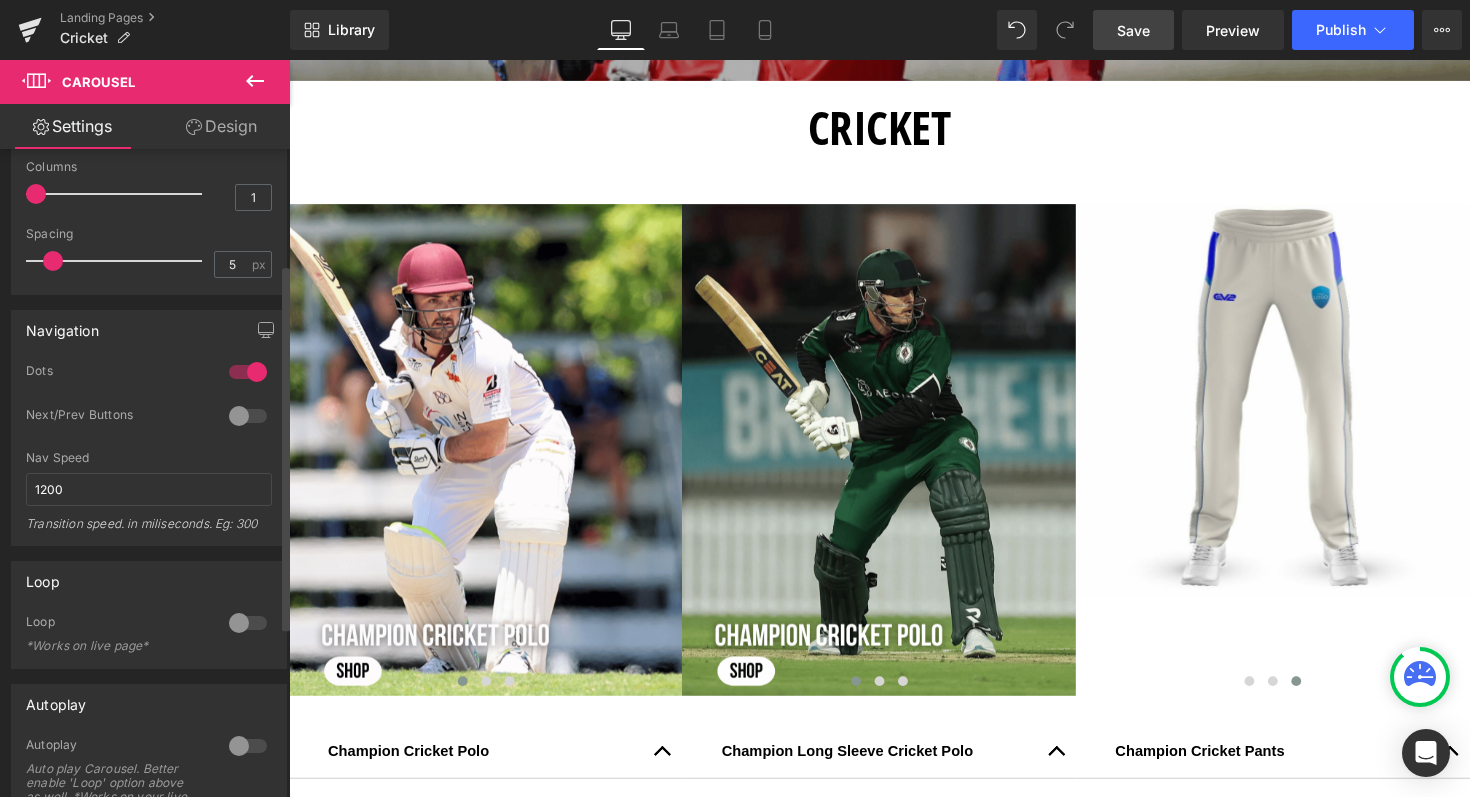 click at bounding box center [248, 623] 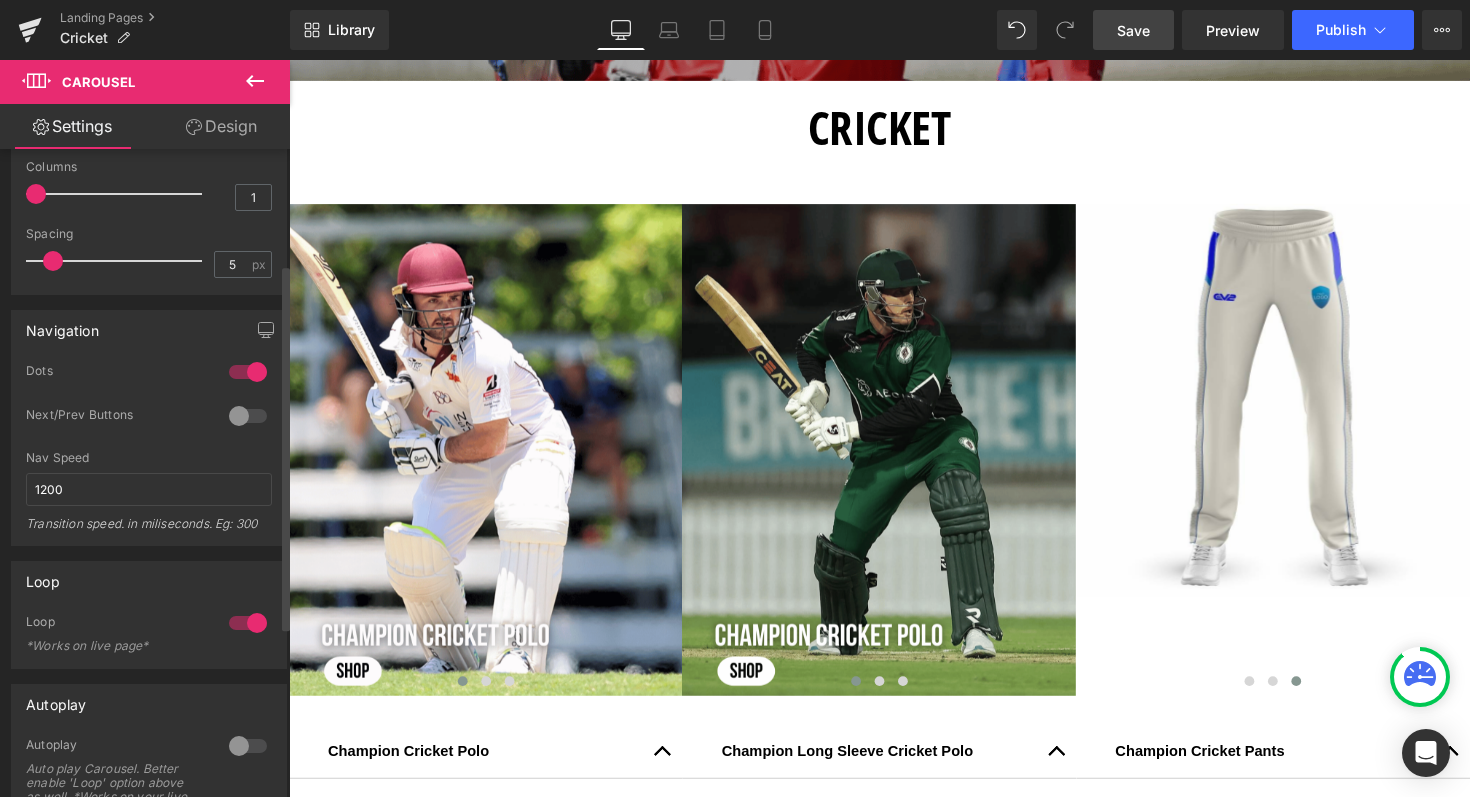 click at bounding box center (248, 746) 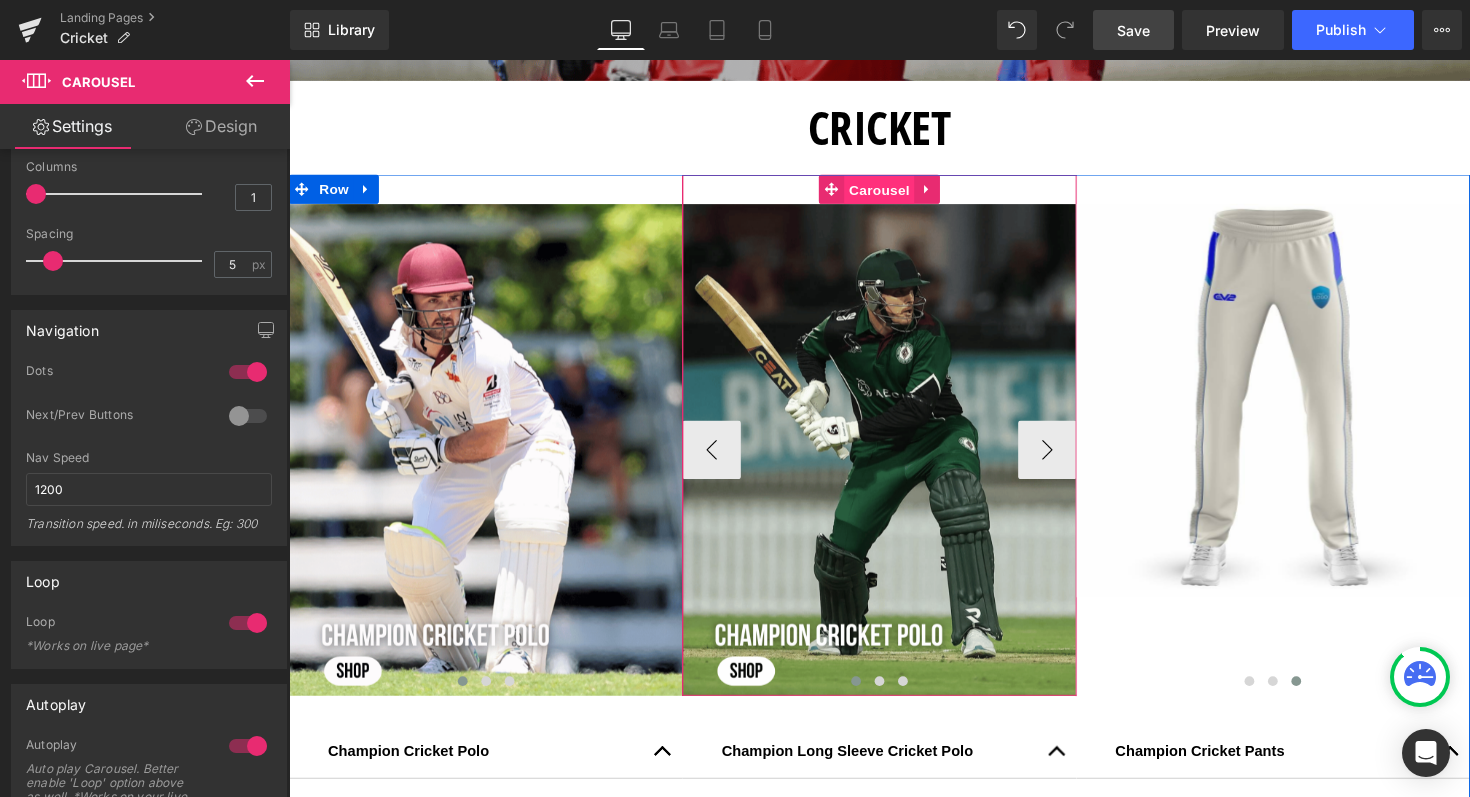 click on "Carousel" at bounding box center [894, 193] 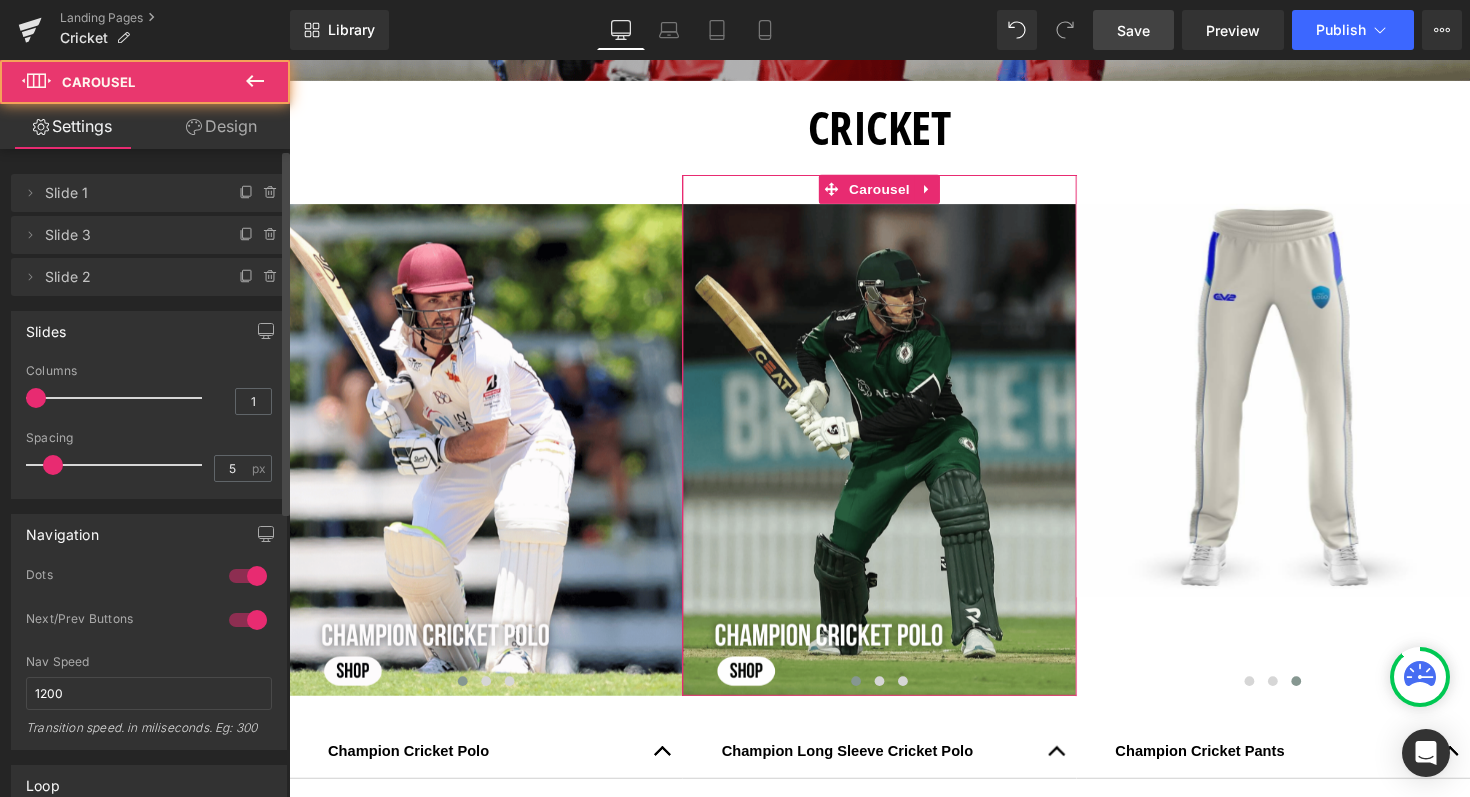 click at bounding box center [248, 620] 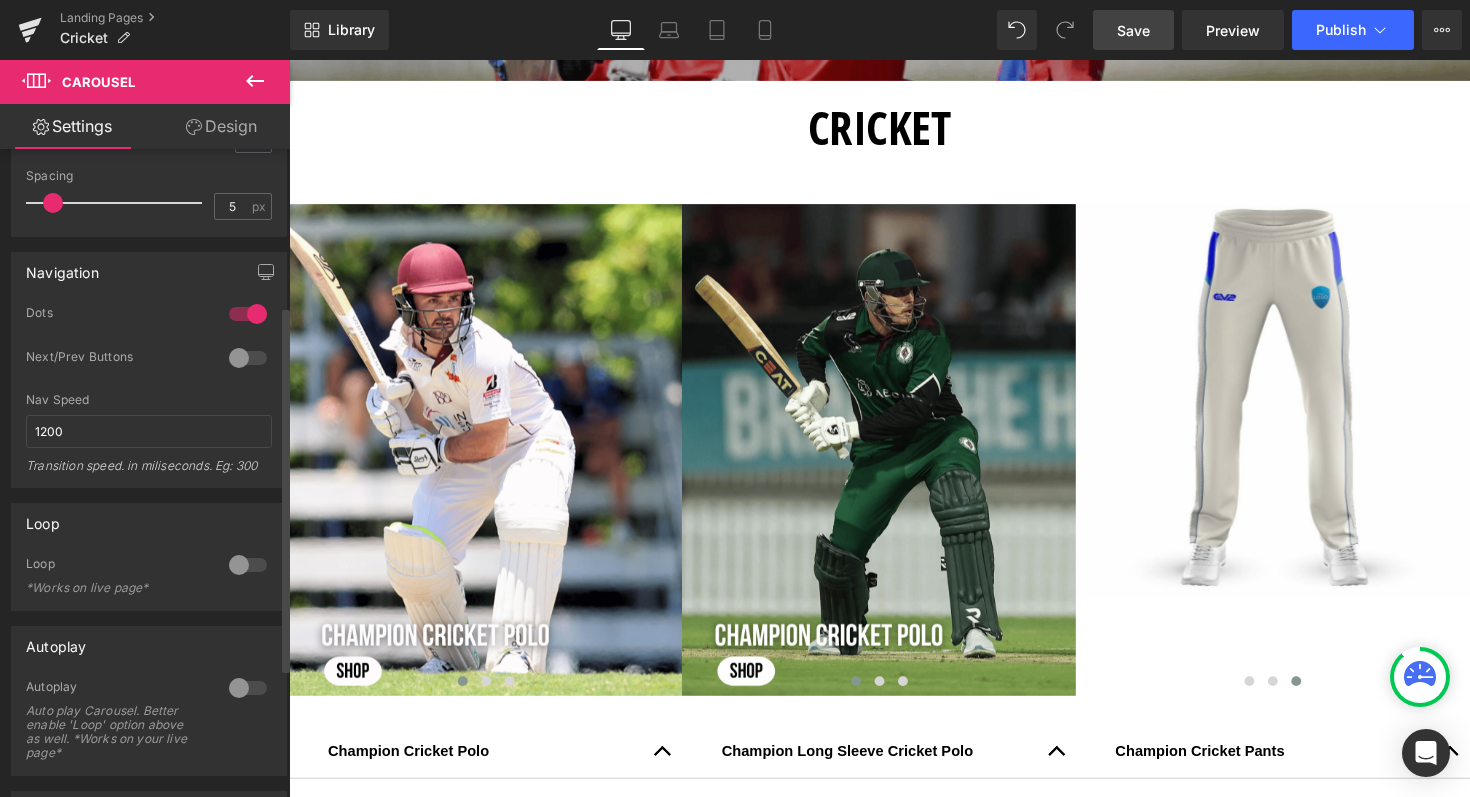 scroll, scrollTop: 302, scrollLeft: 0, axis: vertical 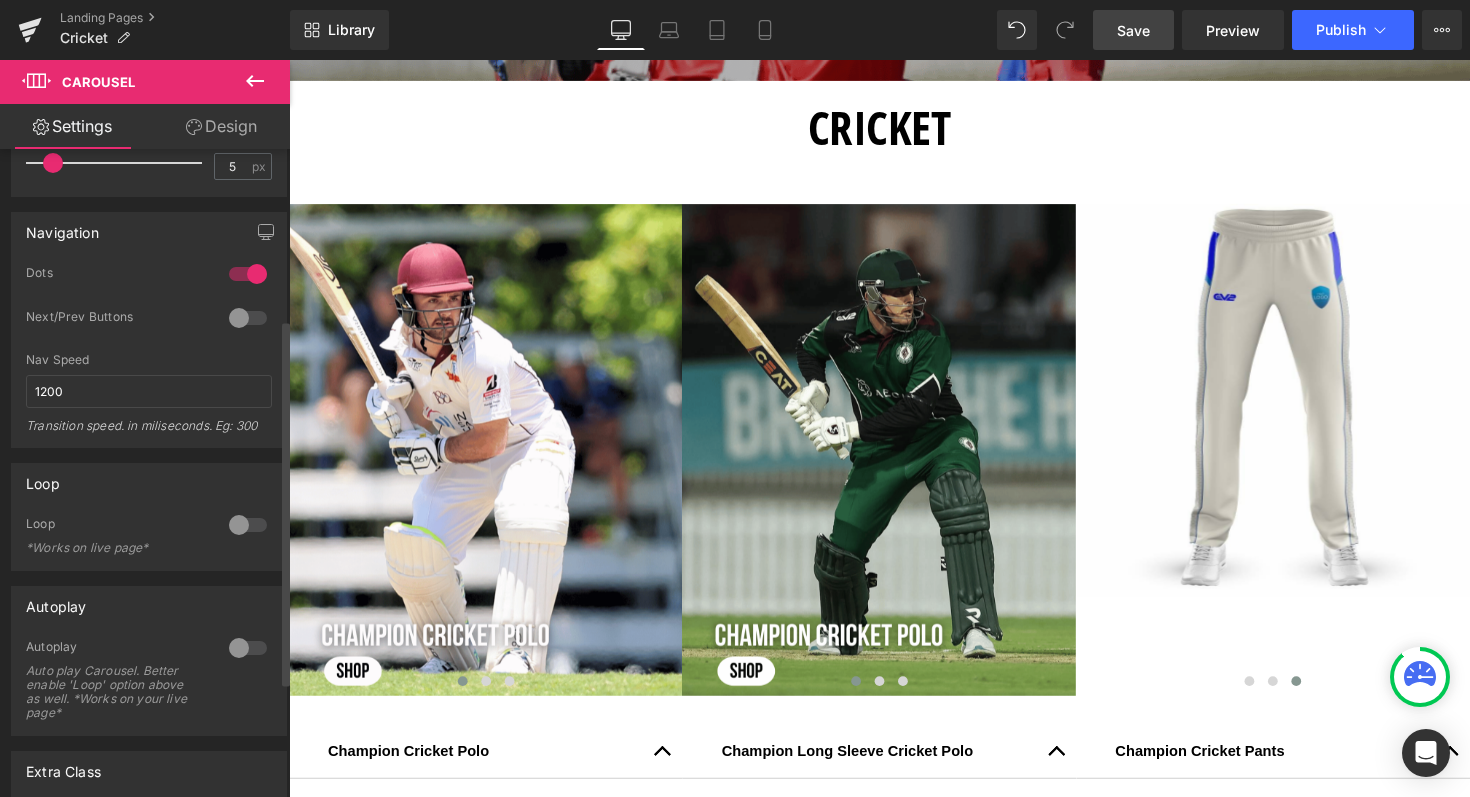 click at bounding box center (248, 525) 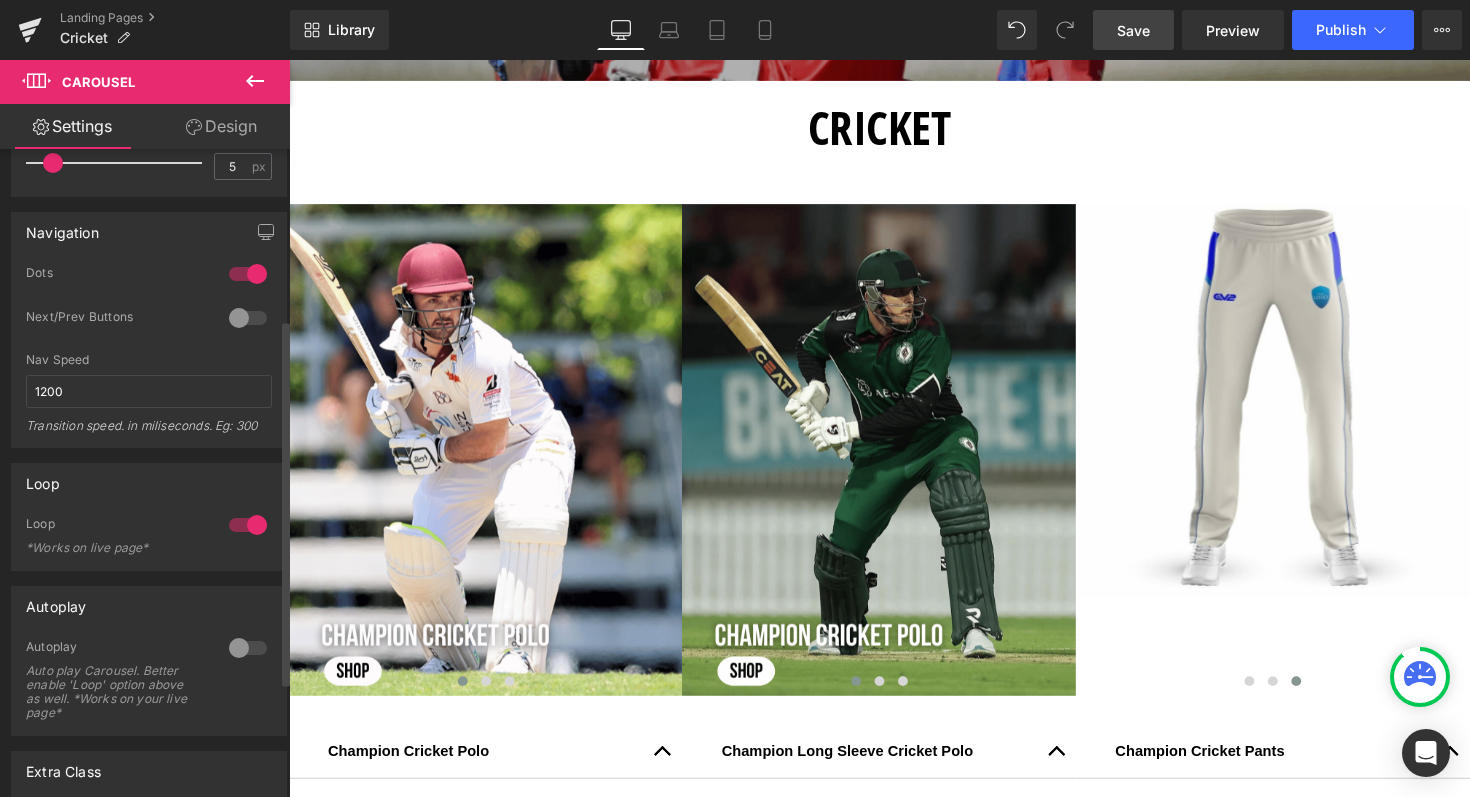 click at bounding box center (248, 648) 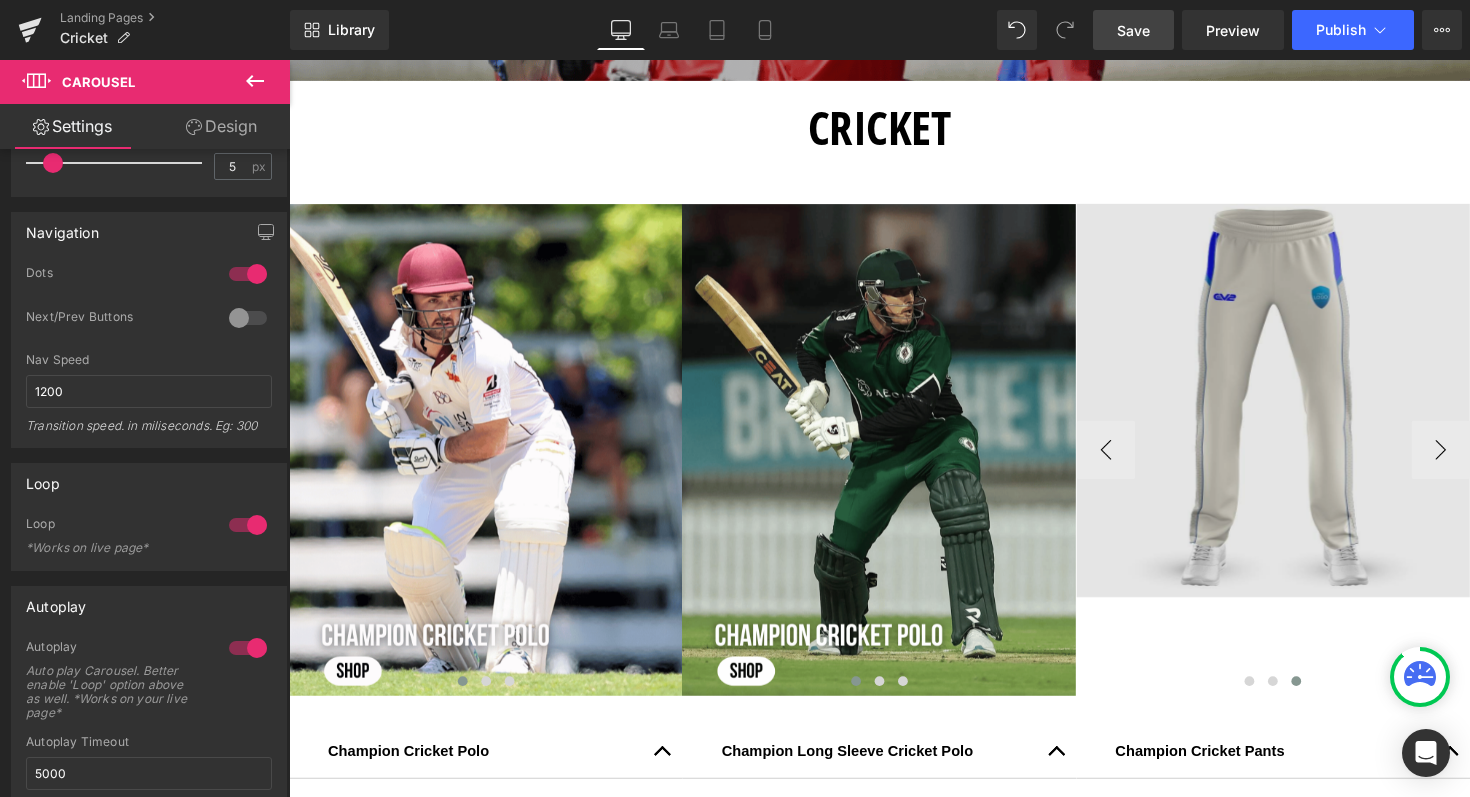 click at bounding box center (1297, 408) 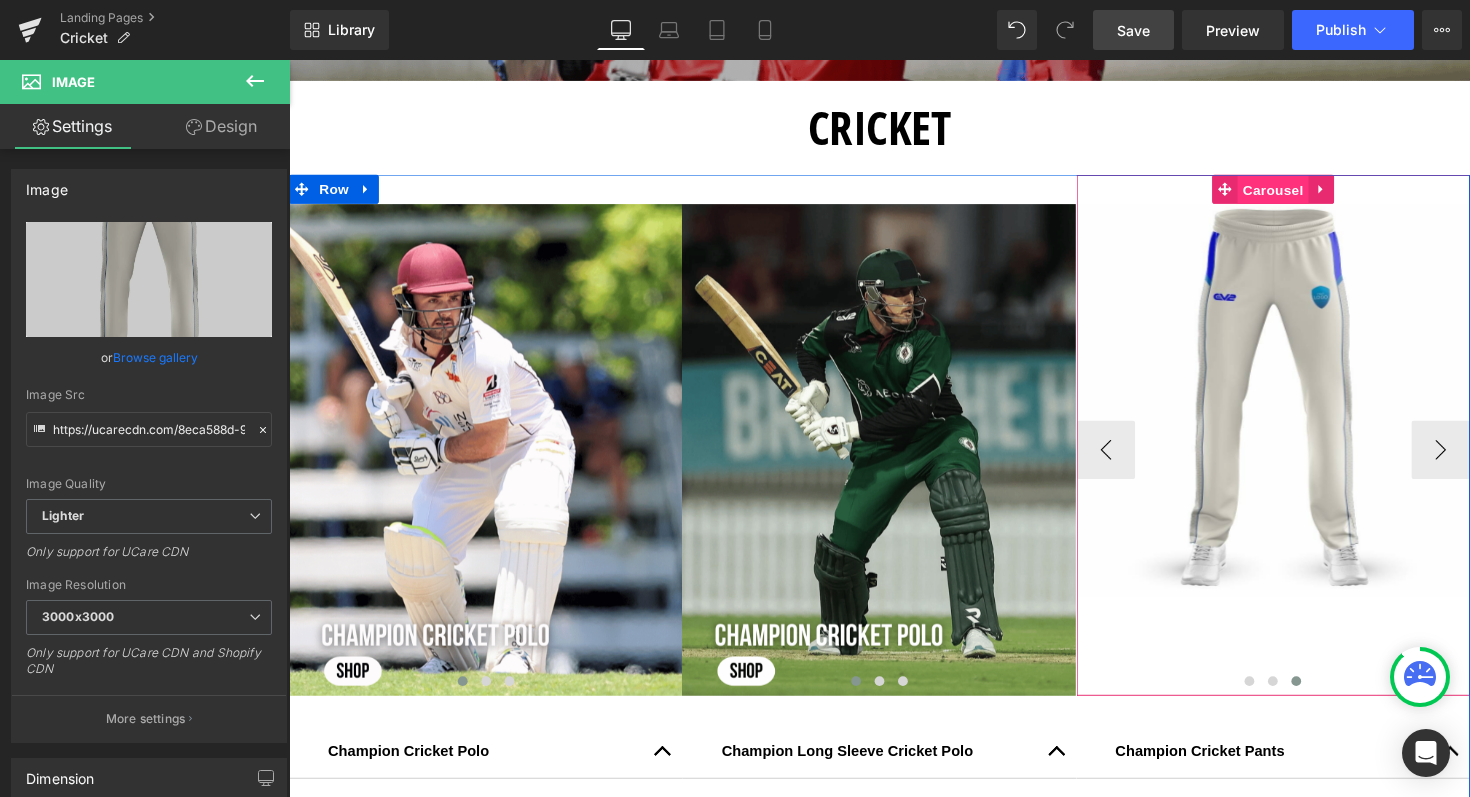 click on "Carousel" at bounding box center (1297, 193) 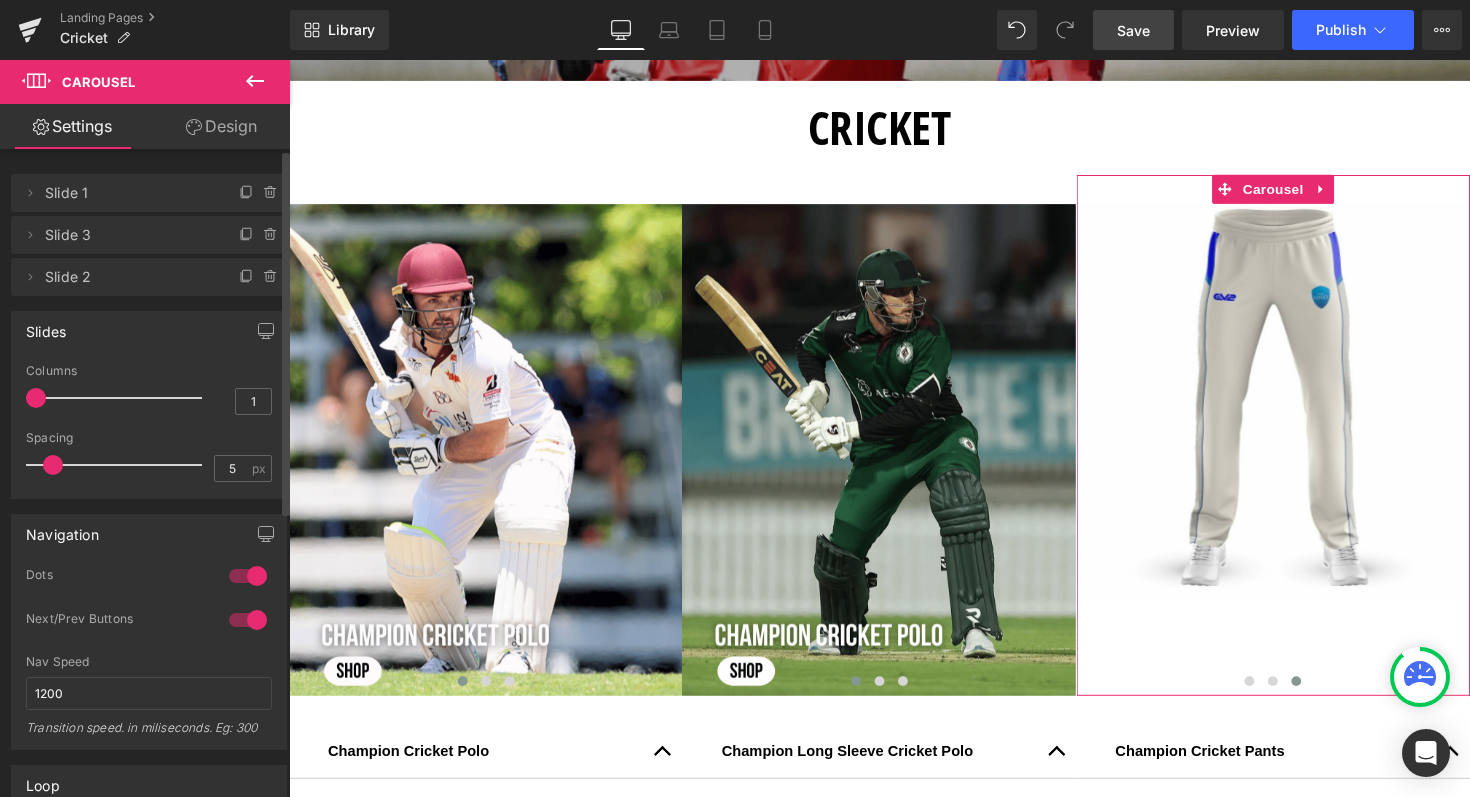 click at bounding box center (248, 620) 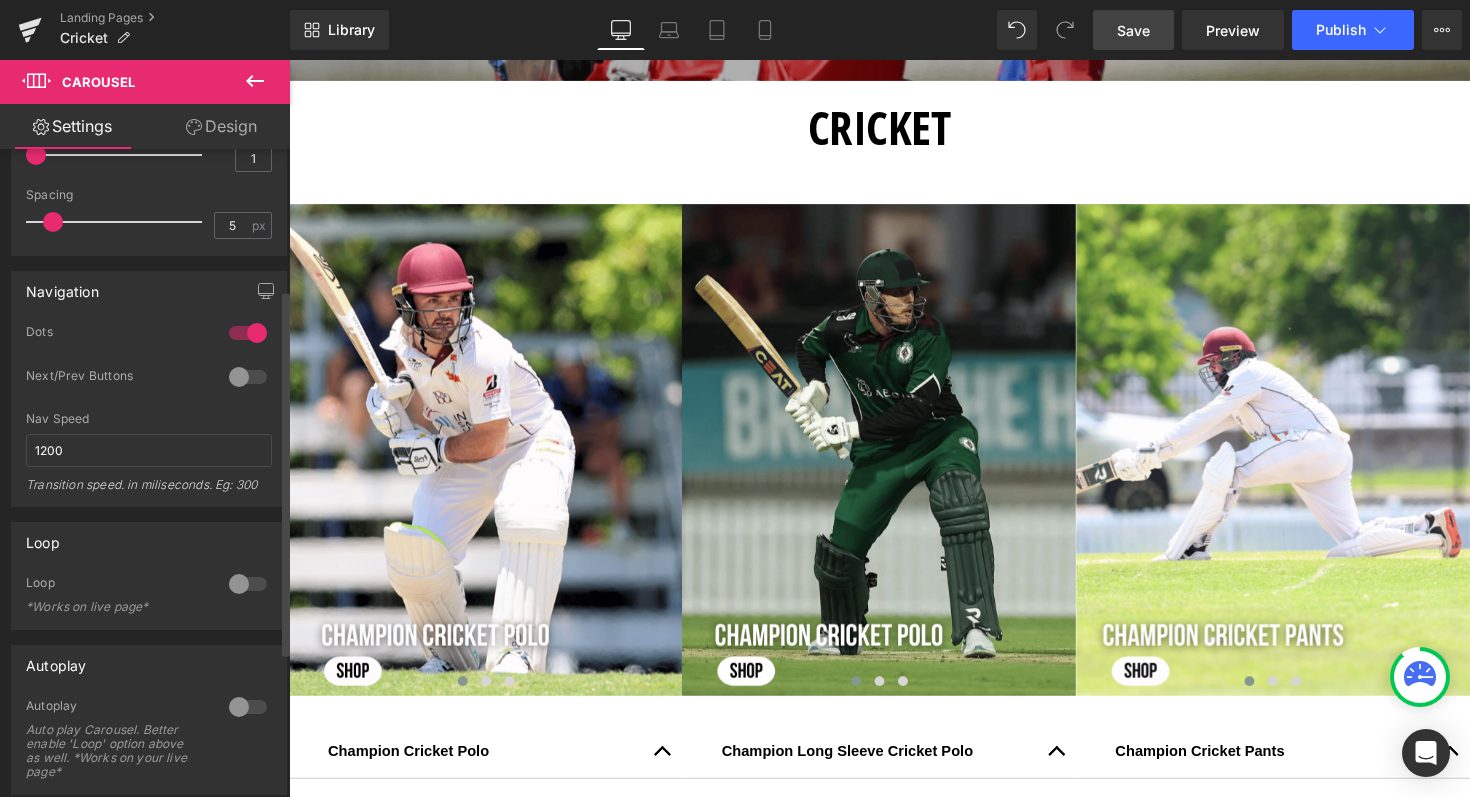 scroll, scrollTop: 252, scrollLeft: 0, axis: vertical 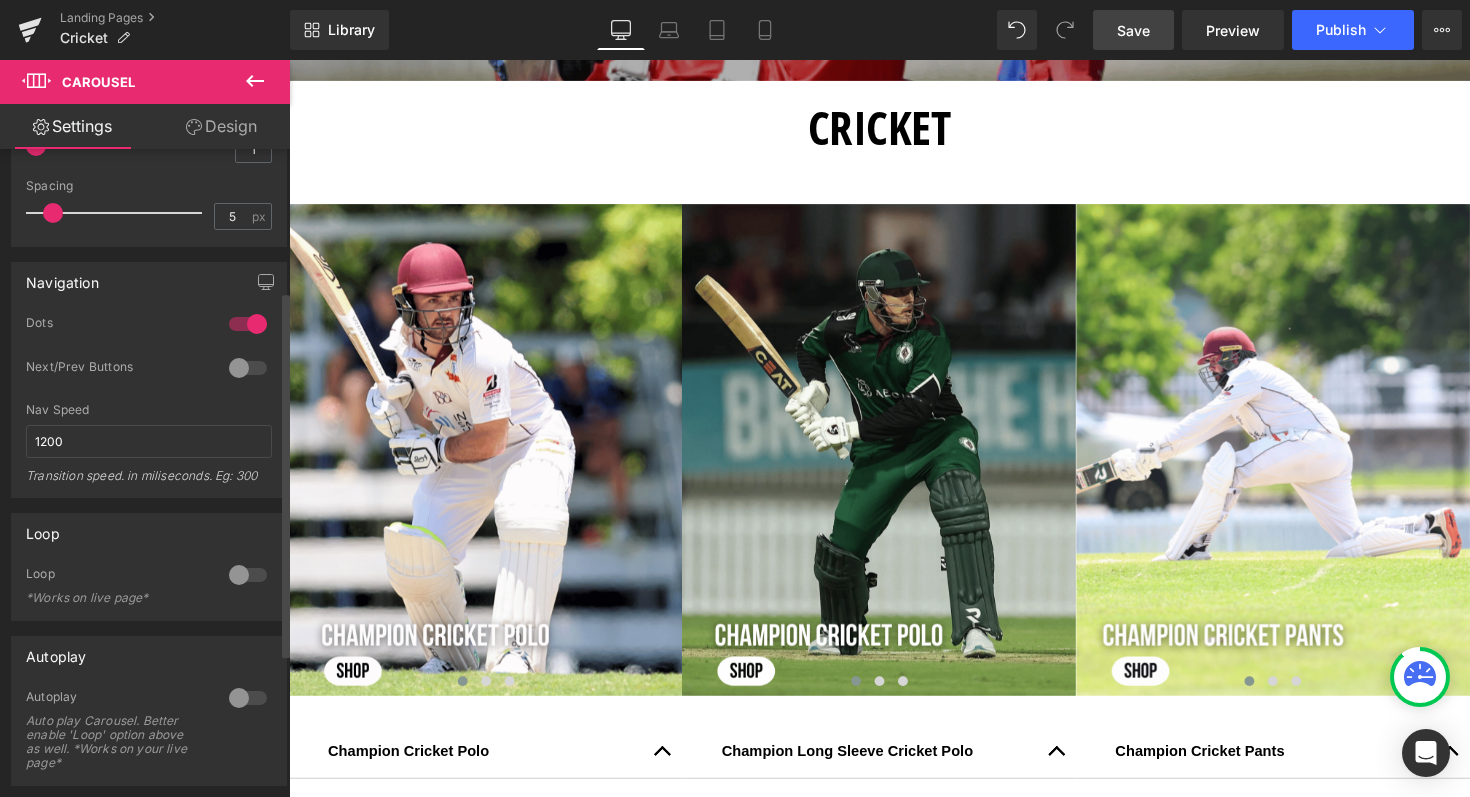 click at bounding box center [248, 575] 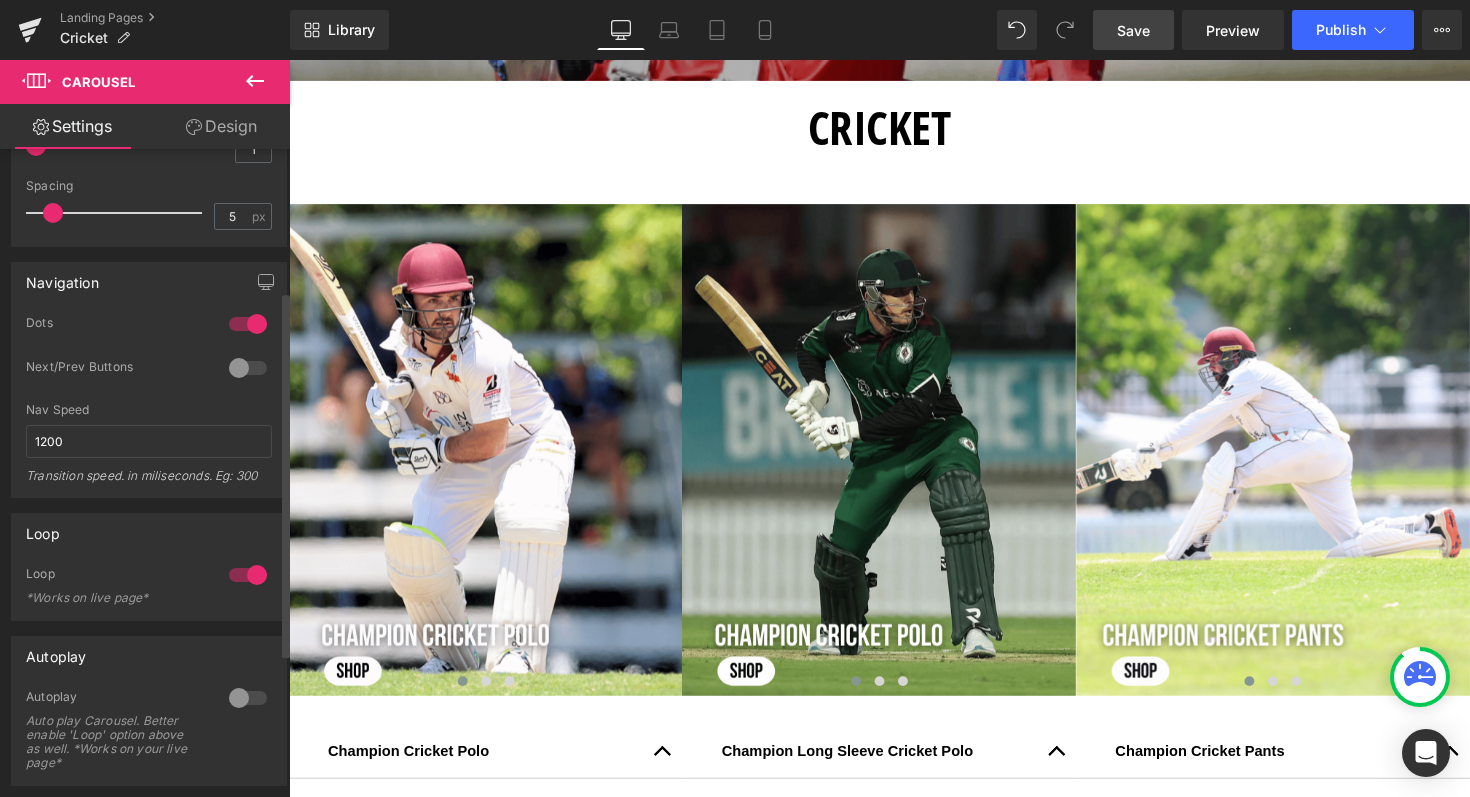 click at bounding box center [248, 698] 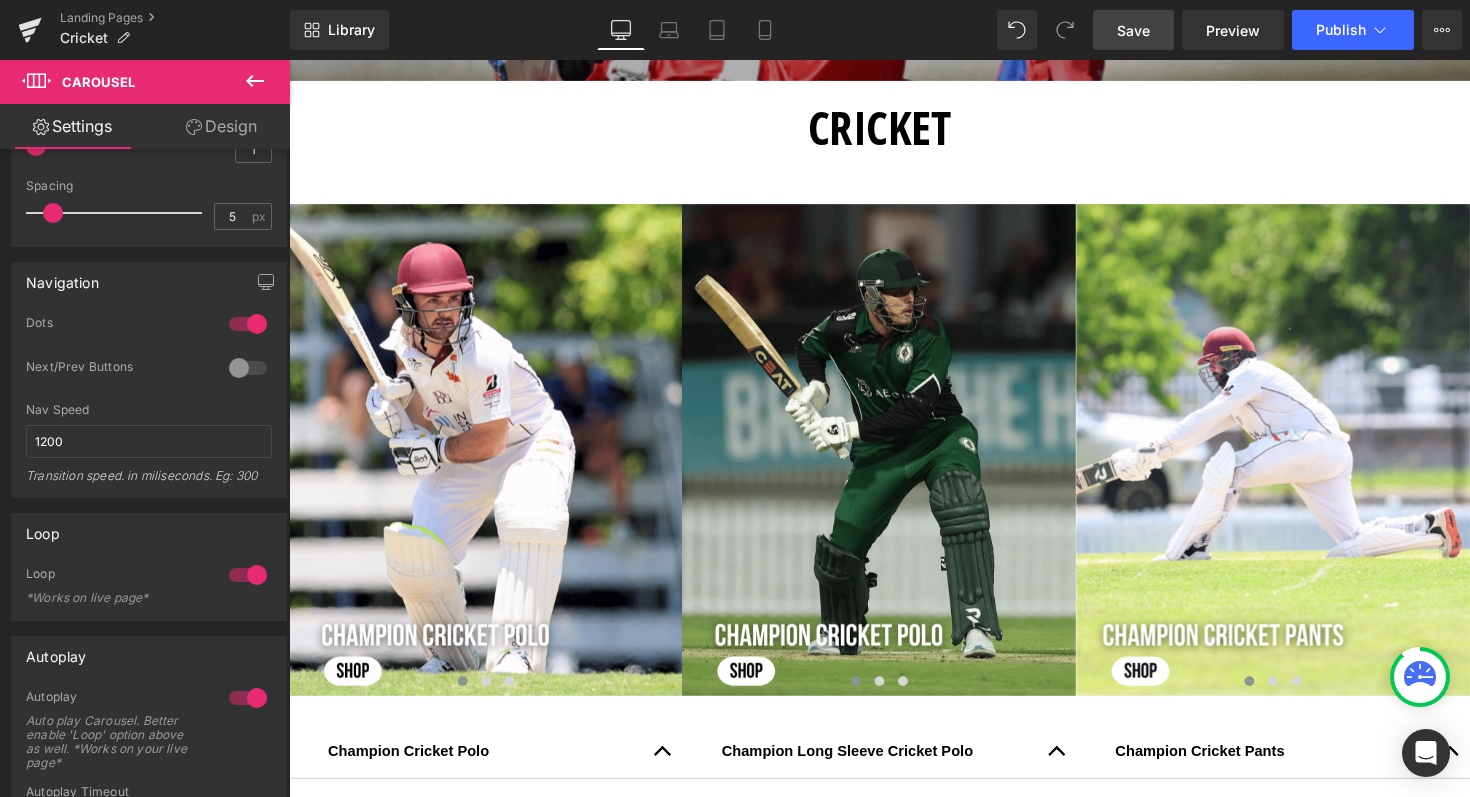 click on "Save" at bounding box center [1133, 30] 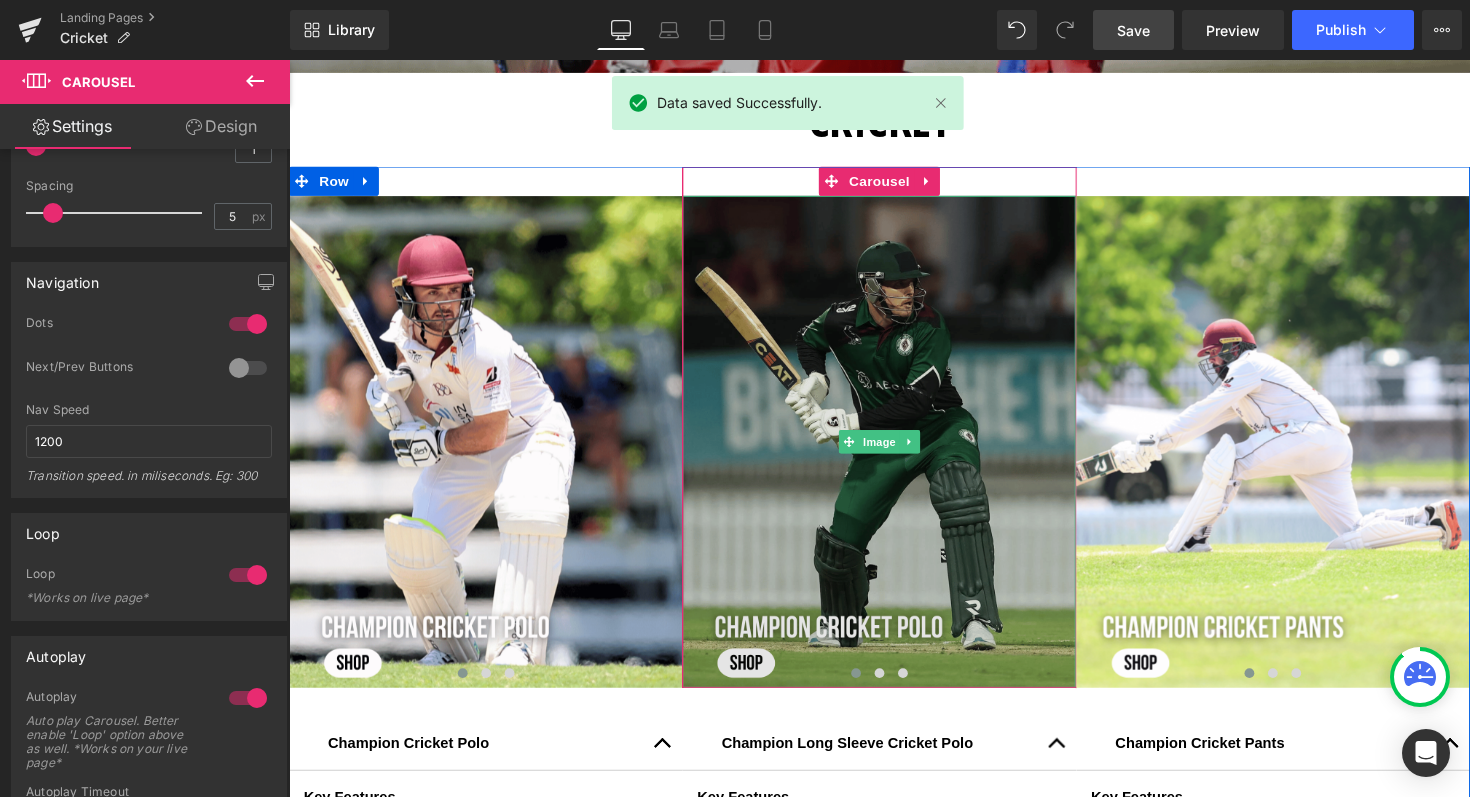 scroll, scrollTop: 810, scrollLeft: 0, axis: vertical 